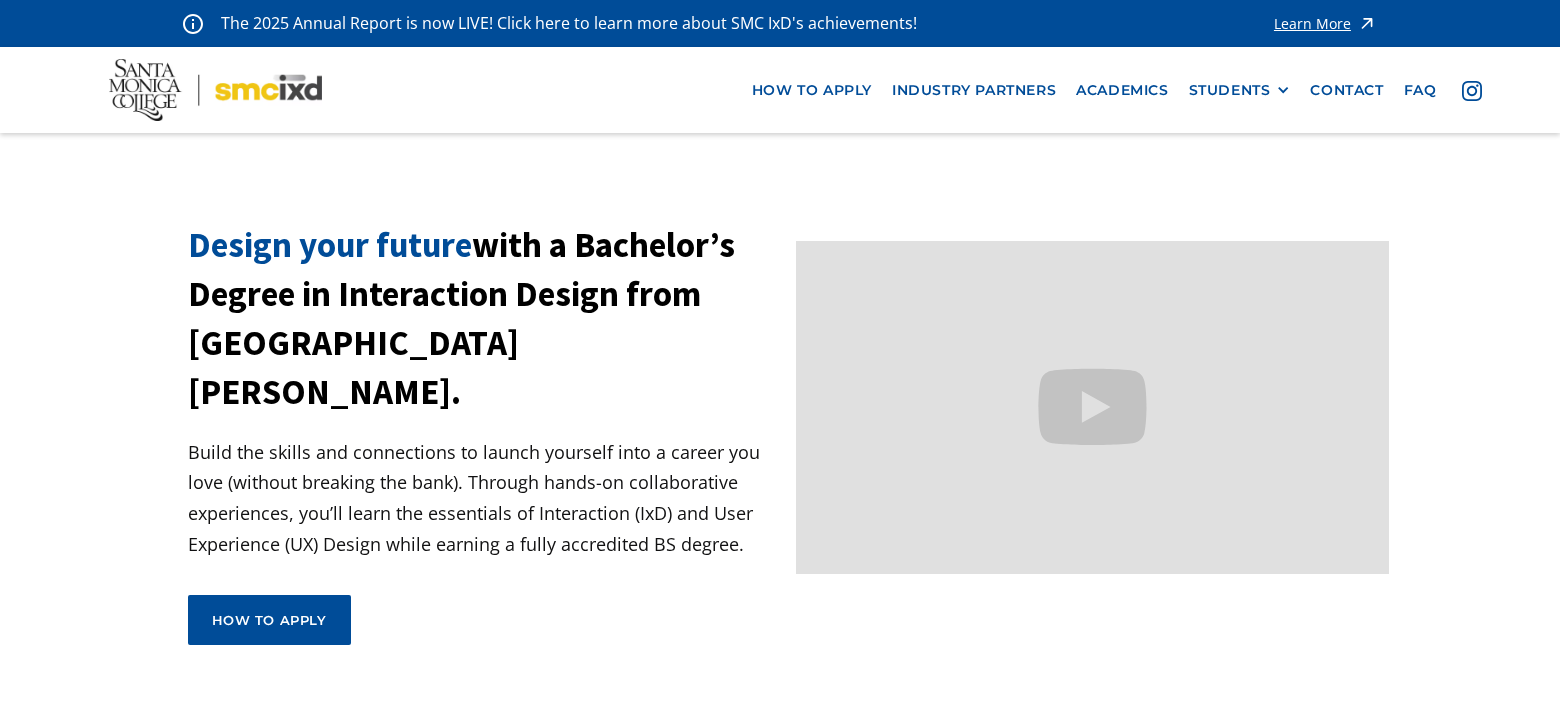 scroll, scrollTop: 0, scrollLeft: 0, axis: both 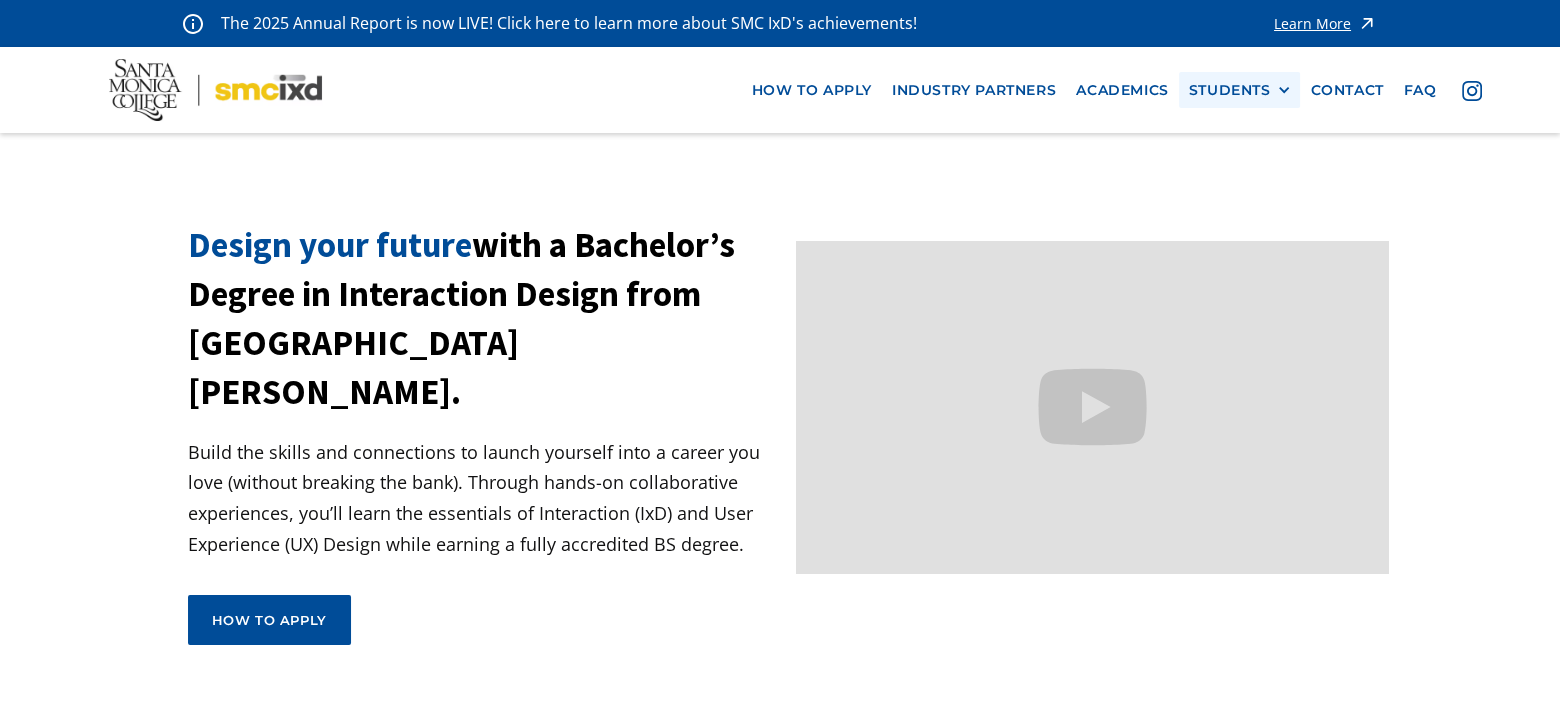 click at bounding box center [1283, 90] 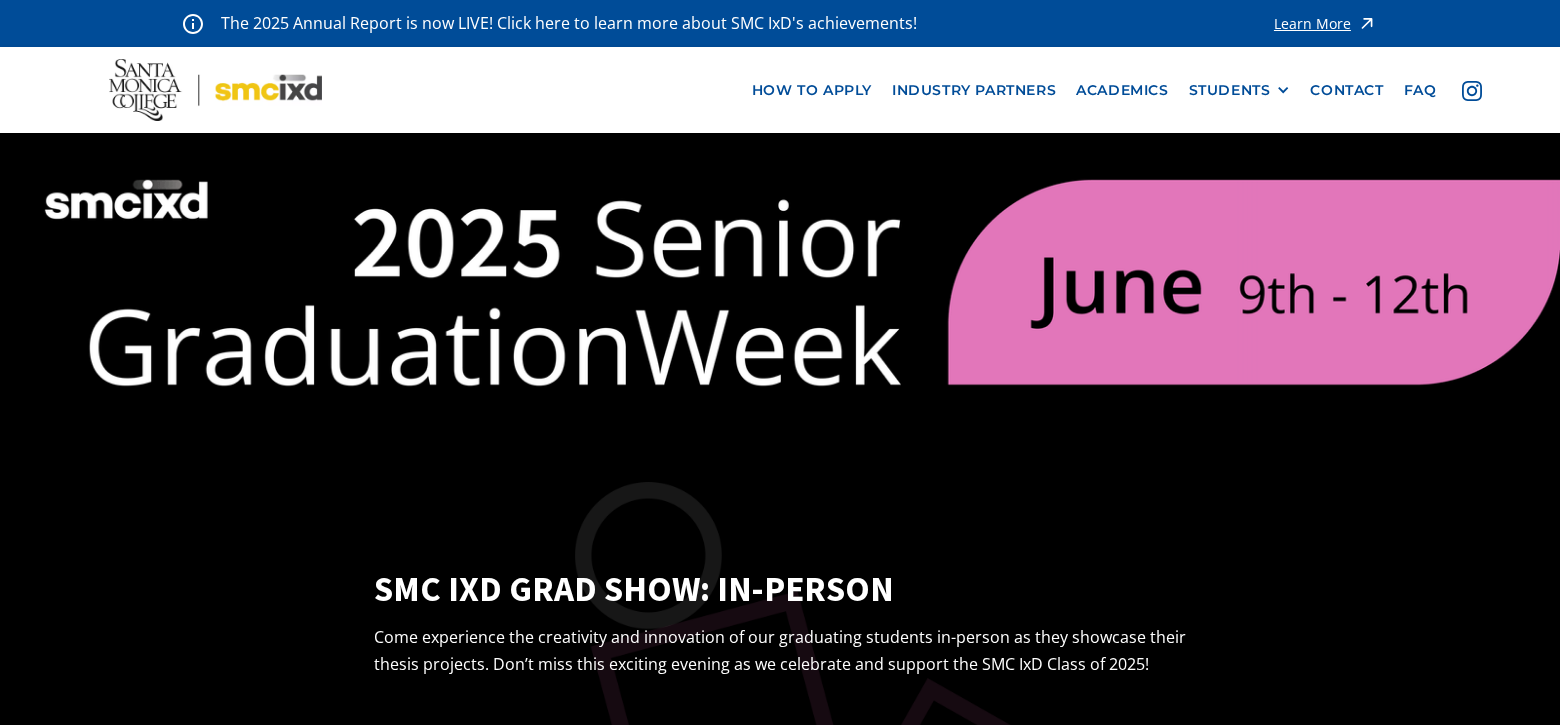 scroll, scrollTop: 0, scrollLeft: 0, axis: both 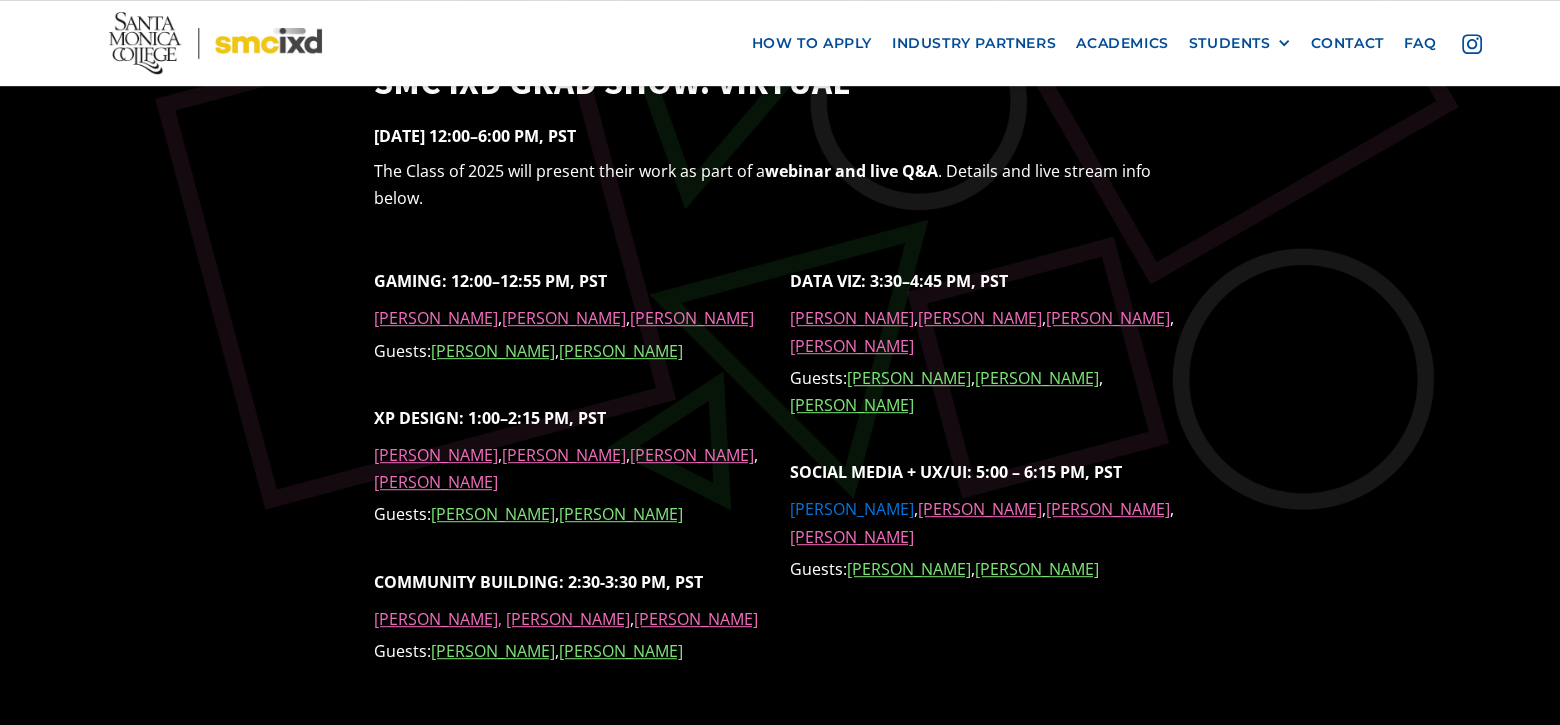 click on "Michelle Cheng" at bounding box center (852, 509) 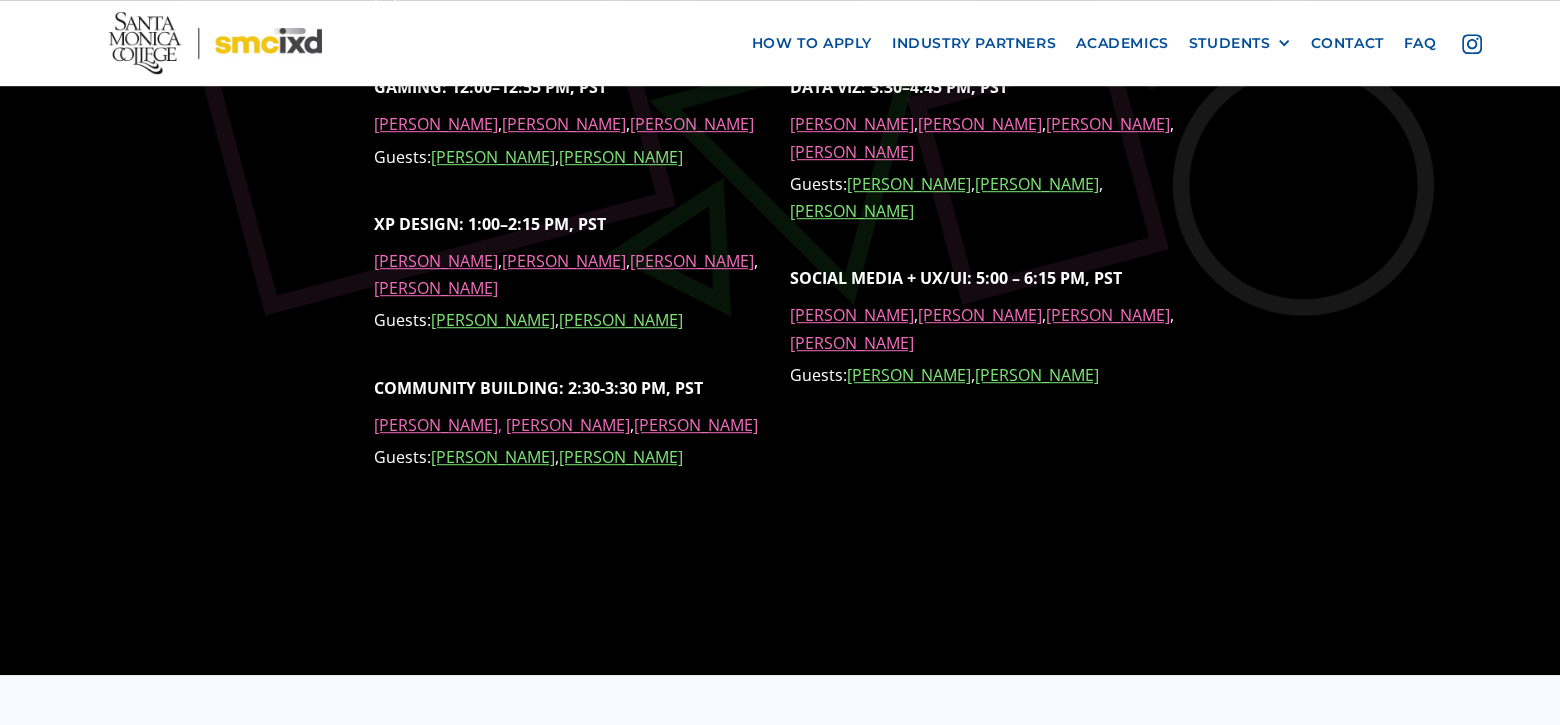 scroll, scrollTop: 1600, scrollLeft: 0, axis: vertical 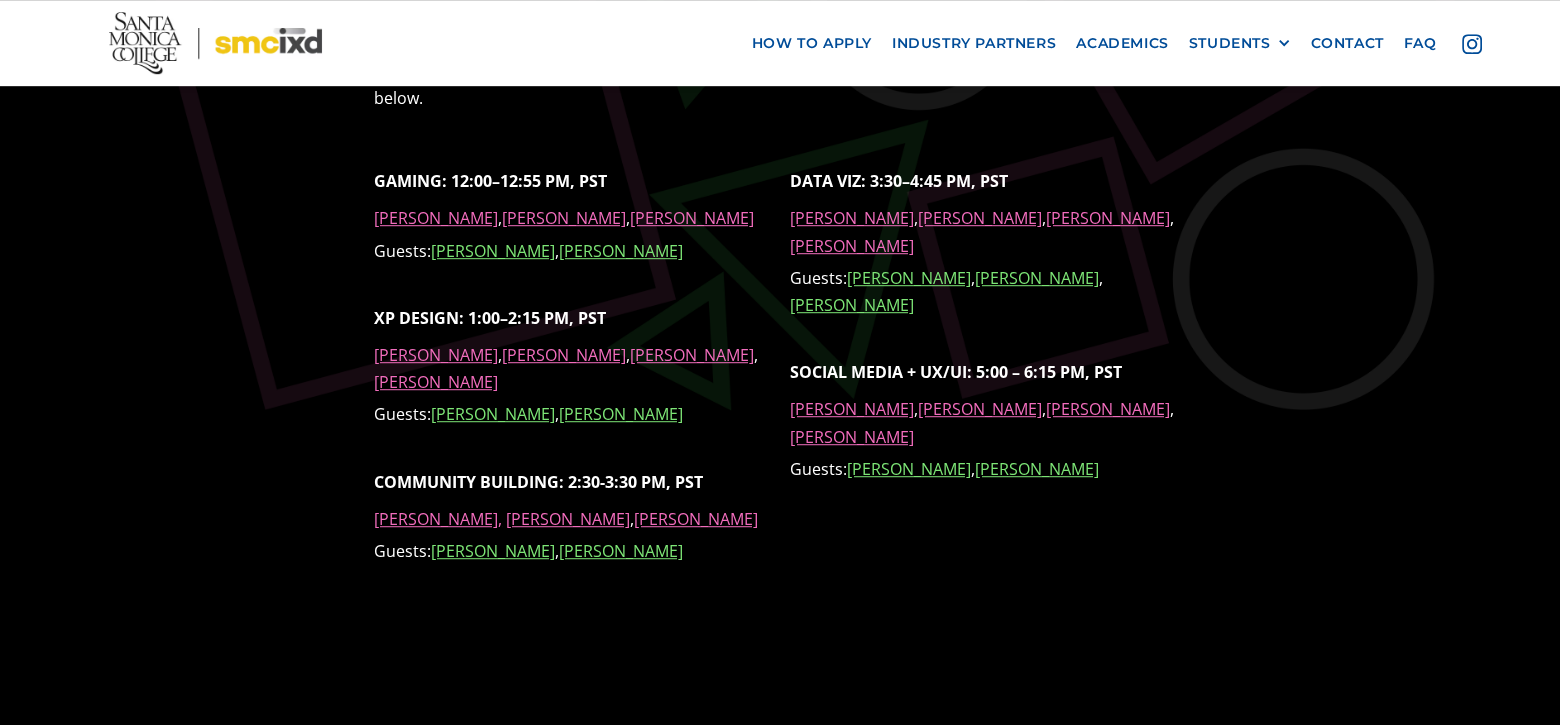click on "IxD 2024 Grad Show Branding Design by  Kristopher Bumford" at bounding box center [780, 585] 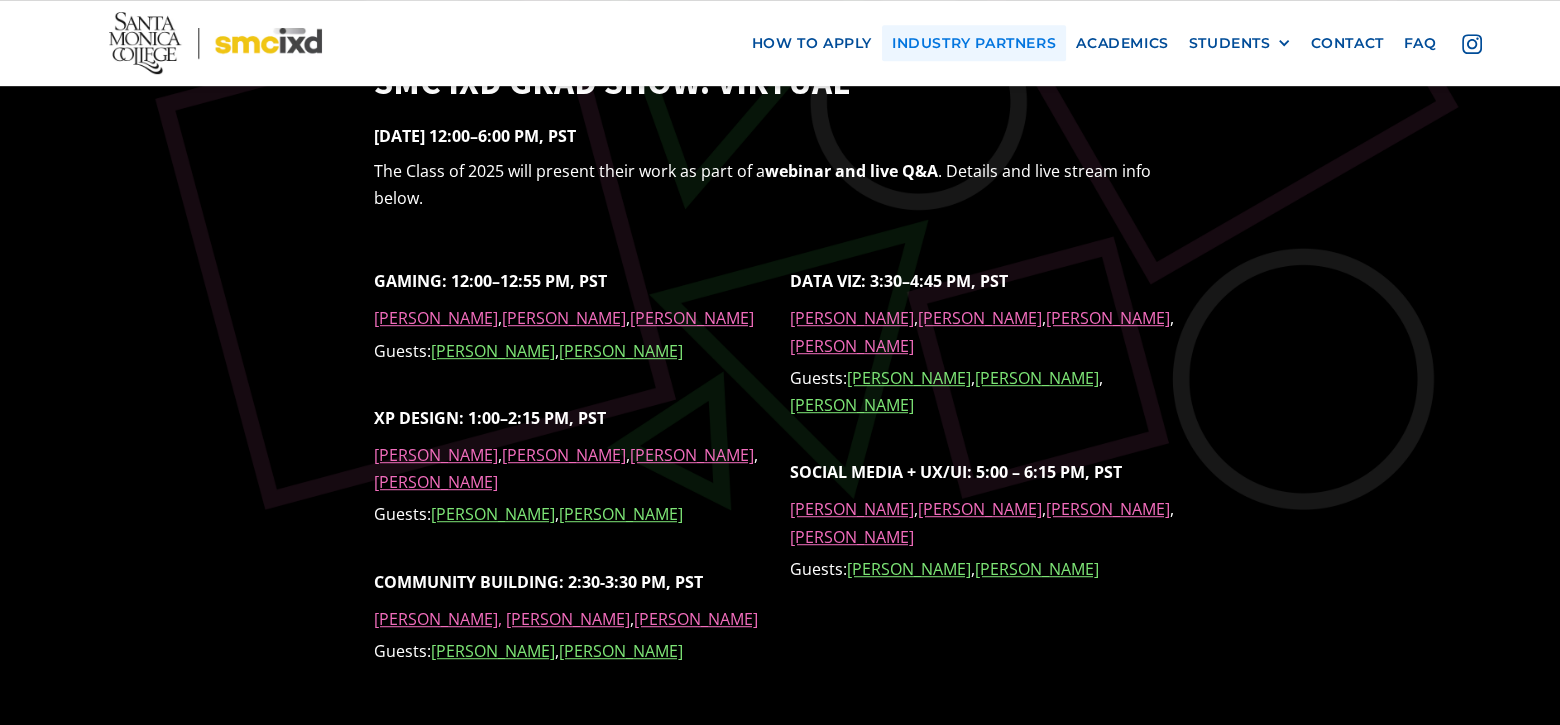 scroll, scrollTop: 2300, scrollLeft: 0, axis: vertical 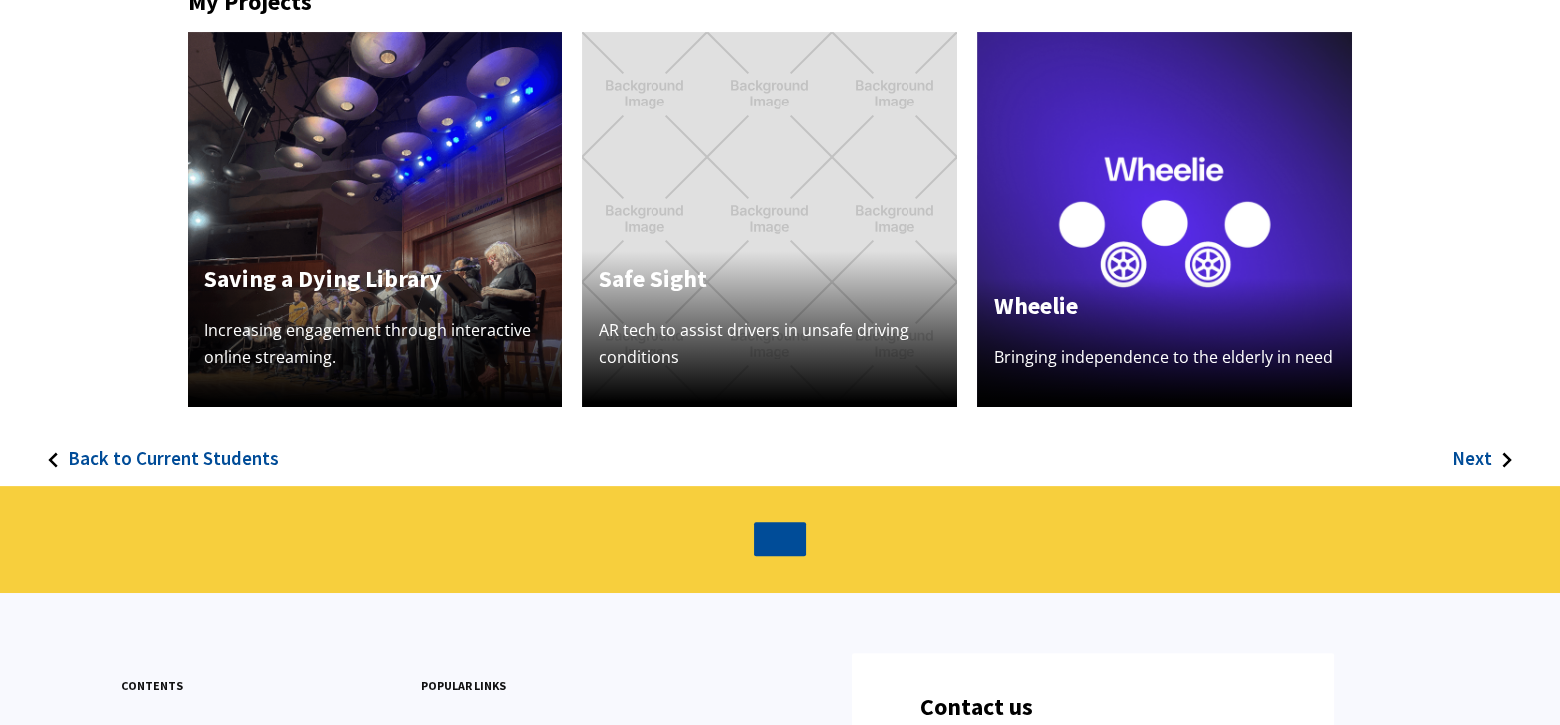 click at bounding box center [1164, 219] 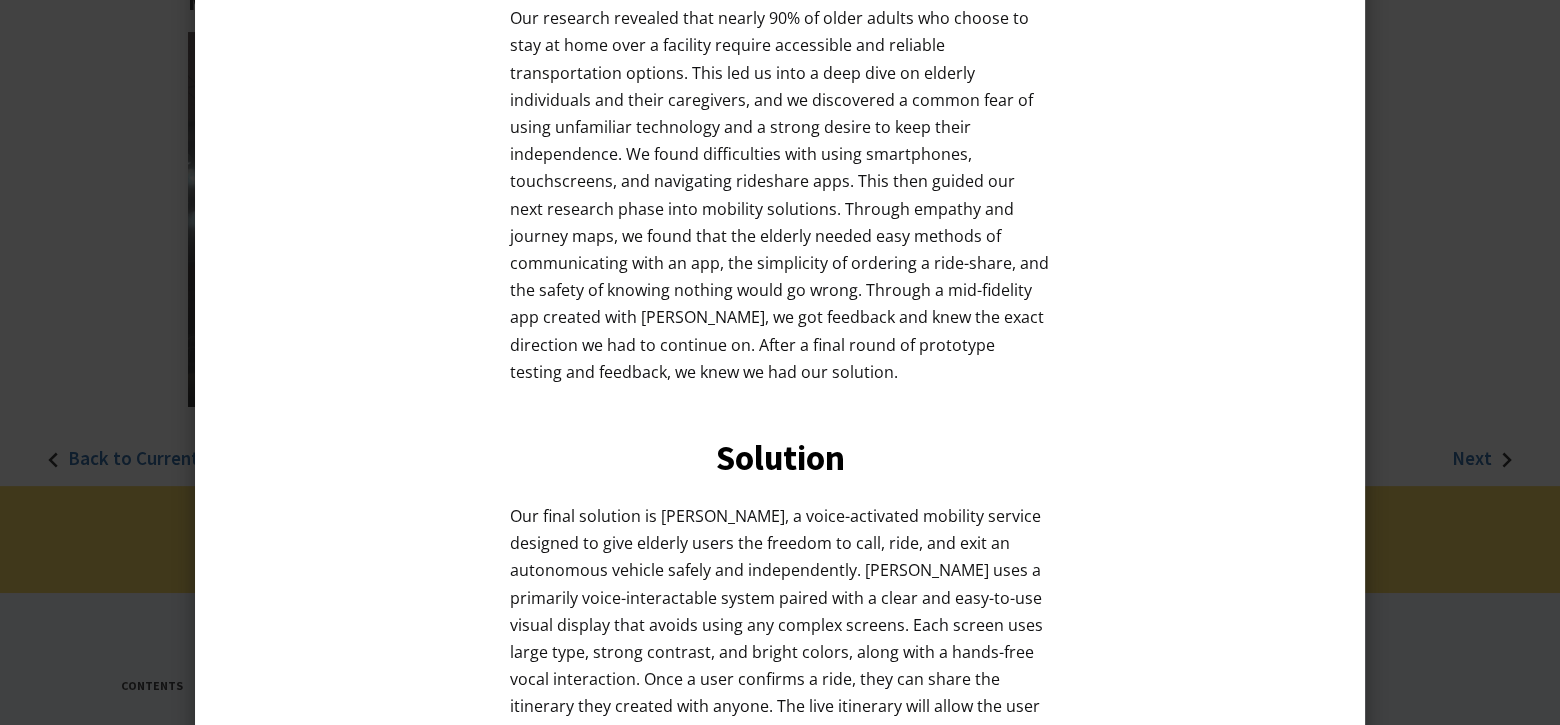 scroll, scrollTop: 1856, scrollLeft: 0, axis: vertical 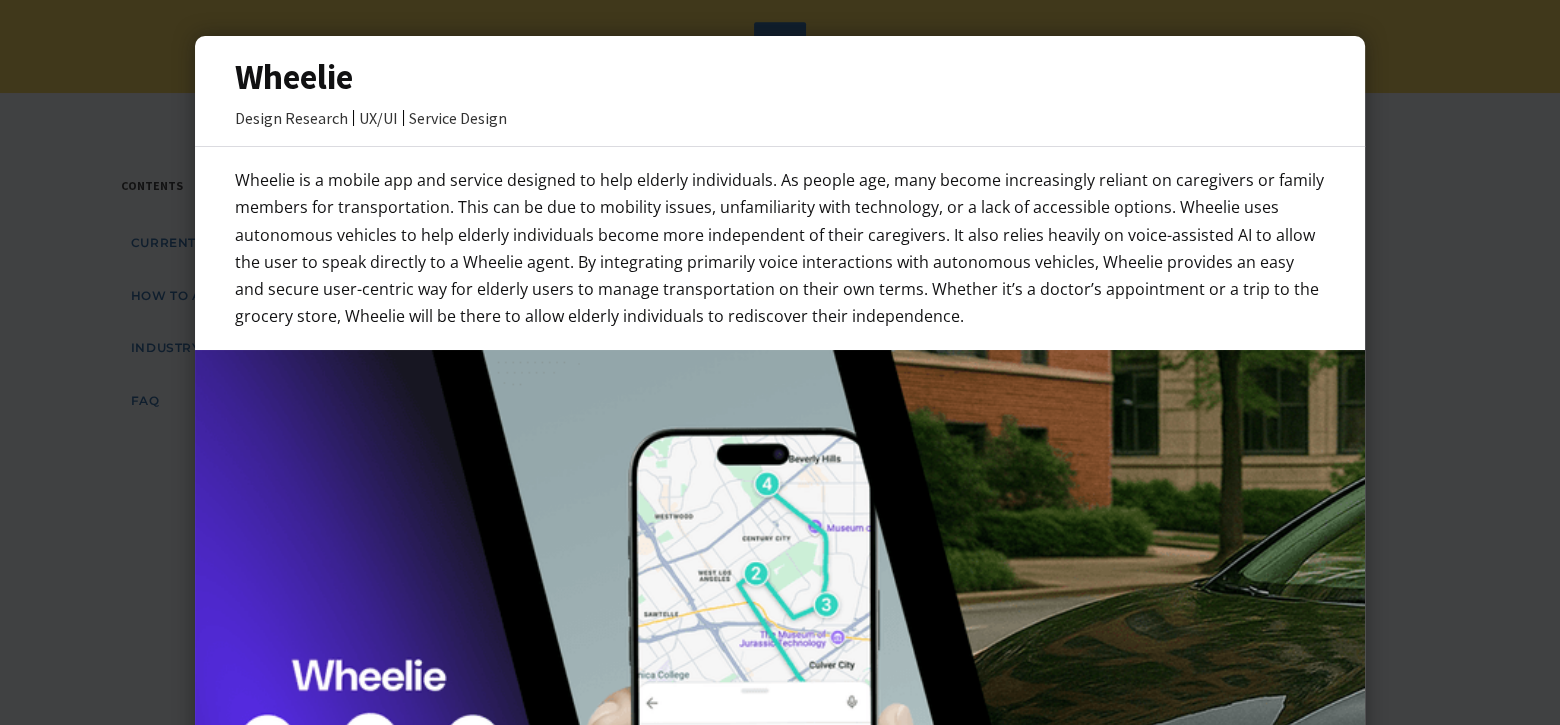 click at bounding box center (780, 362) 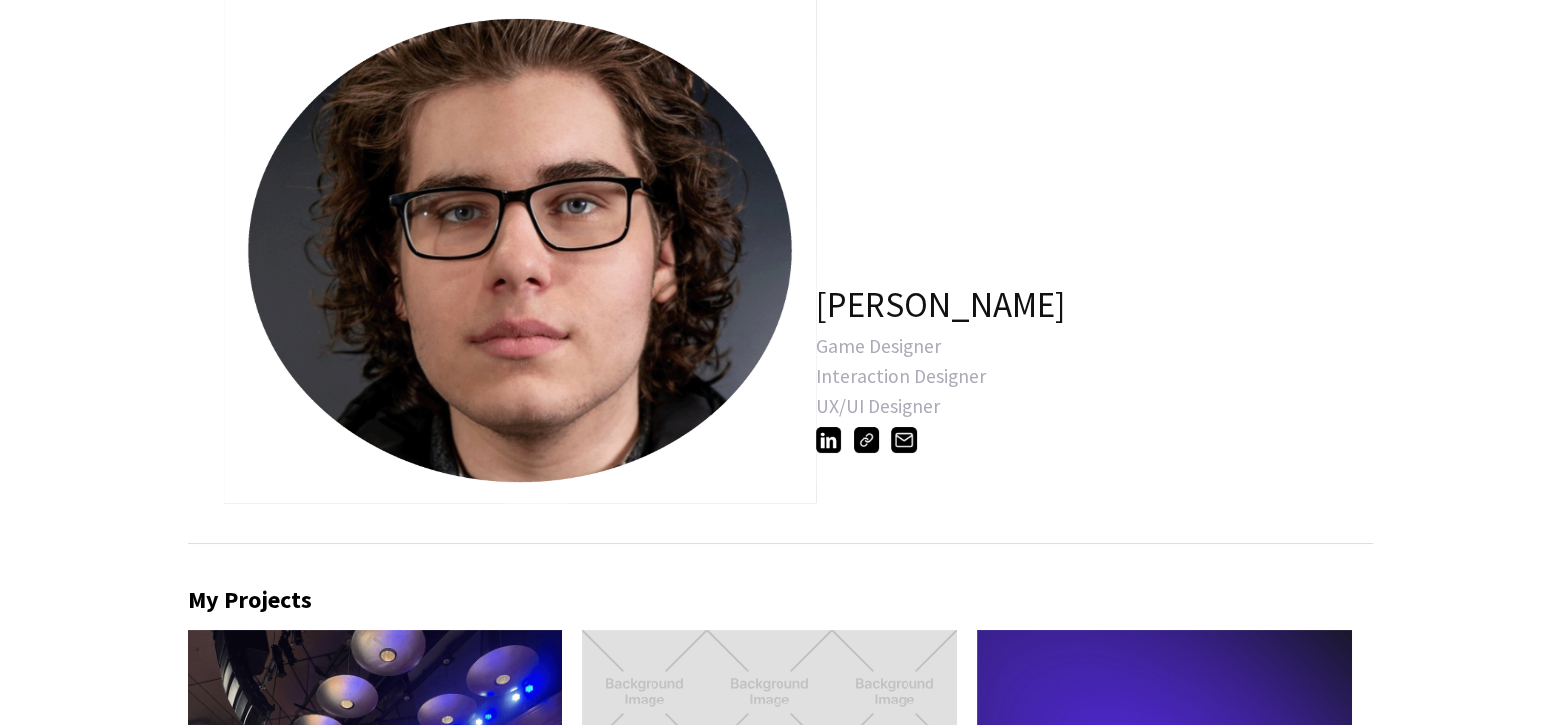 scroll, scrollTop: 100, scrollLeft: 0, axis: vertical 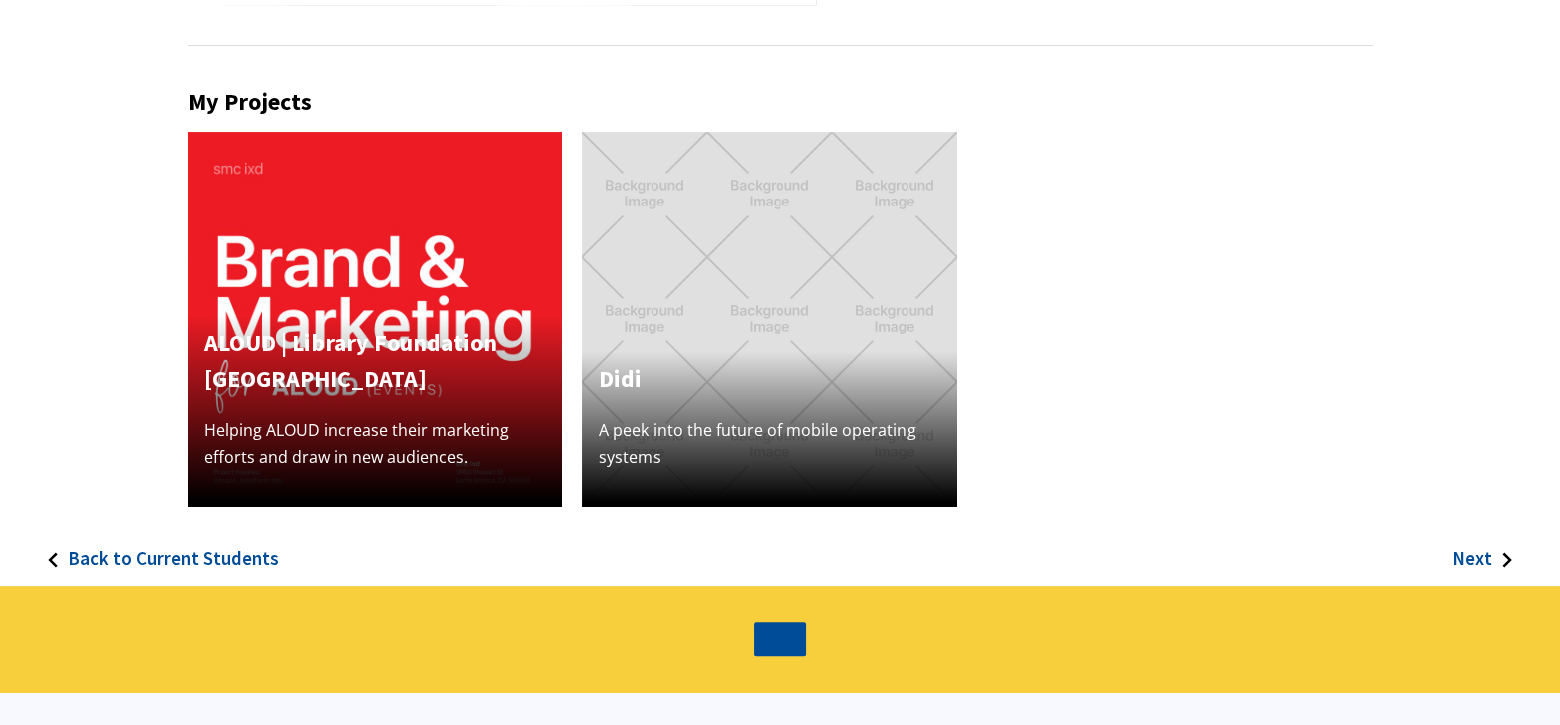 click on "Didi A peek into the future of mobile operating systems" at bounding box center [769, 319] 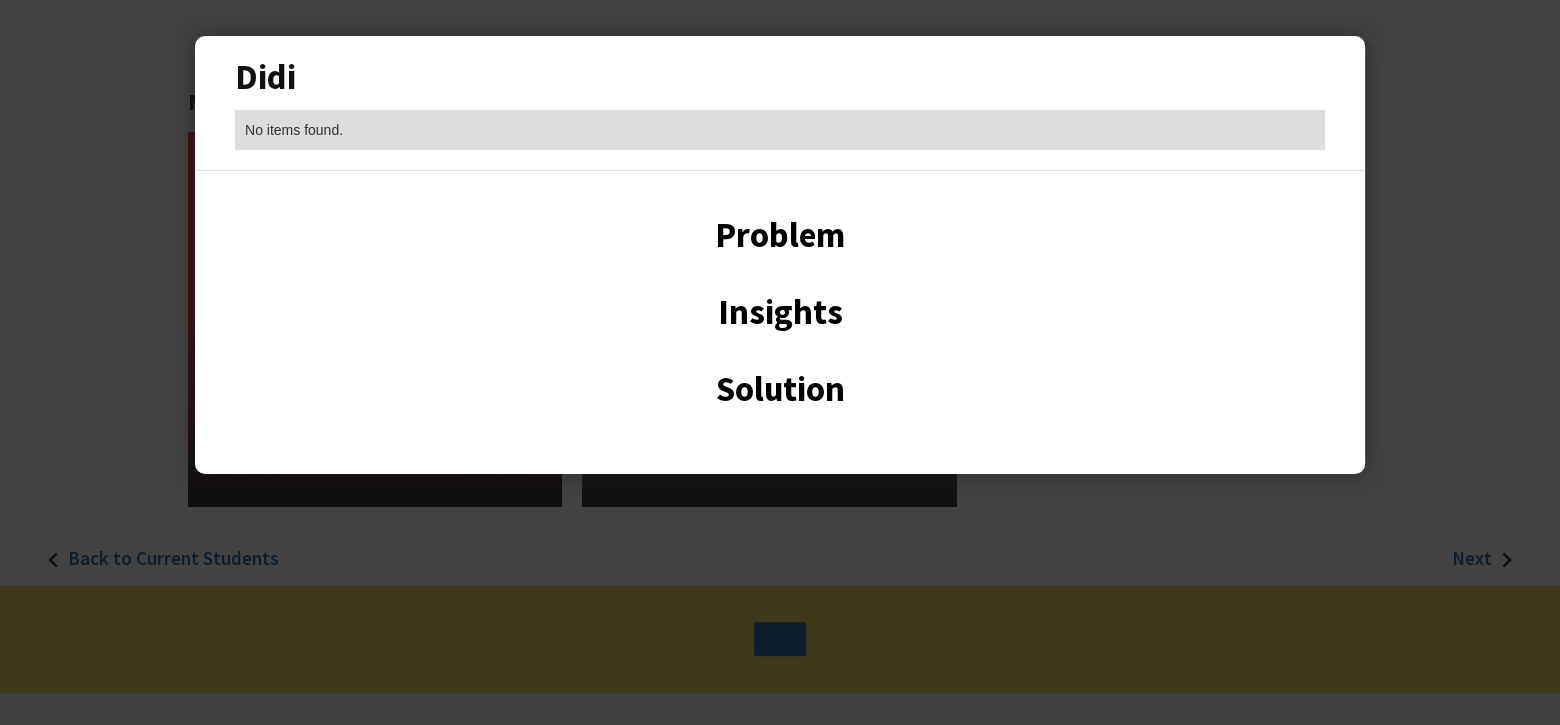 click at bounding box center (780, 362) 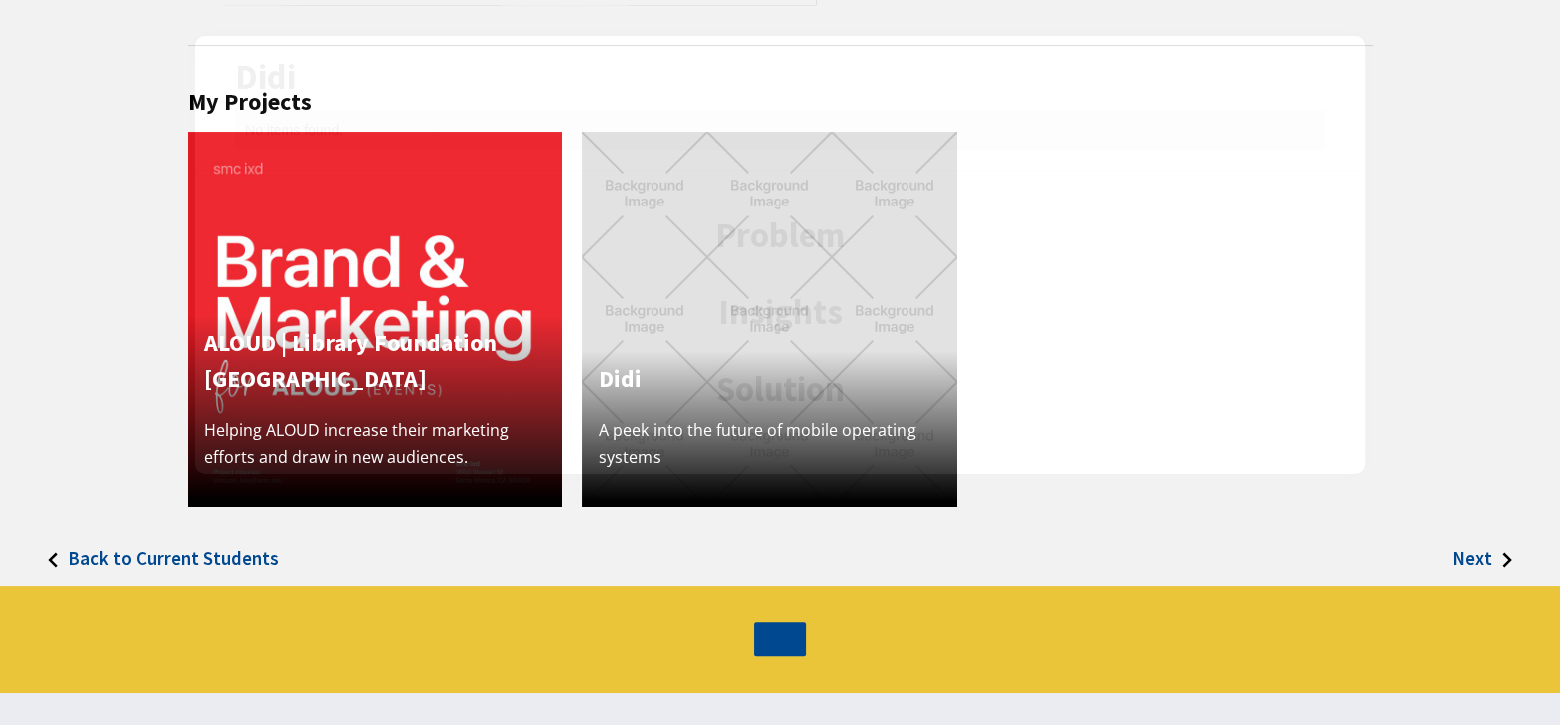 click on "Problem" at bounding box center [780, 235] 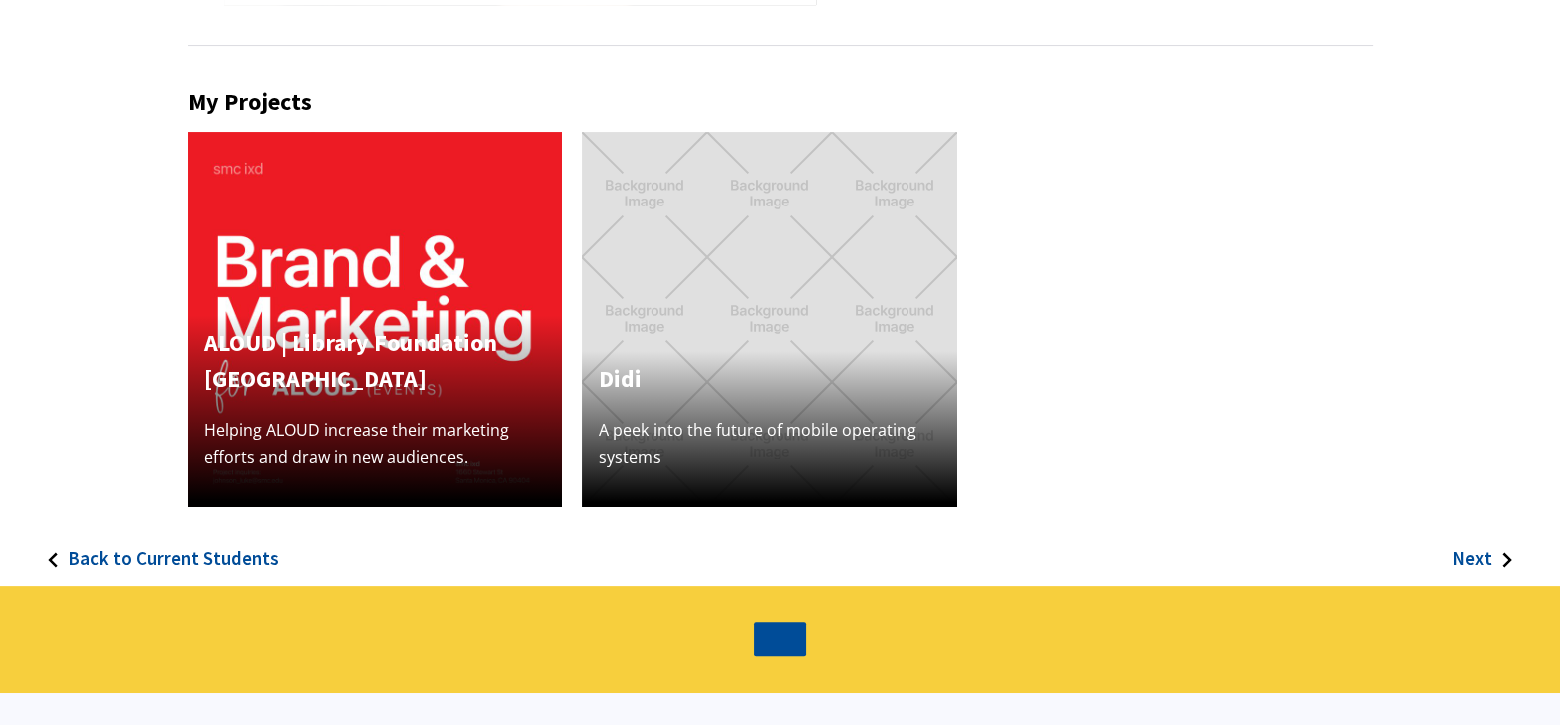 click at bounding box center (375, 319) 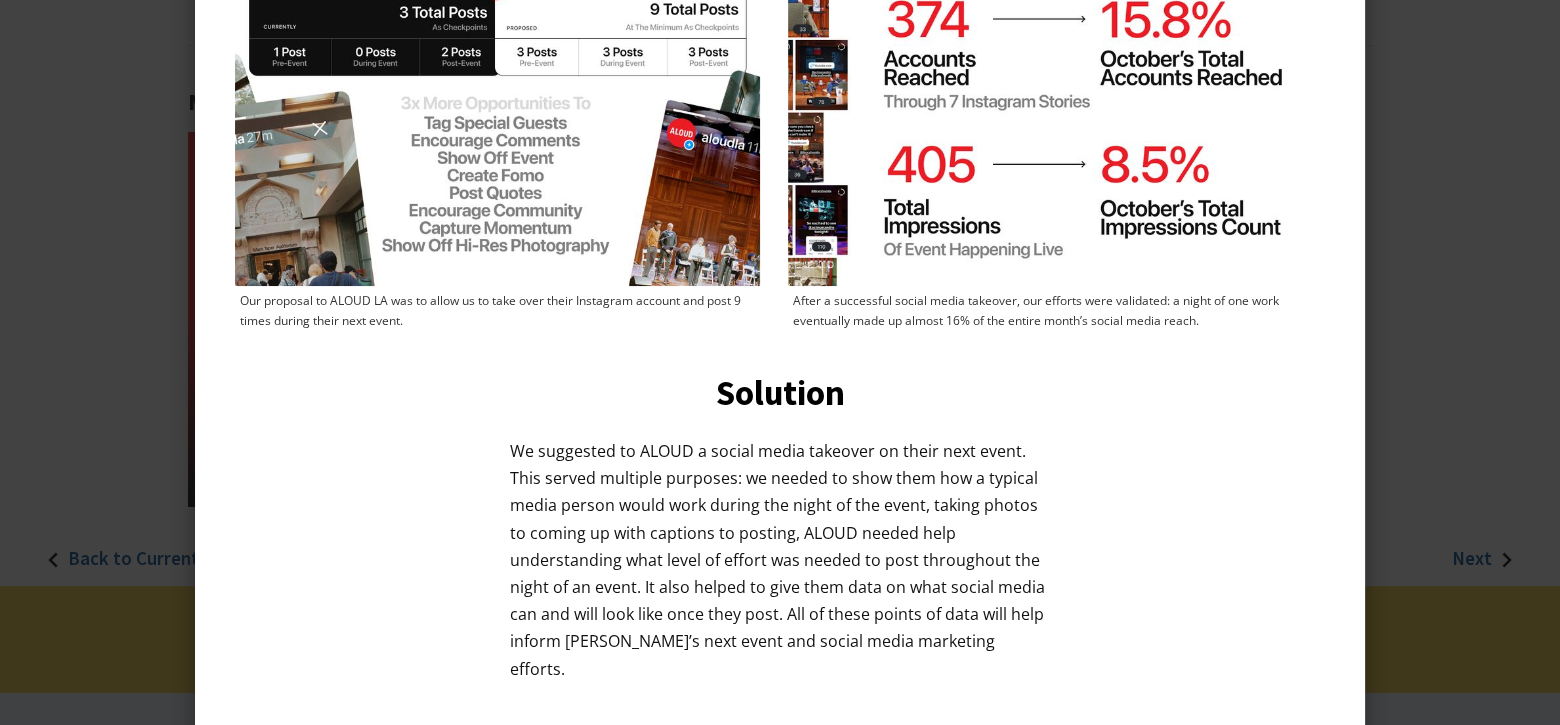 scroll, scrollTop: 1233, scrollLeft: 0, axis: vertical 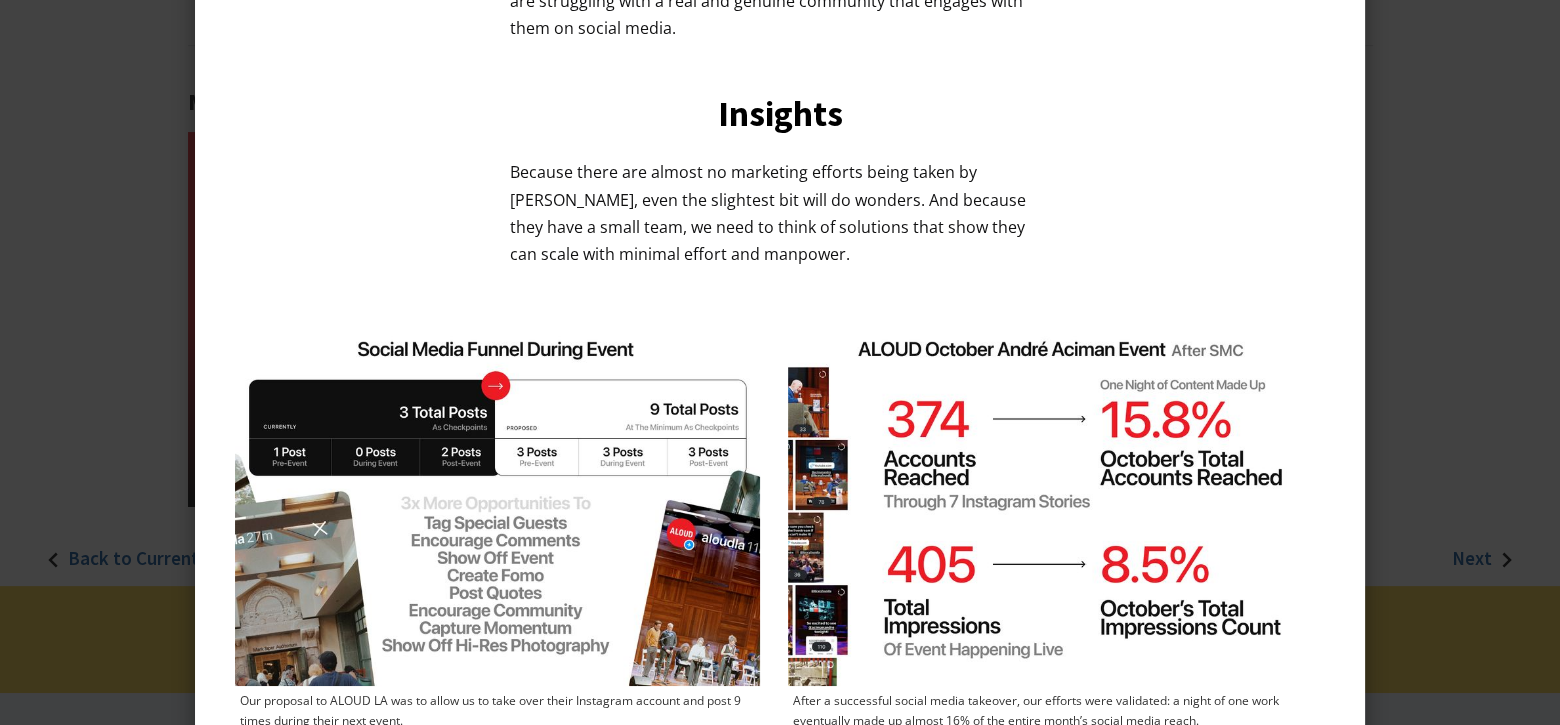 click at bounding box center [780, 362] 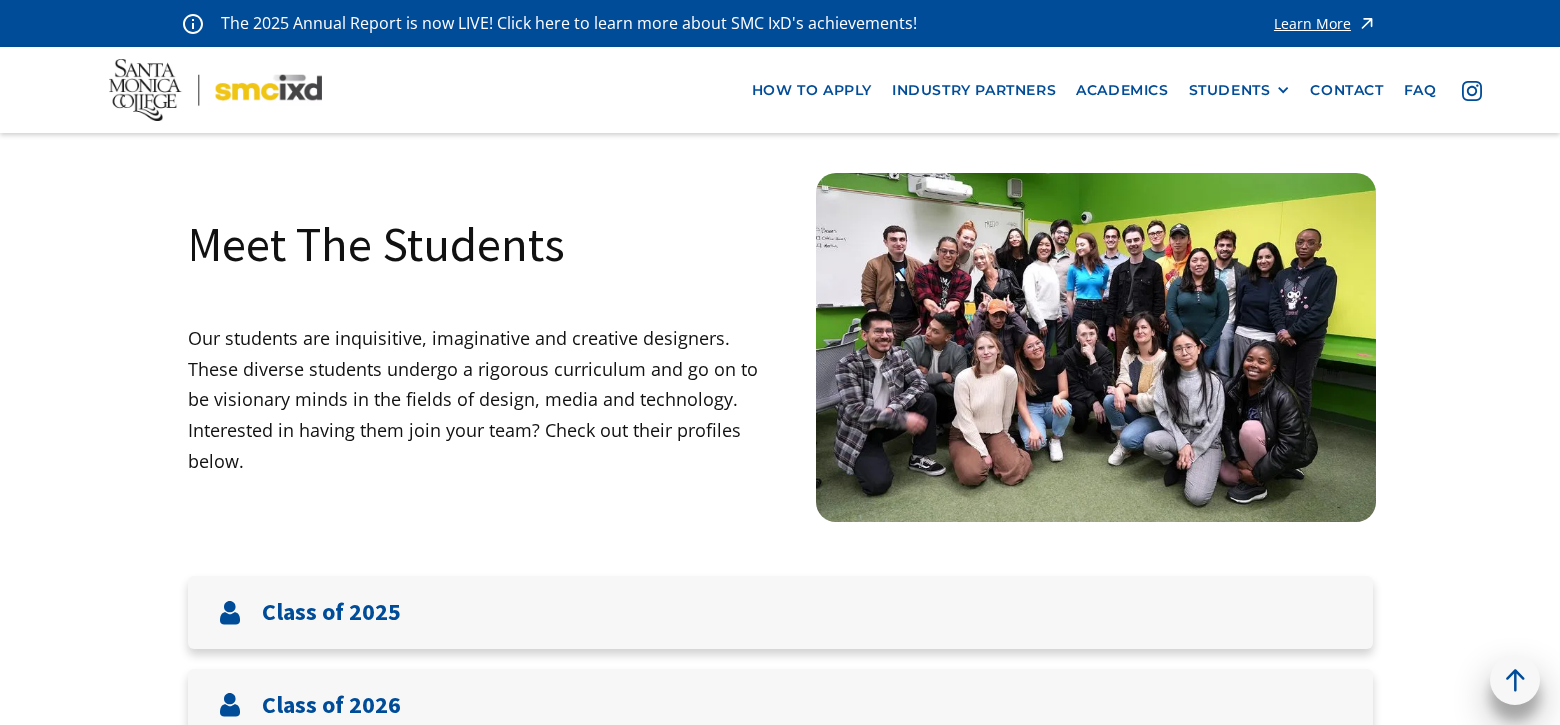 scroll, scrollTop: 0, scrollLeft: 0, axis: both 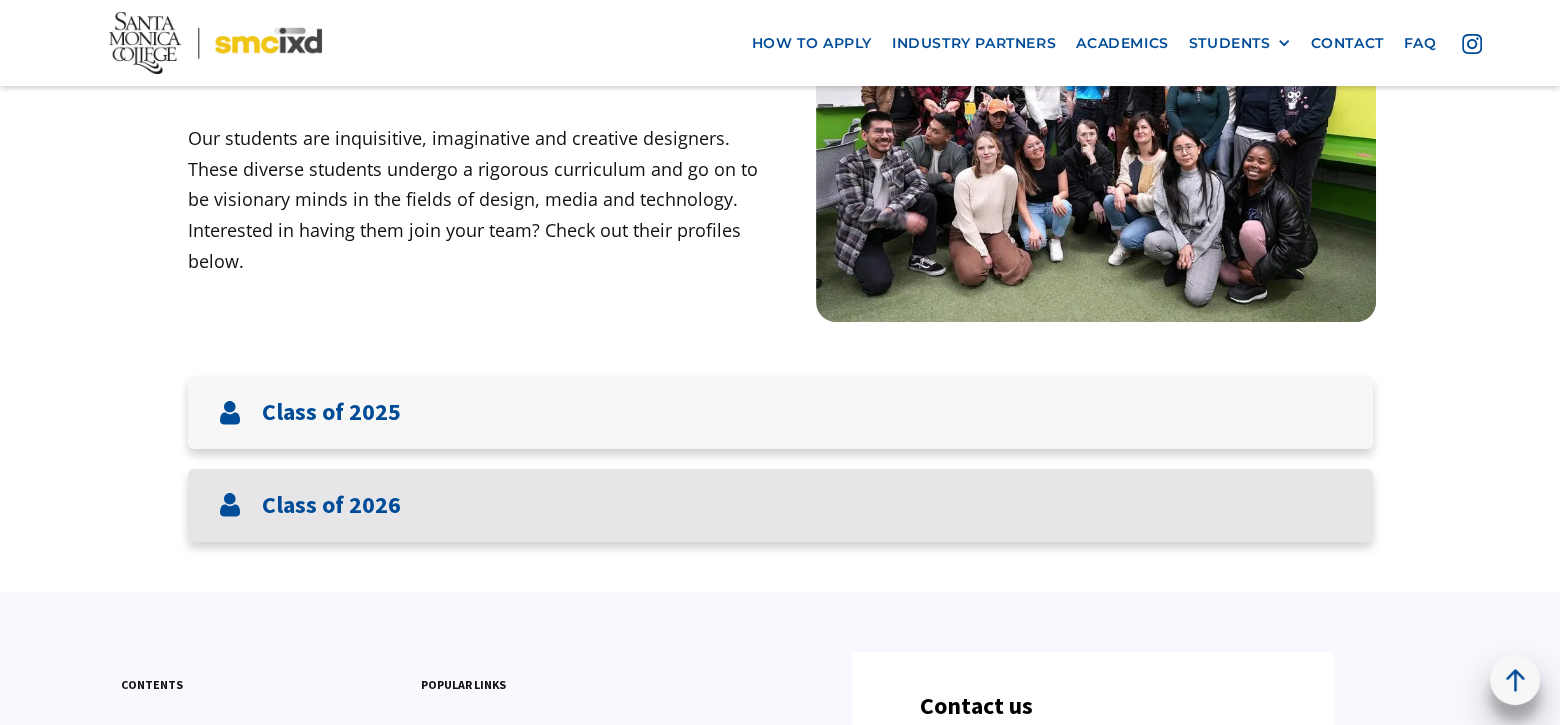 click on "Class of 2026" at bounding box center (331, 505) 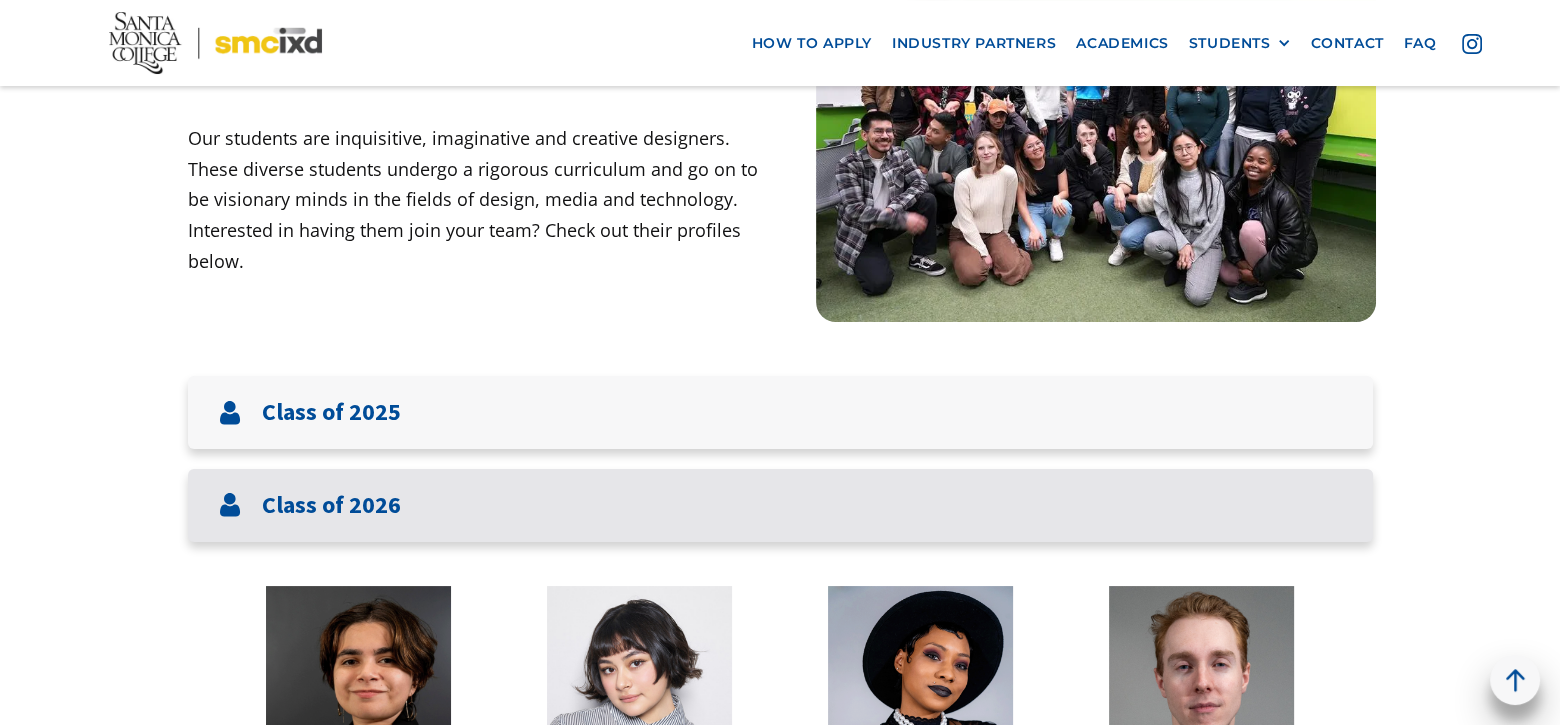 scroll, scrollTop: 500, scrollLeft: 0, axis: vertical 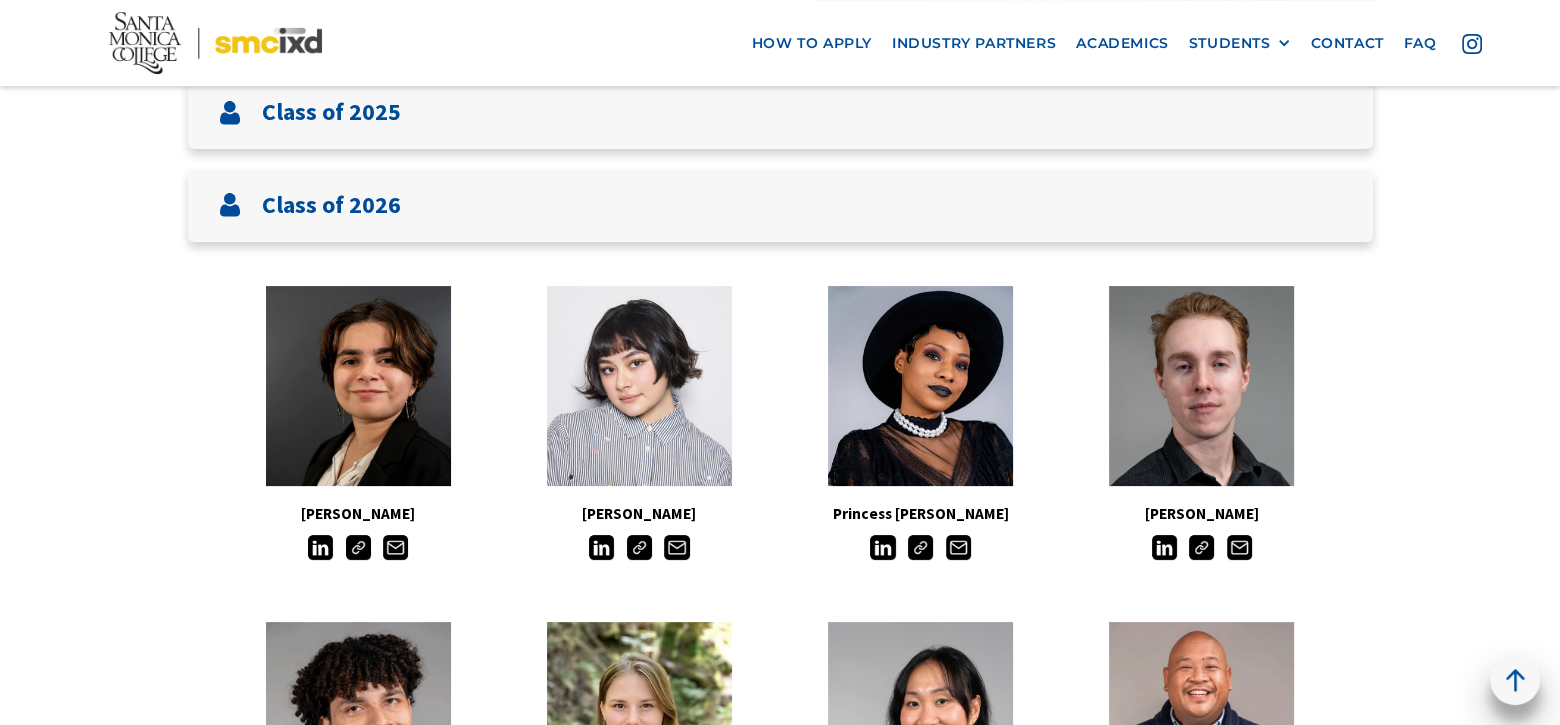 click on "Meet The Students Our students are inquisitive, imaginative and creative designers. These diverse students undergo a rigorous curriculum and go on to be visionary minds in the fields of design, media and technology. Interested in having them join your team? Check out their profiles below. Class of 2025 Darren Lau Giorgio Tandera Alison Parrales Celia Choi Lois Kim Arthur Jensen Isabel Bautista Birgess Weston Ian Goldstein Antonio Renoj Dani Torgusen Joseph Sotelo Michelle Cheng Angel Tolentino Anna Gigliotti Ryn Rangel Erick Olivares Carey Corrow Class of 2026 Sammy Schreier Aino Halonen Princess Marie Rivia Austin Gregory Fernando Herrera Kaylie Barr  Uyen Tran Alexander Albao Harmony Simpson Oliver Litner Joan Nandawula Lionell Burgess Jonathan Lopez Danielle Perez Marcus Thomas Yooji Chae Alexander Johnson Czarina Goingco contents Current students how to apply industry partners faq popular links apply SMC financial aid dates and tuition curriculum 2019/20 Report (pdf) 2021 Report 2023 Report 2024 Report" at bounding box center [780, 1396] 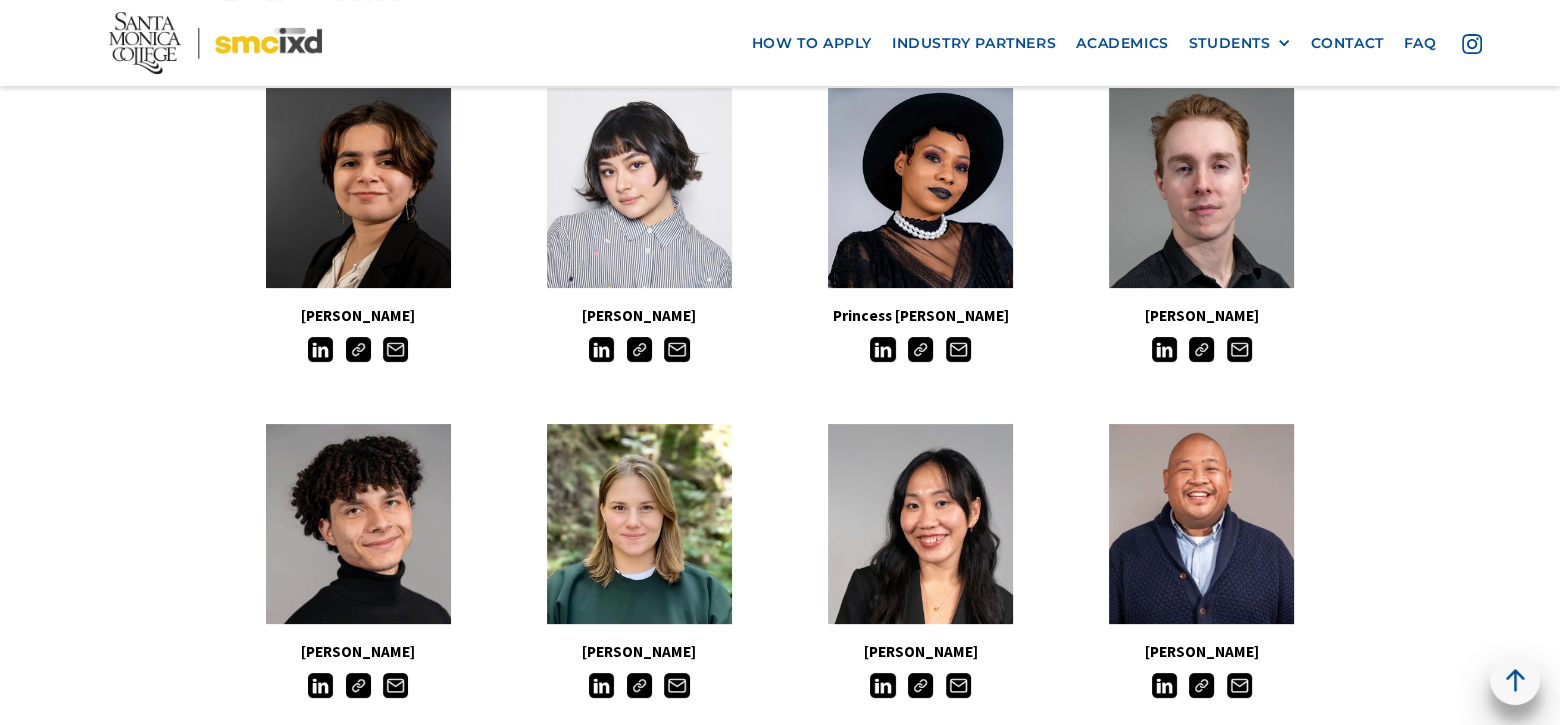 scroll, scrollTop: 600, scrollLeft: 0, axis: vertical 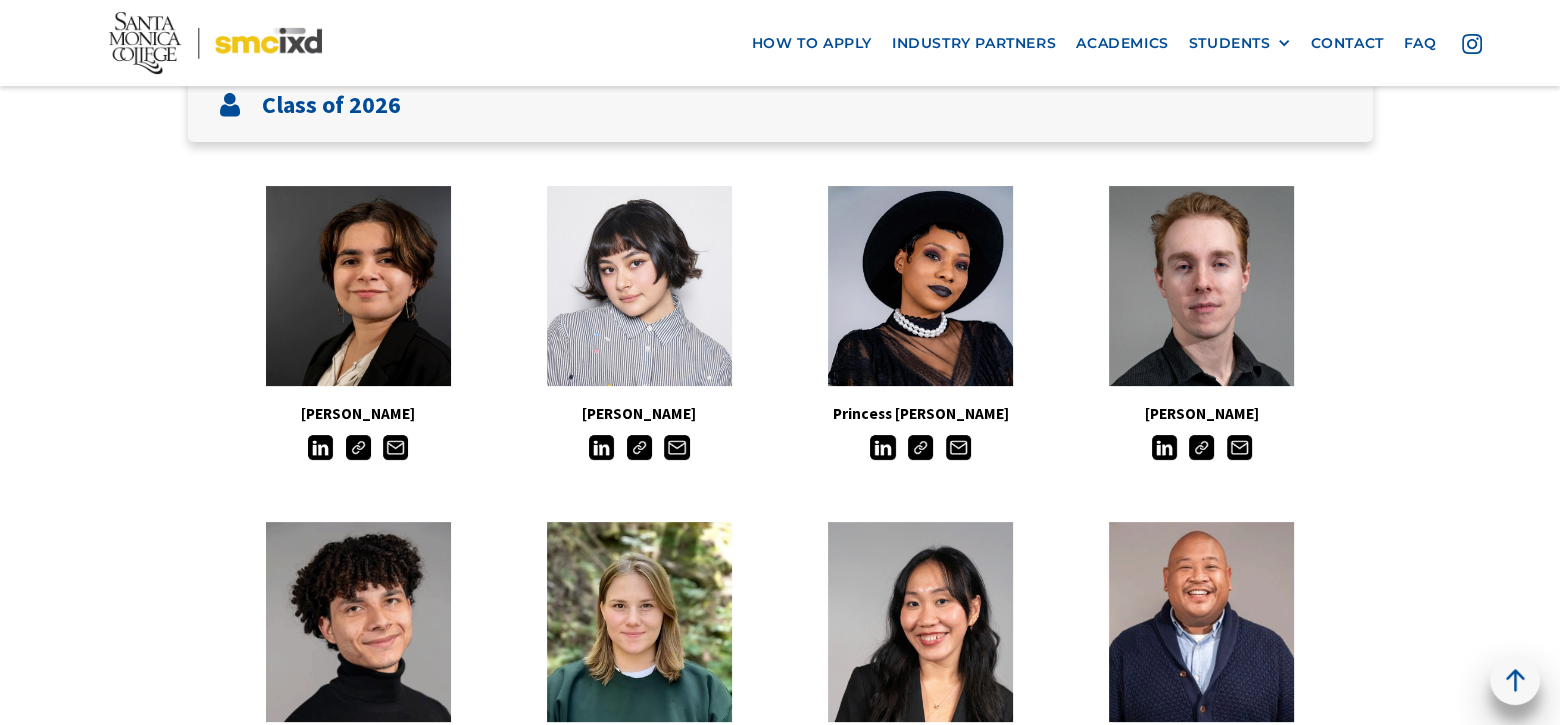 click on "Sammy Schreier Aino Halonen Princess Marie Rivia Austin Gregory Fernando Herrera Kaylie Barr  Uyen Tran Alexander Albao Harmony Simpson Oliver Litner Joan Nandawula Lionell Burgess Jonathan Lopez Danielle Perez Marcus Thomas Yooji Chae Alexander Johnson Czarina Goingco" at bounding box center [780, 1012] 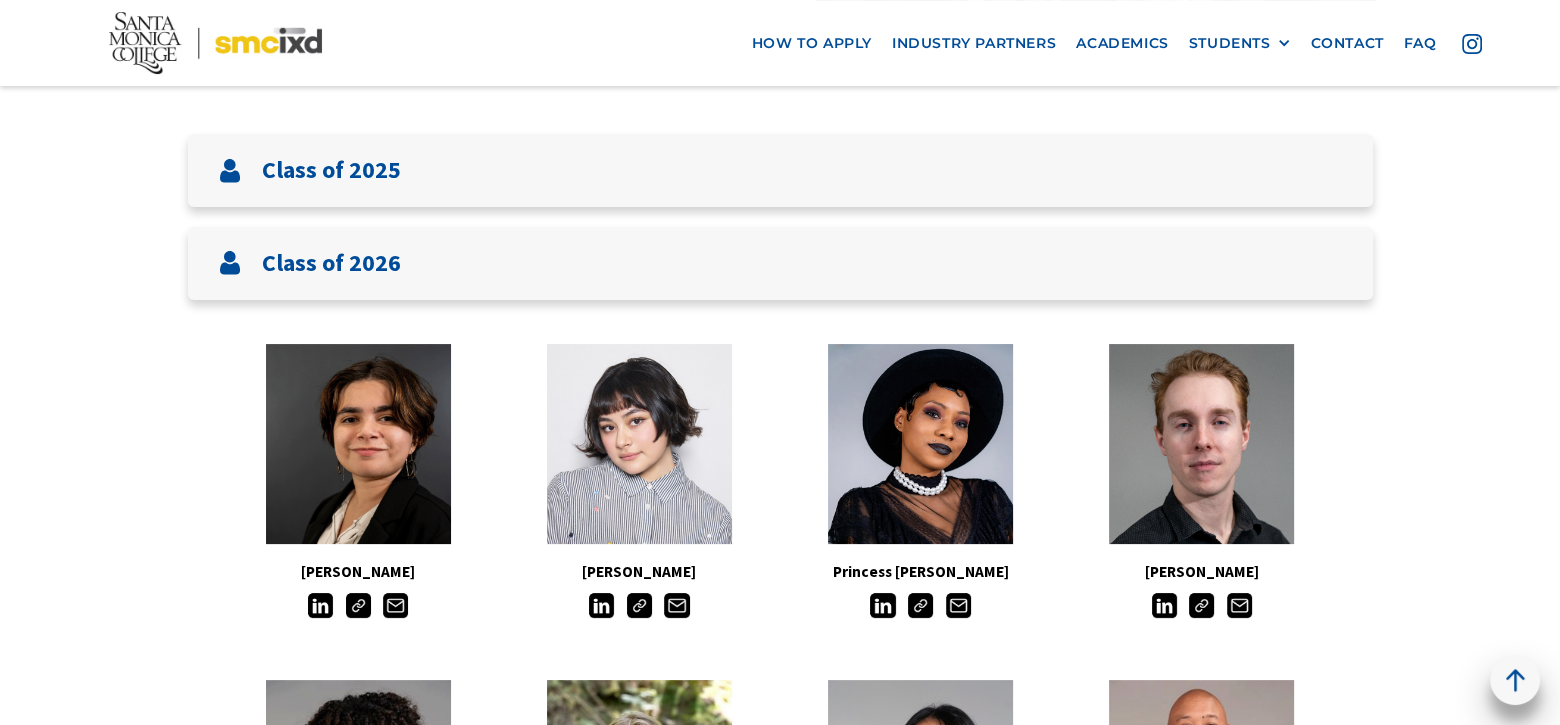 scroll, scrollTop: 415, scrollLeft: 0, axis: vertical 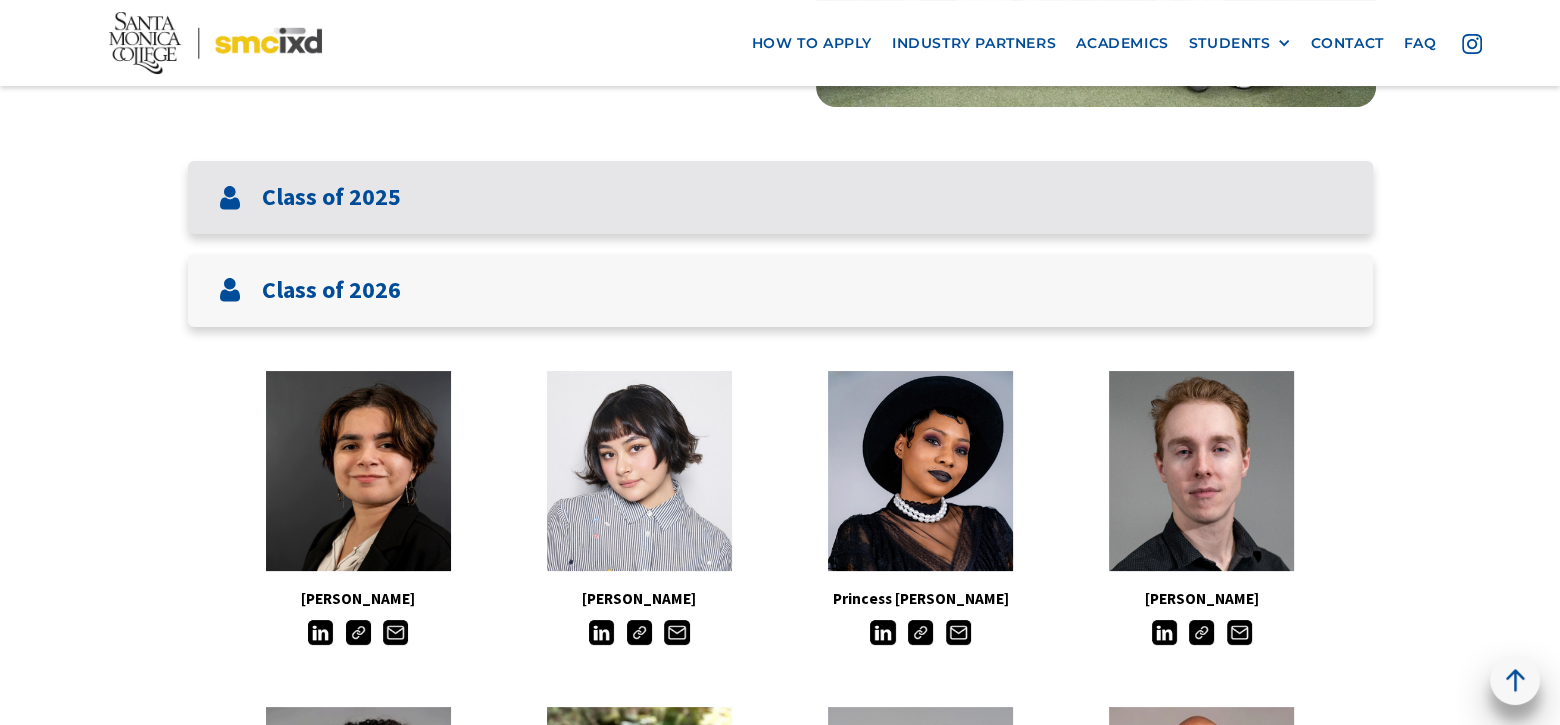click on "Class of 2025" at bounding box center (331, 197) 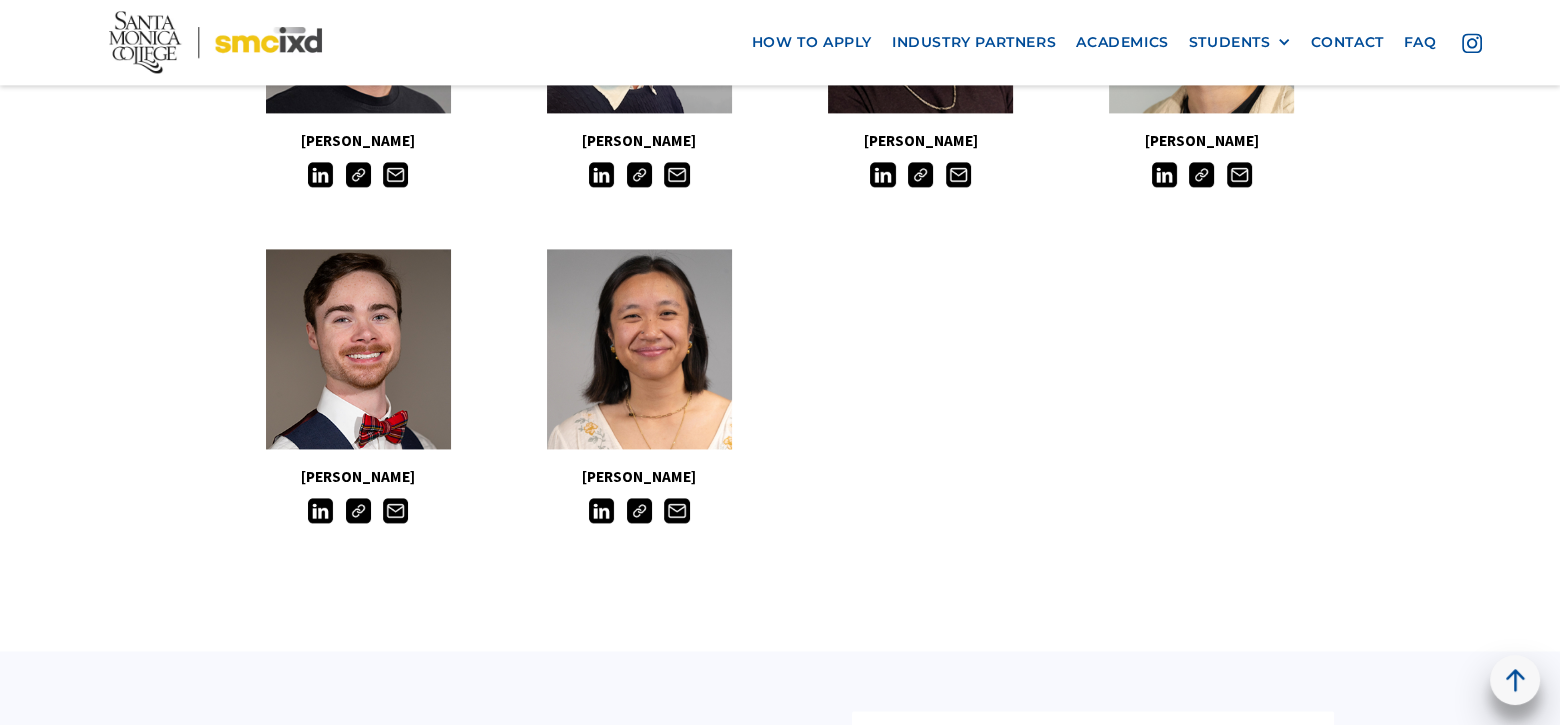 scroll, scrollTop: 3663, scrollLeft: 0, axis: vertical 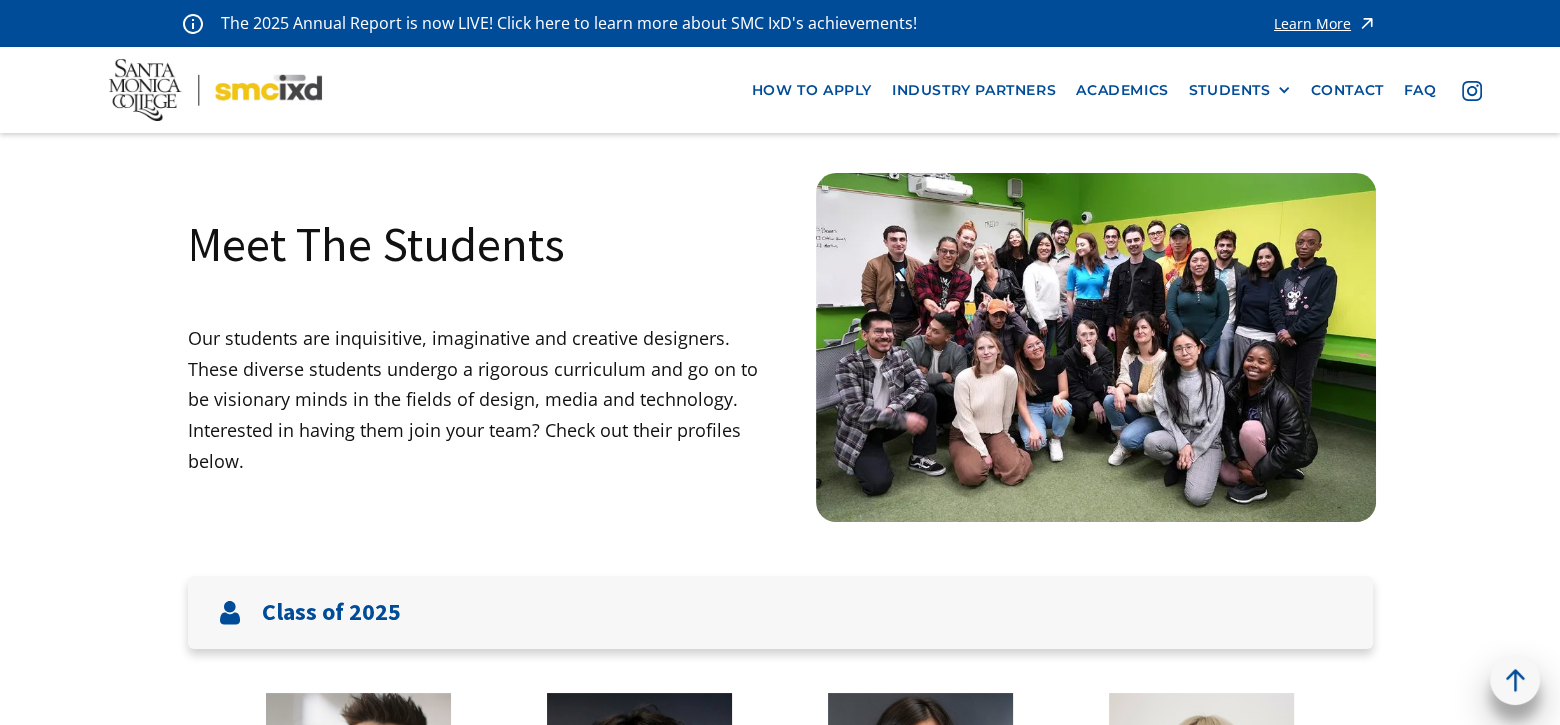 click on "Meet The Students Our students are inquisitive, imaginative and creative designers. These diverse students undergo a rigorous curriculum and go on to be visionary minds in the fields of design, media and technology. Interested in having them join your team? Check out their profiles below. Class of 2025 Darren Lau Giorgio Tandera Alison Parrales Celia Choi Lois Kim Arthur Jensen Isabel Bautista Birgess Weston Ian Goldstein Antonio Renoj Dani Torgusen Joseph Sotelo Michelle Cheng Angel Tolentino Anna Gigliotti Ryn Rangel Erick Olivares Carey Corrow Class of 2026 Sammy Schreier Aino Halonen Princess Marie Rivia Austin Gregory Fernando Herrera Kaylie Barr  Uyen Tran Alexander Albao Harmony Simpson Oliver Litner Joan Nandawula Lionell Burgess Jonathan Lopez Danielle Perez Marcus Thomas Yooji Chae Alexander Johnson Czarina Goingco contents Current students how to apply industry partners faq popular links apply SMC financial aid dates and tuition curriculum 2019/20 Report (pdf) 2021 Report 2023 Report 2024 Report" at bounding box center [780, 2766] 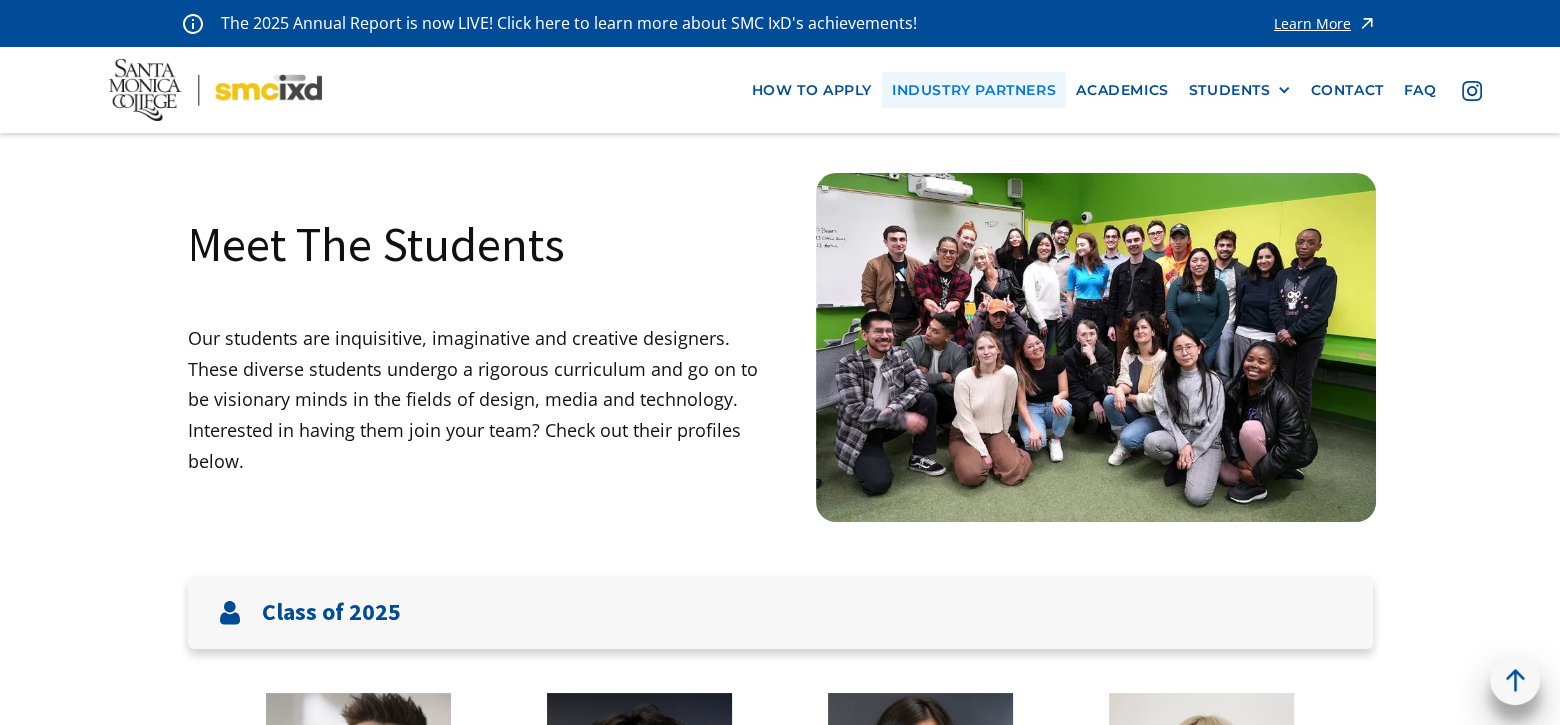 click on "industry partners" at bounding box center [974, 90] 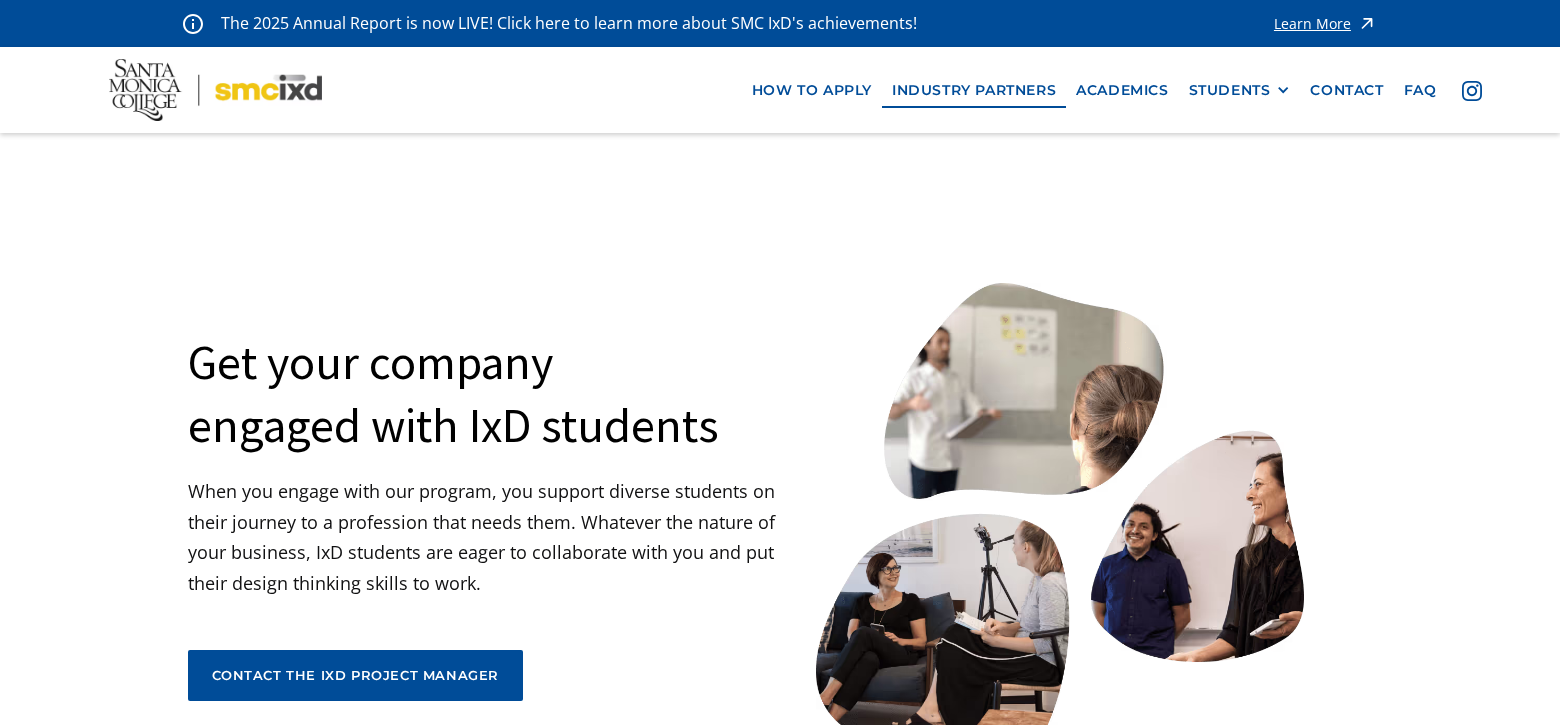 scroll, scrollTop: 0, scrollLeft: 0, axis: both 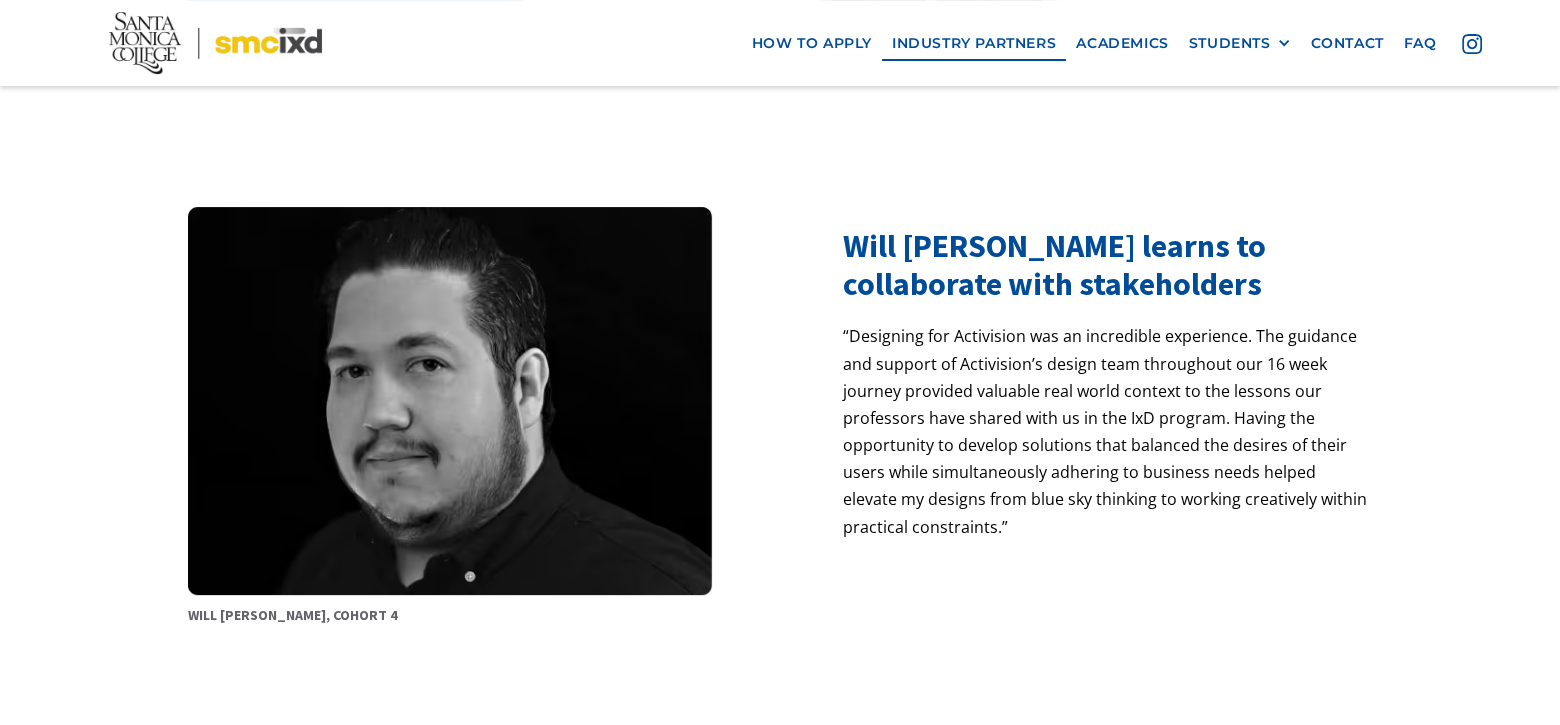 click on "Will [PERSON_NAME], cohort 4 Will [PERSON_NAME] learns to collaborate with stakeholders “Designing for Activision was an incredible experience. The guidance and support of Activision’s design team throughout our 16 week journey provided valuable real world context to the lessons our professors have shared with us in the IxD program. Having the opportunity to develop solutions that balanced the desires of their users while simultaneously adhering to business needs helped elevate my designs from blue sky thinking to working creatively within practical constraints.”" at bounding box center (780, 416) 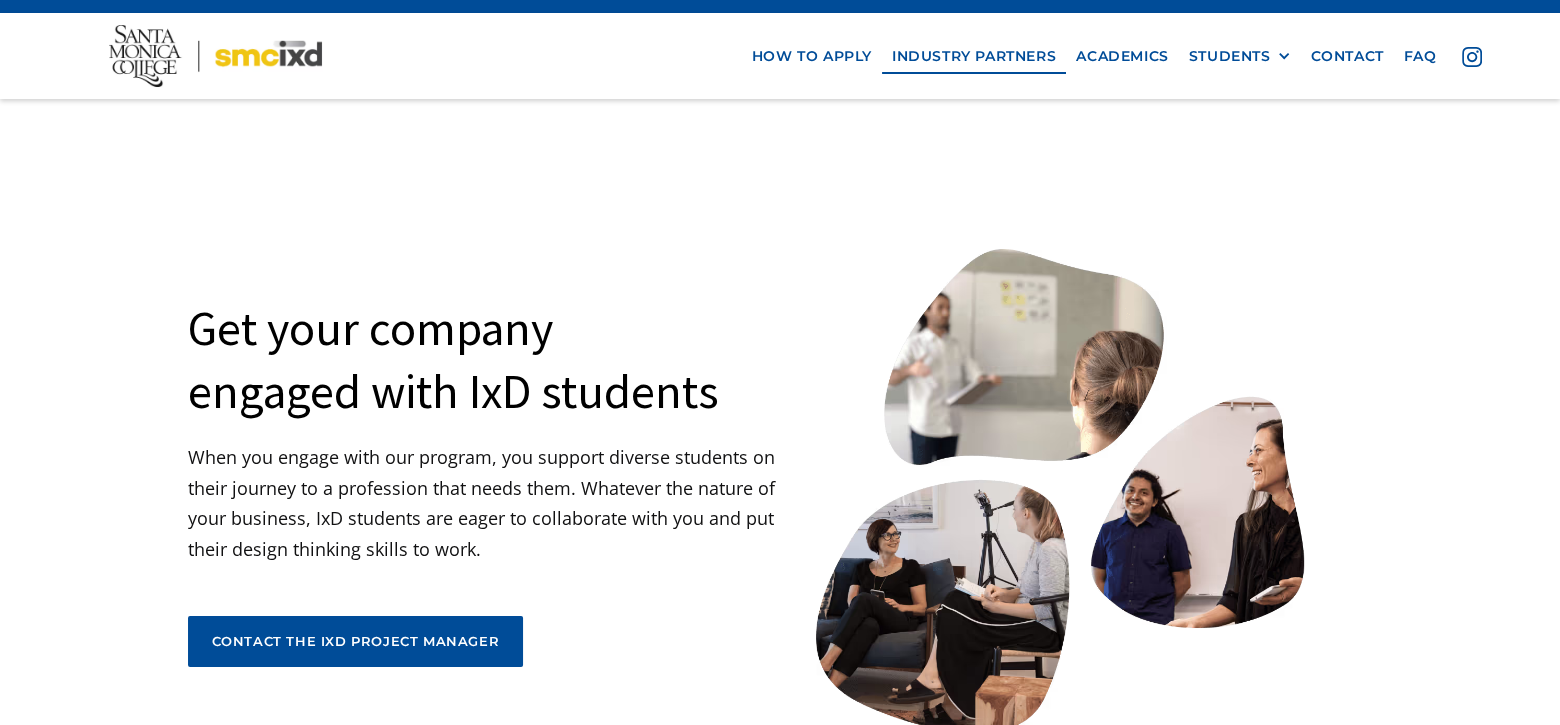 scroll, scrollTop: 0, scrollLeft: 0, axis: both 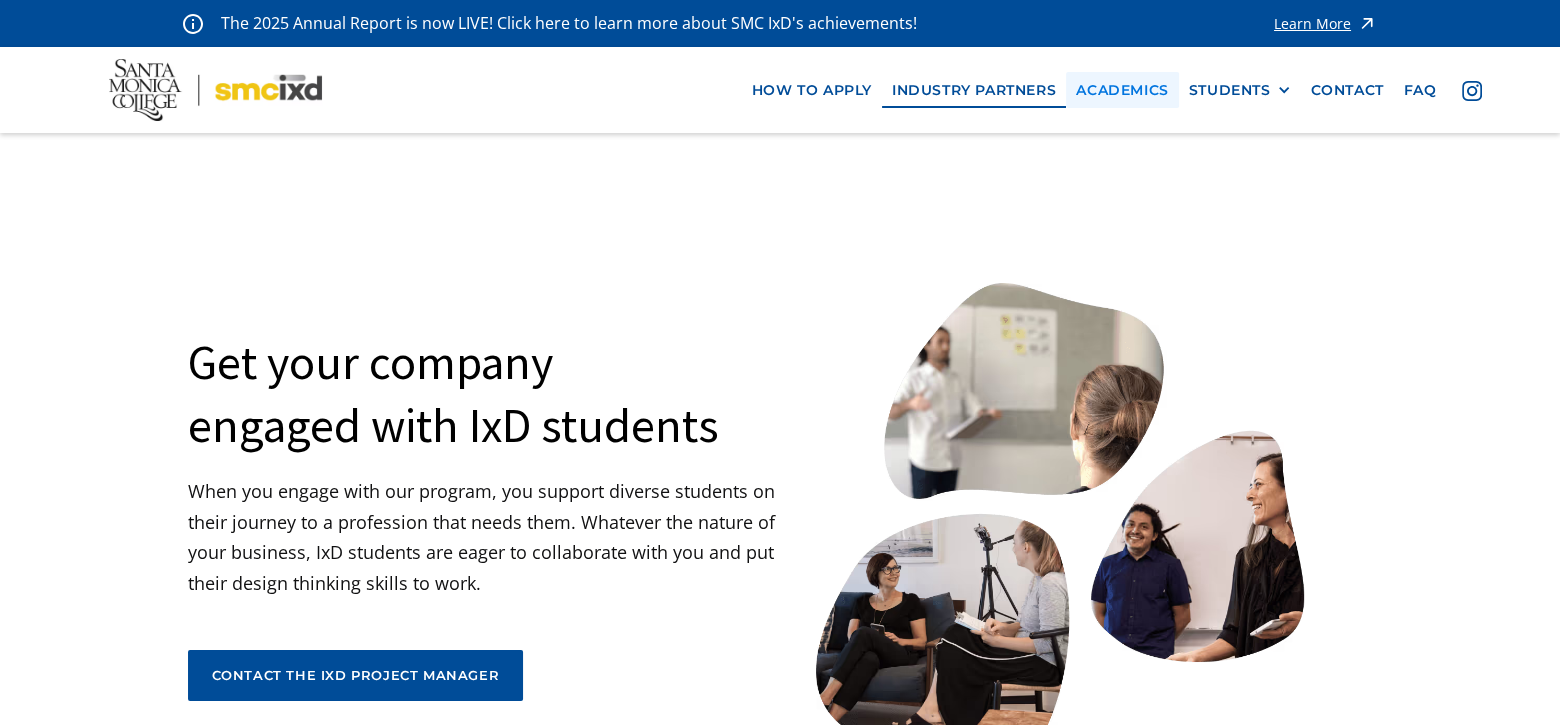 click on "Academics" at bounding box center (1122, 90) 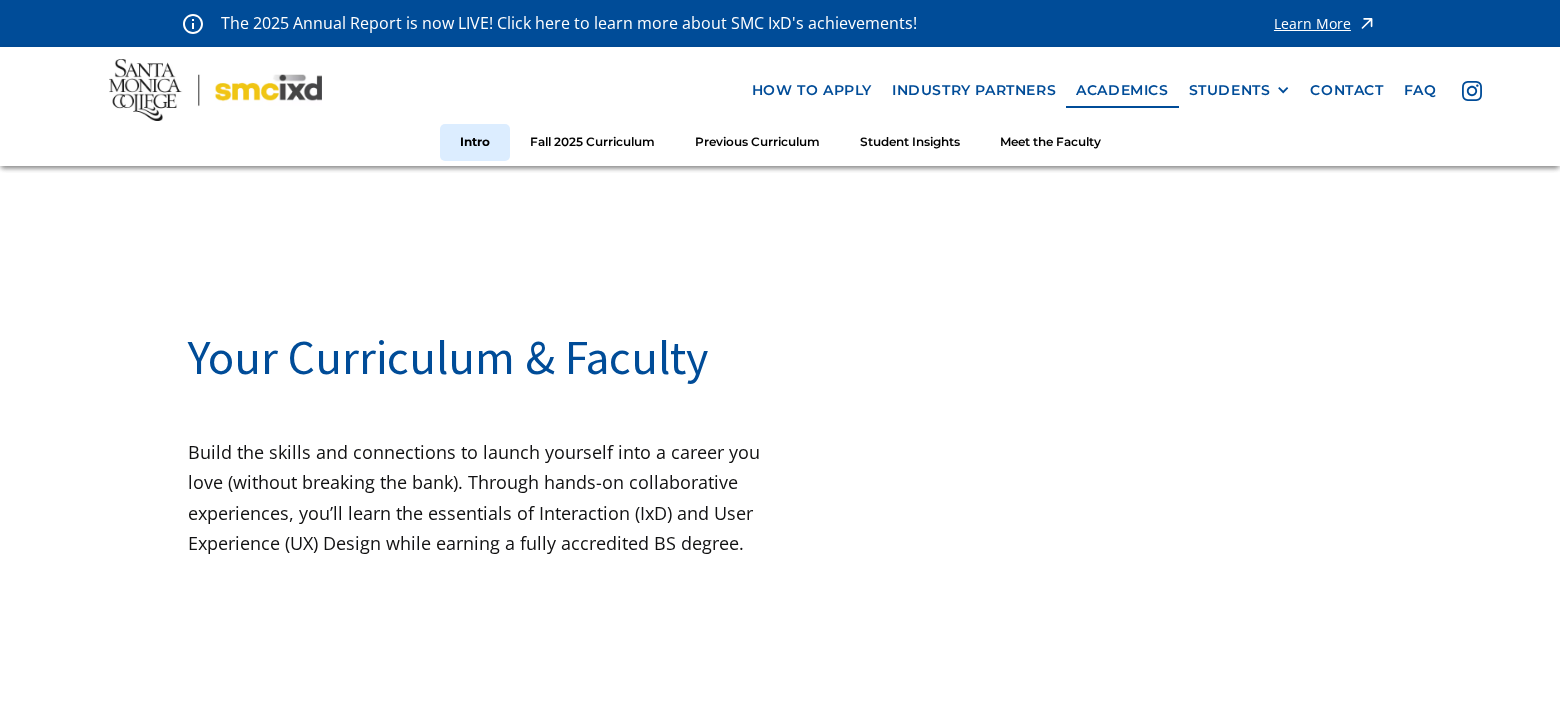 scroll, scrollTop: 0, scrollLeft: 0, axis: both 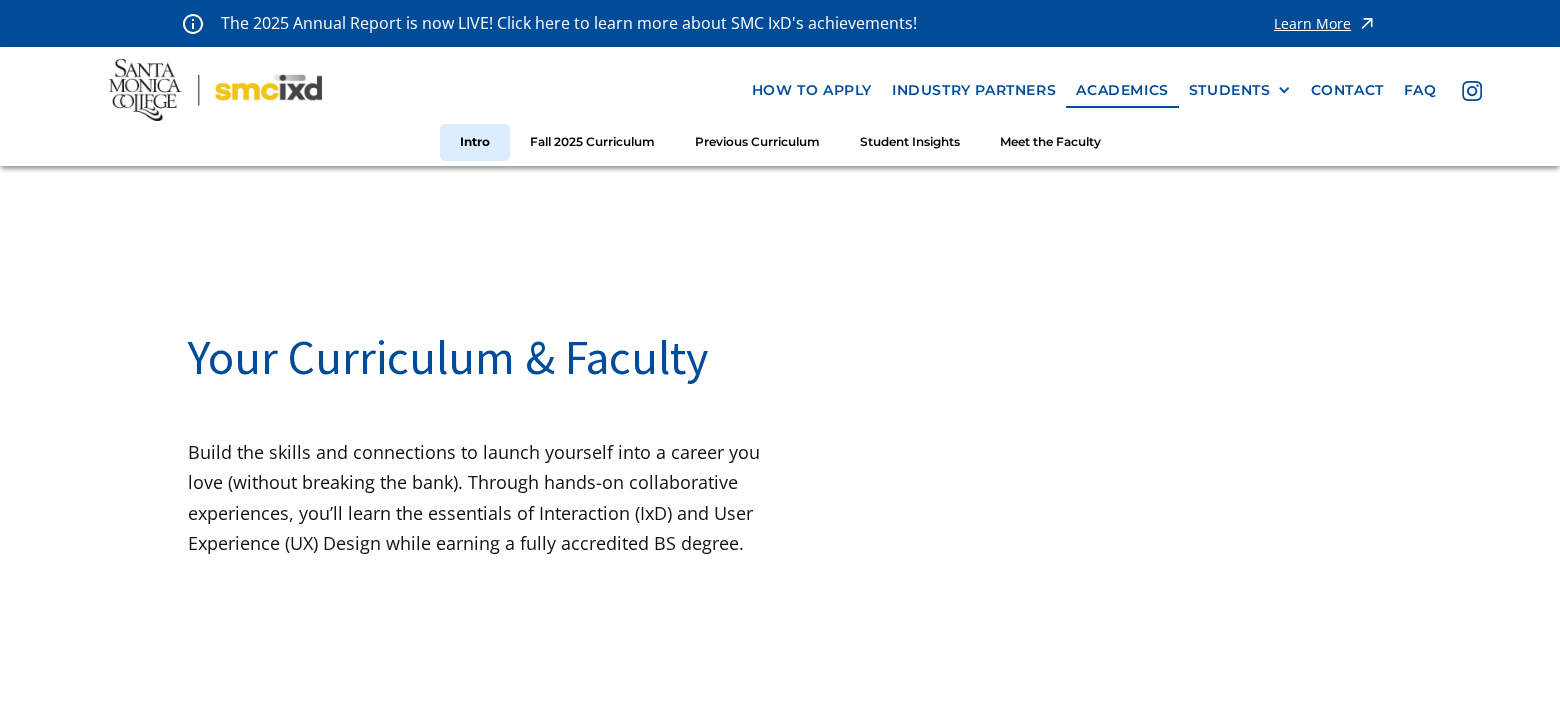 click at bounding box center [1112, 457] 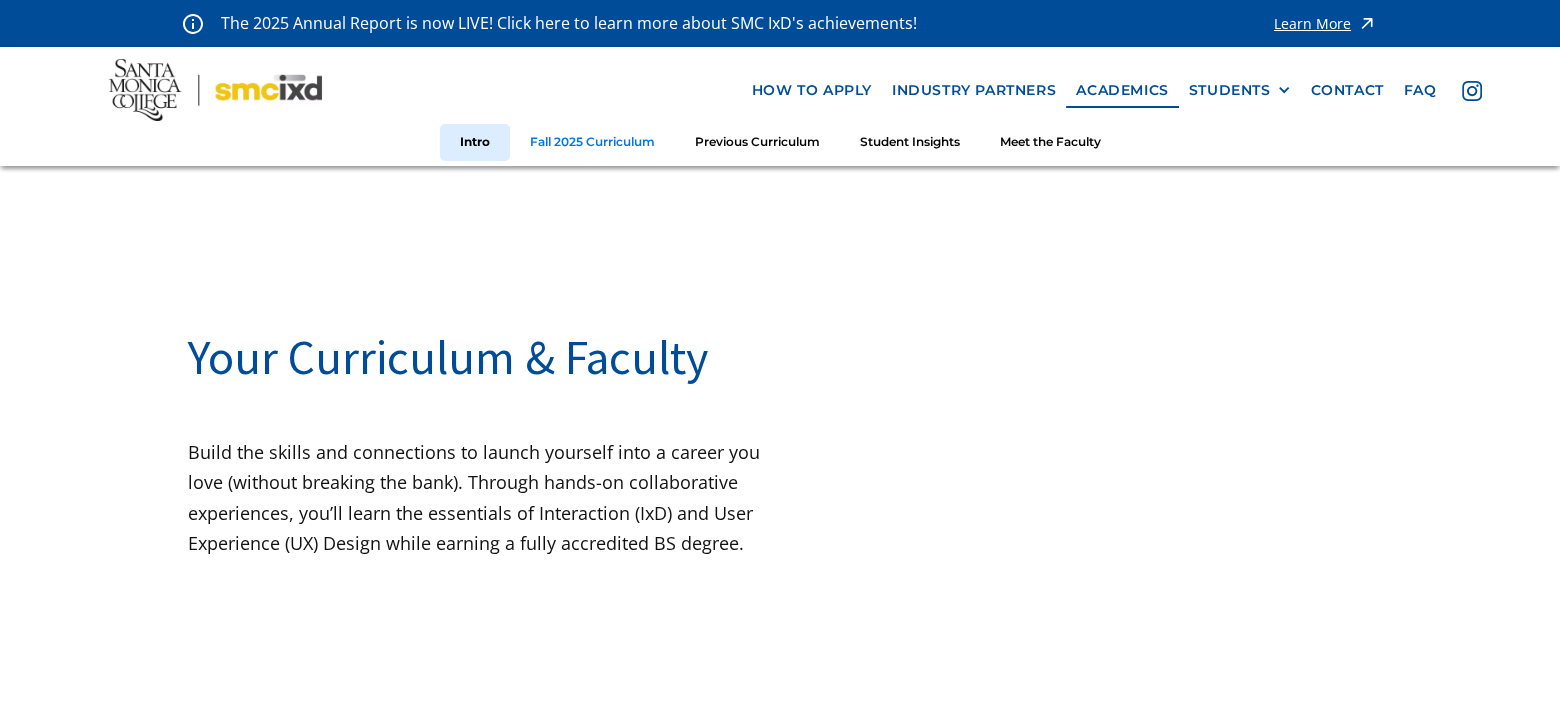 click on "Fall 2025 Curriculum" at bounding box center [592, 142] 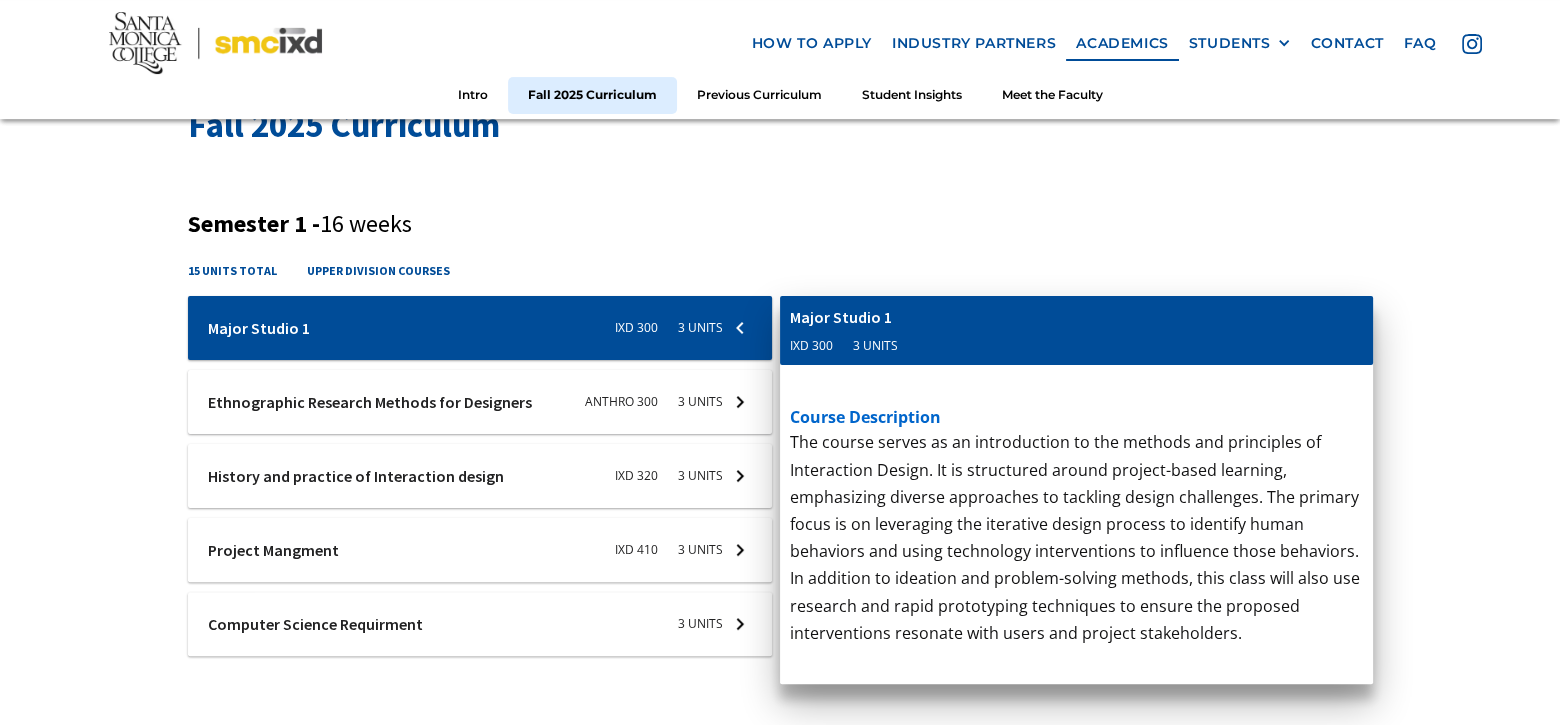scroll, scrollTop: 669, scrollLeft: 0, axis: vertical 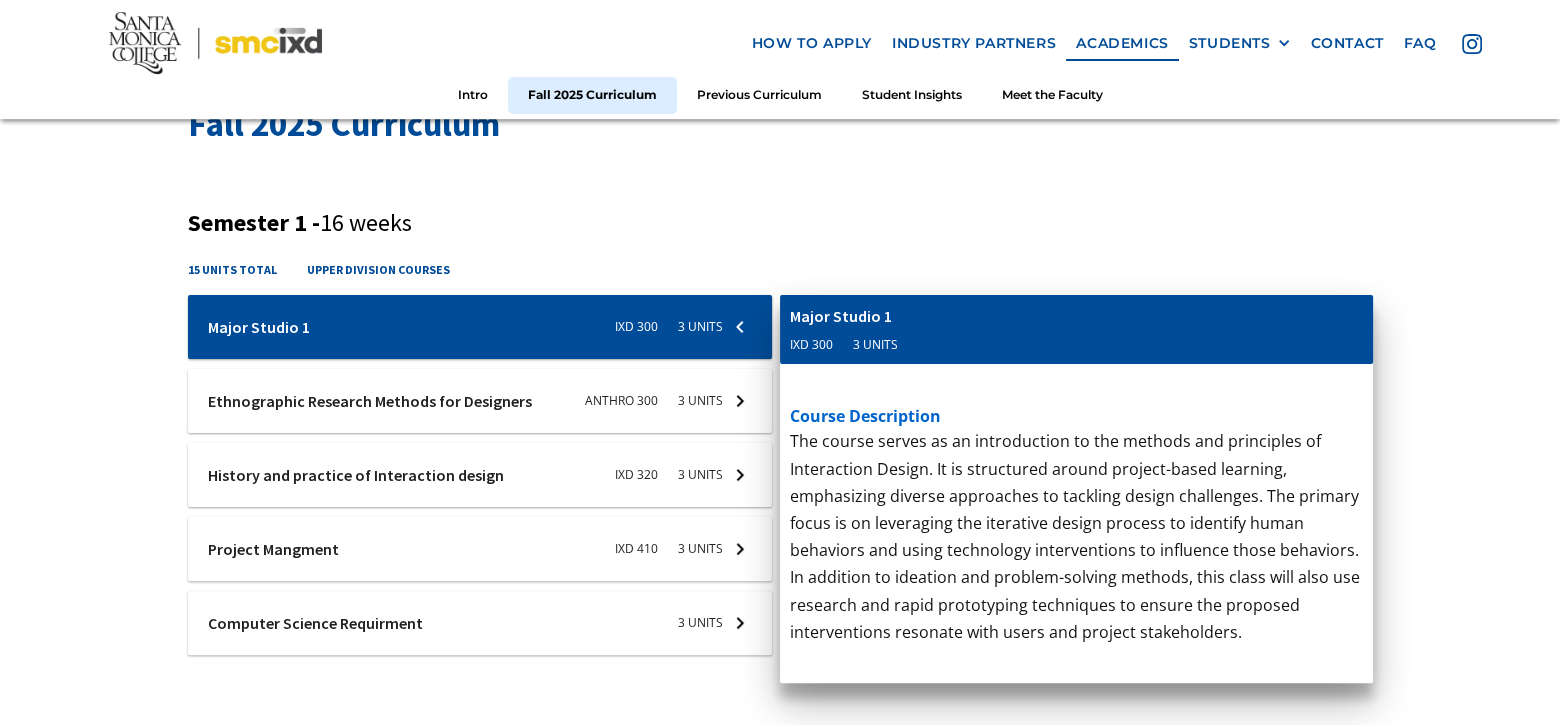 click on "Fall 2025 Curriculum Semester 1 -  16 weeks 15 units total upper division courses Ixd-310-studio-1 Major Studio 1 IXD 300 3 units course description The course serves as an introduction to the methods and principles of Interaction Design. It is structured around project-based learning, emphasizing diverse approaches to tackling design challenges. The primary focus is on leveraging the iterative design process to identify human behaviors and using technology interventions to influence those behaviors. In addition to ideation and problem-solving methods, this class will also use research and rapid prototyping techniques to ensure the proposed interventions resonate with users and project stakeholders. ‍ here’s what a student thinks about the course Major Studio 1 IXD 300 3 units Ixd-310-studio-1 anthro-300-ethnographic-research-methods-for-designers Ethnographic Research Methods for Designers ANTHRO 300 3 units course description ‍ here’s what a student thinks about the course ANTHRO 300 3 units IXD 320" at bounding box center (780, 1118) 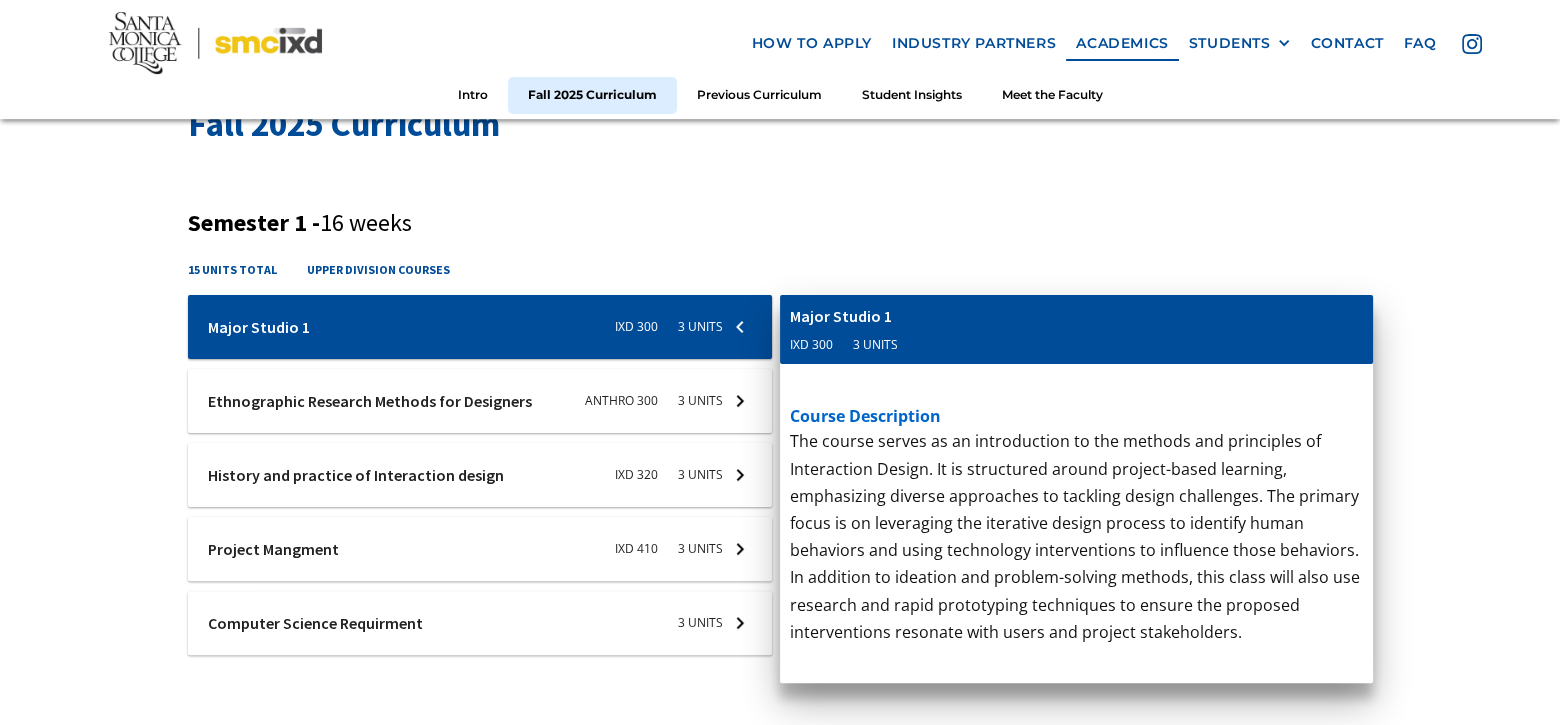 scroll, scrollTop: 1169, scrollLeft: 0, axis: vertical 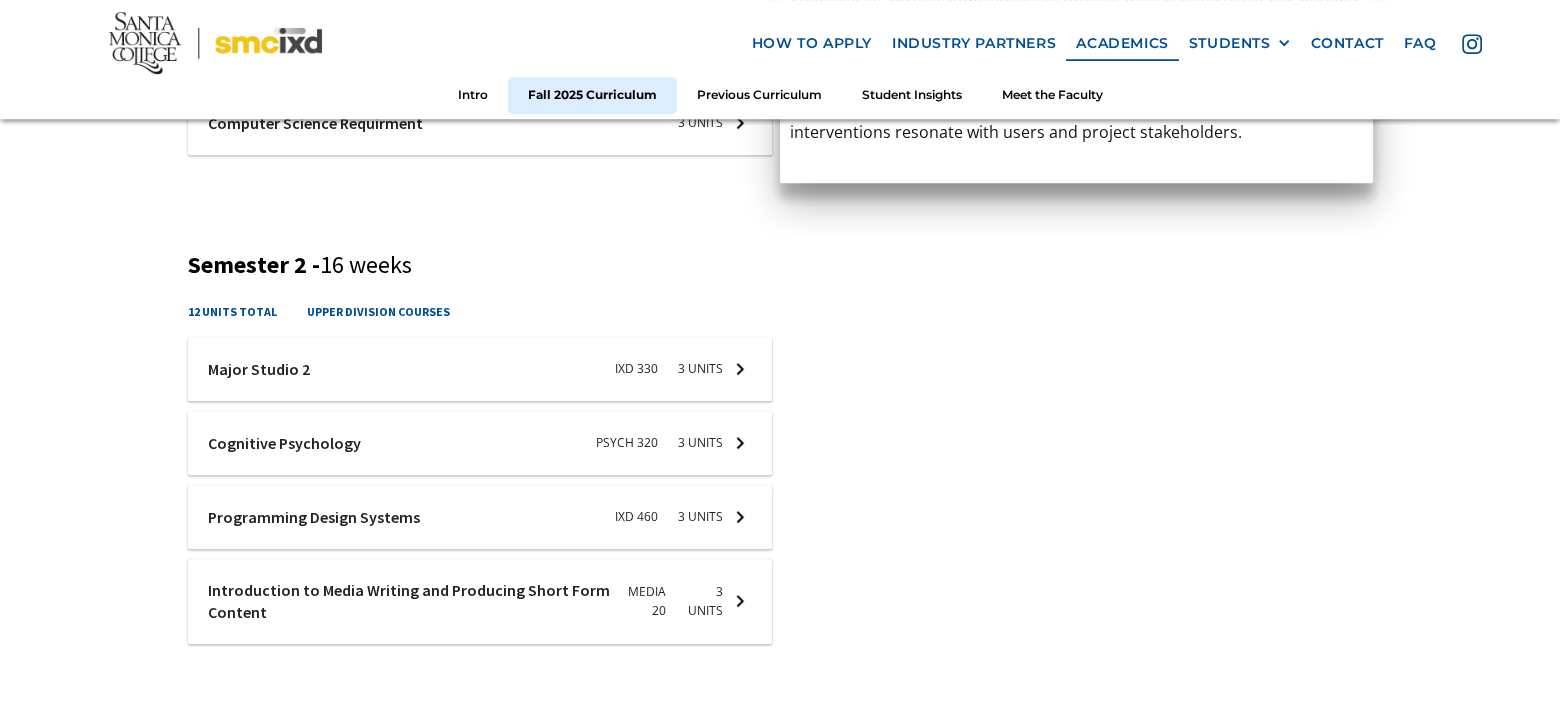 click on "Introduction to Media Writing and Producing Short Form Content Media 20 3 units" at bounding box center (1076, 372) 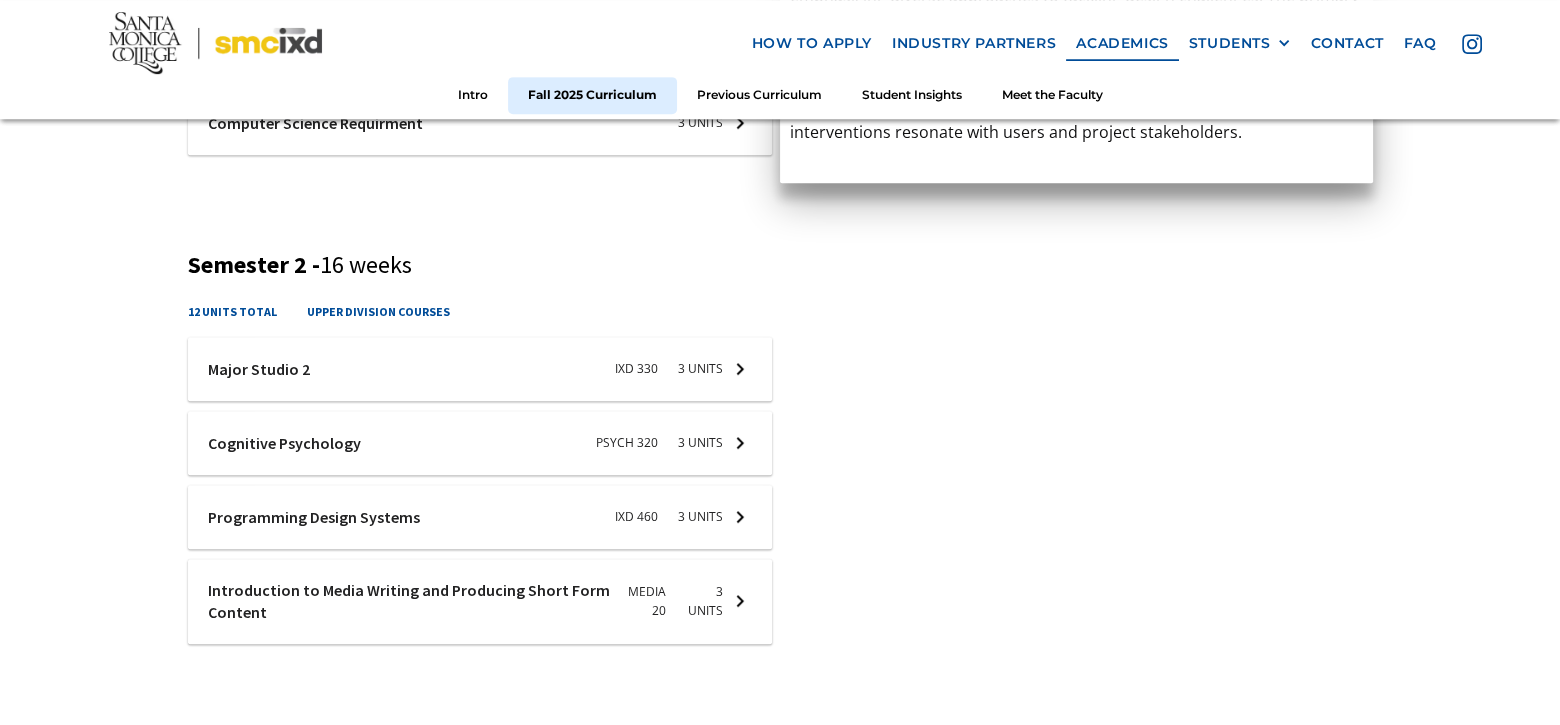 click on "Introduction to Media Writing and Producing Short Form Content" at bounding box center [1022, 358] 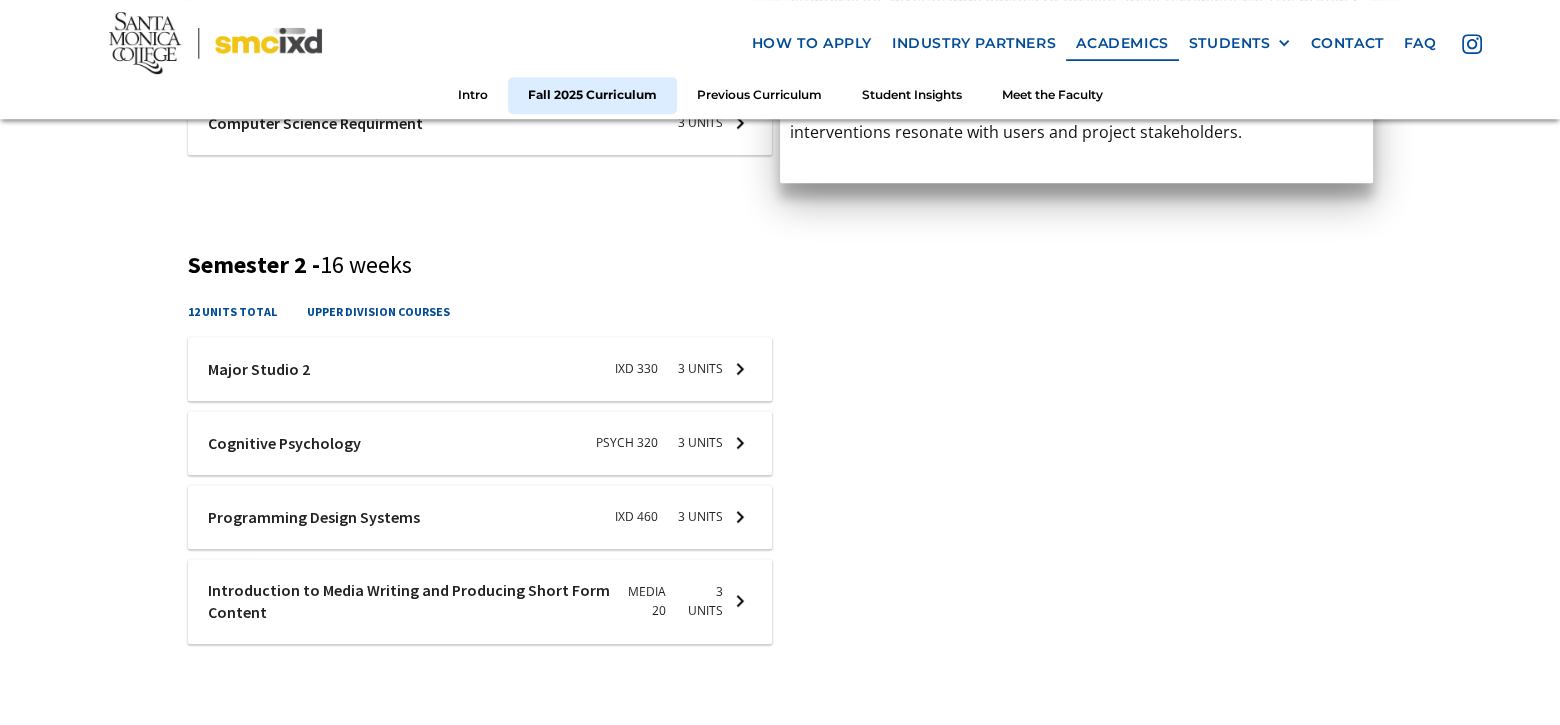 click on "Fall 2025 Curriculum Semester 1 -  16 weeks 15 units total upper division courses Ixd-310-studio-1 Major Studio 1 IXD 300 3 units course description The course serves as an introduction to the methods and principles of Interaction Design. It is structured around project-based learning, emphasizing diverse approaches to tackling design challenges. The primary focus is on leveraging the iterative design process to identify human behaviors and using technology interventions to influence those behaviors. In addition to ideation and problem-solving methods, this class will also use research and rapid prototyping techniques to ensure the proposed interventions resonate with users and project stakeholders. ‍ here’s what a student thinks about the course Major Studio 1 IXD 300 3 units Ixd-310-studio-1 anthro-300-ethnographic-research-methods-for-designers Ethnographic Research Methods for Designers ANTHRO 300 3 units course description ‍ here’s what a student thinks about the course ANTHRO 300 3 units IXD 320" at bounding box center (780, 618) 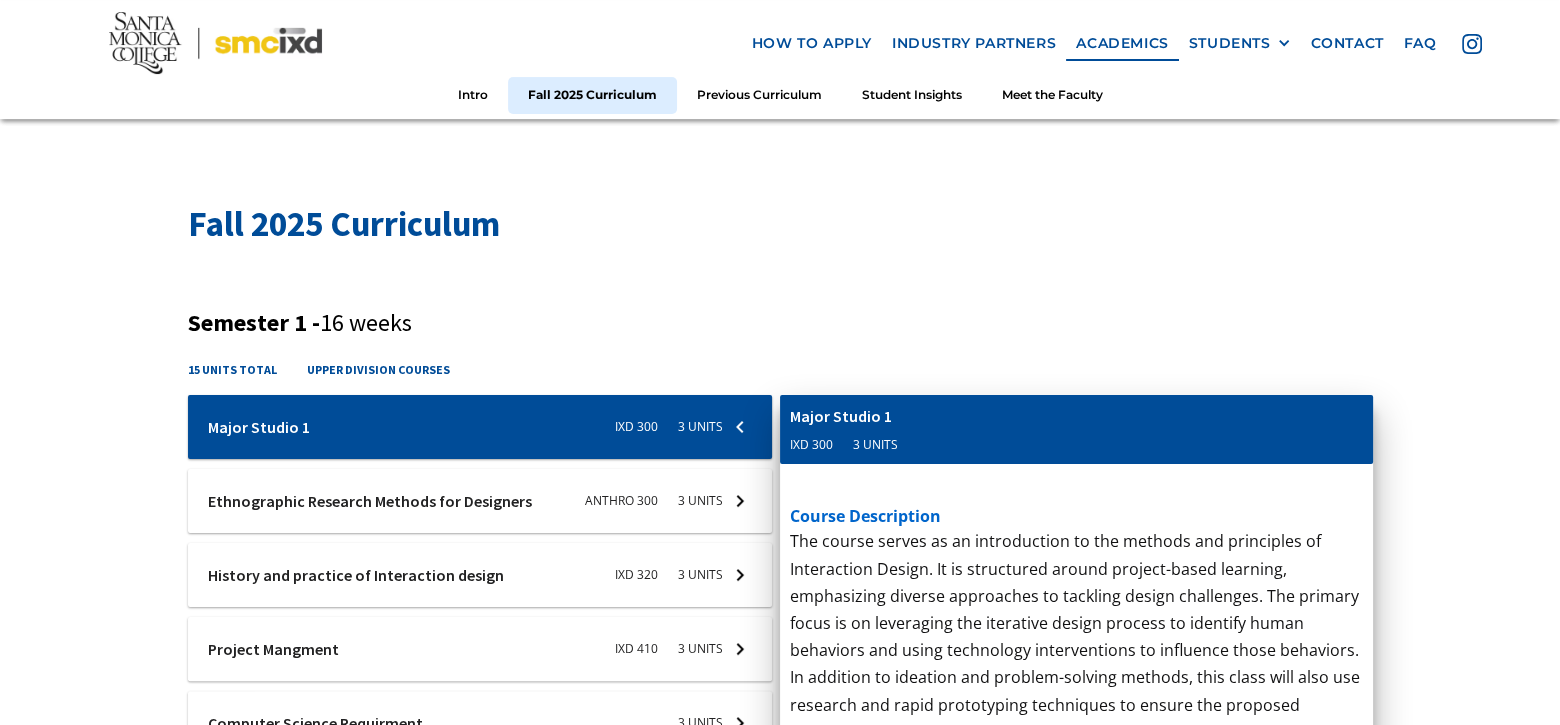 click on "Fall 2025 Curriculum Semester 1 -  16 weeks 15 units total upper division courses Ixd-310-studio-1 Major Studio 1 IXD 300 3 units course description The course serves as an introduction to the methods and principles of Interaction Design. It is structured around project-based learning, emphasizing diverse approaches to tackling design challenges. The primary focus is on leveraging the iterative design process to identify human behaviors and using technology interventions to influence those behaviors. In addition to ideation and problem-solving methods, this class will also use research and rapid prototyping techniques to ensure the proposed interventions resonate with users and project stakeholders. ‍ here’s what a student thinks about the course Major Studio 1 IXD 300 3 units Ixd-310-studio-1 anthro-300-ethnographic-research-methods-for-designers Ethnographic Research Methods for Designers ANTHRO 300 3 units course description ‍ here’s what a student thinks about the course ANTHRO 300 3 units IXD 320" at bounding box center [780, 1218] 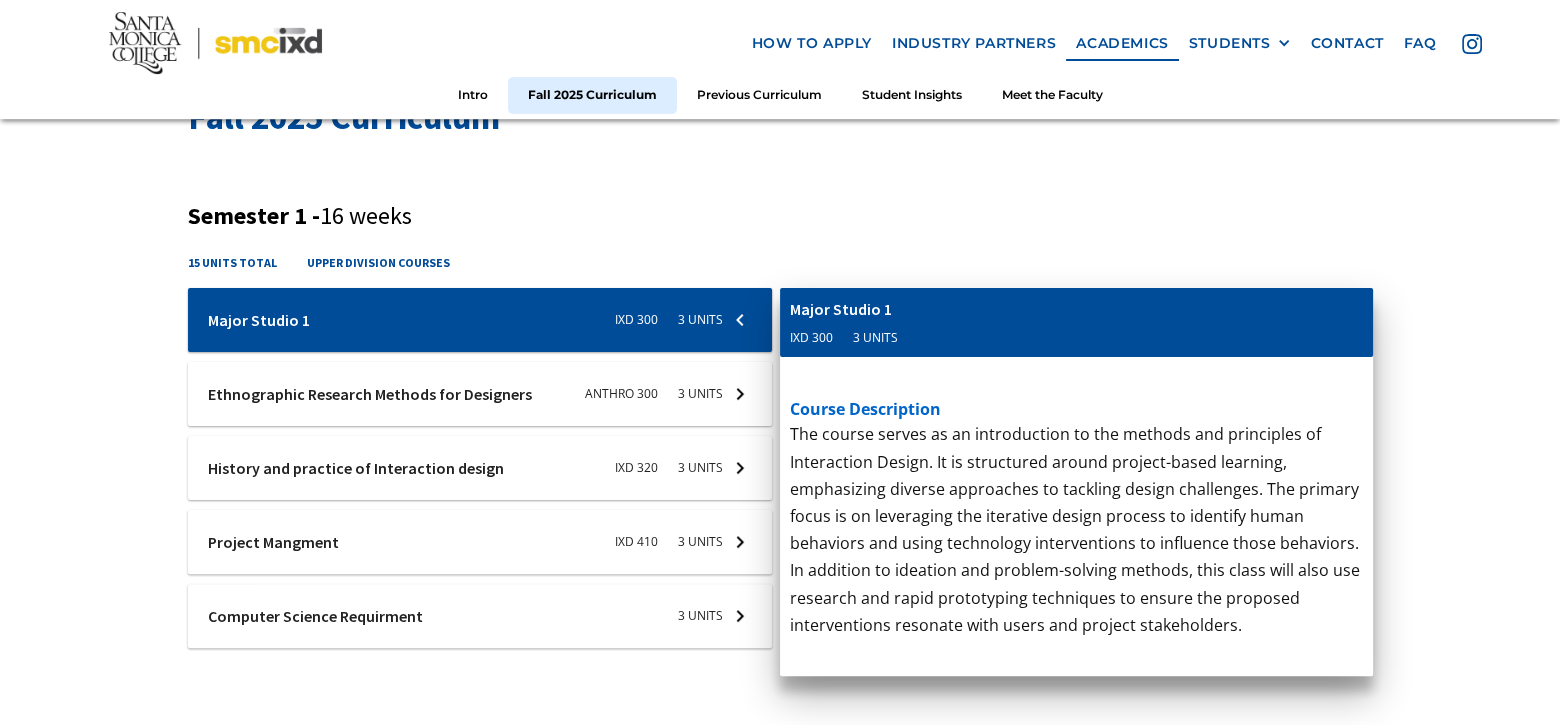 scroll, scrollTop: 669, scrollLeft: 0, axis: vertical 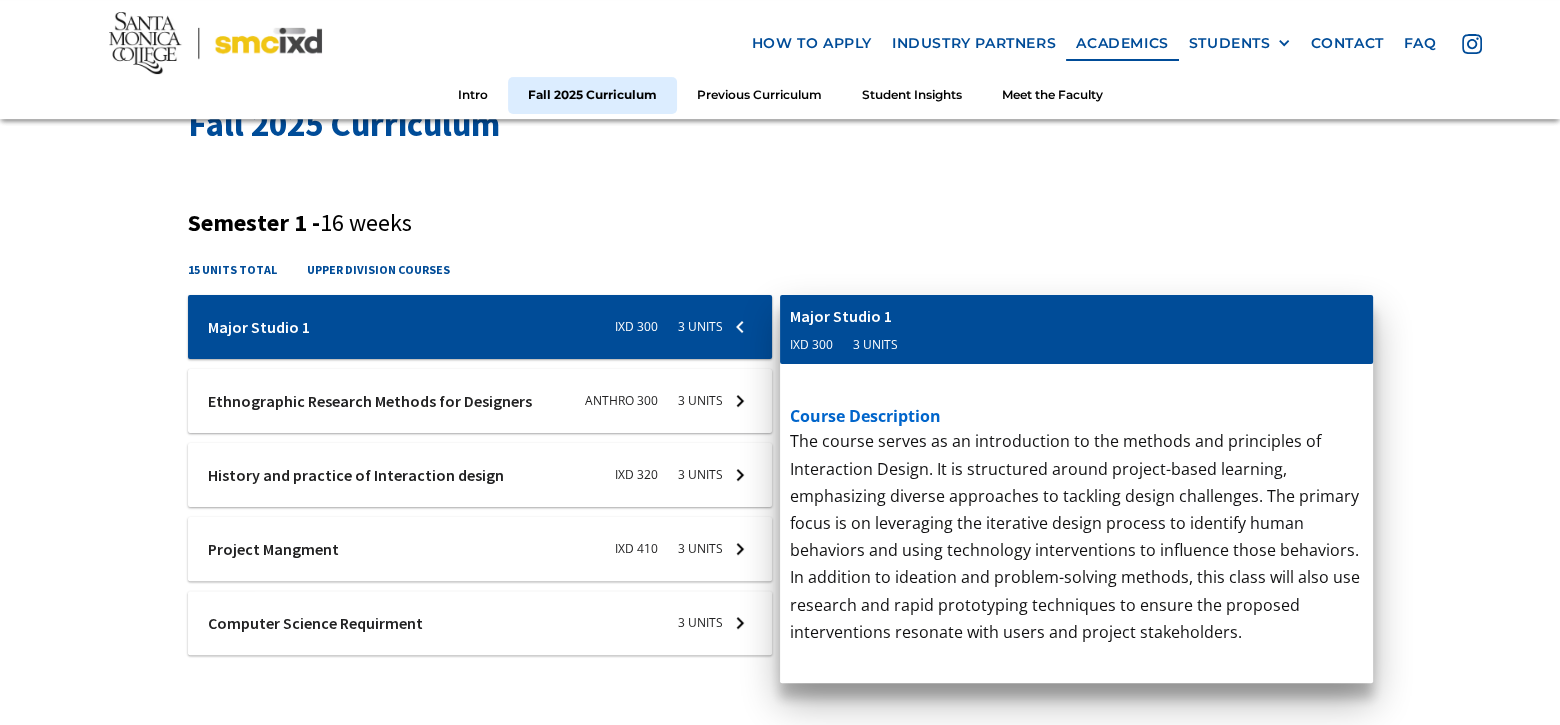 click at bounding box center (480, 327) 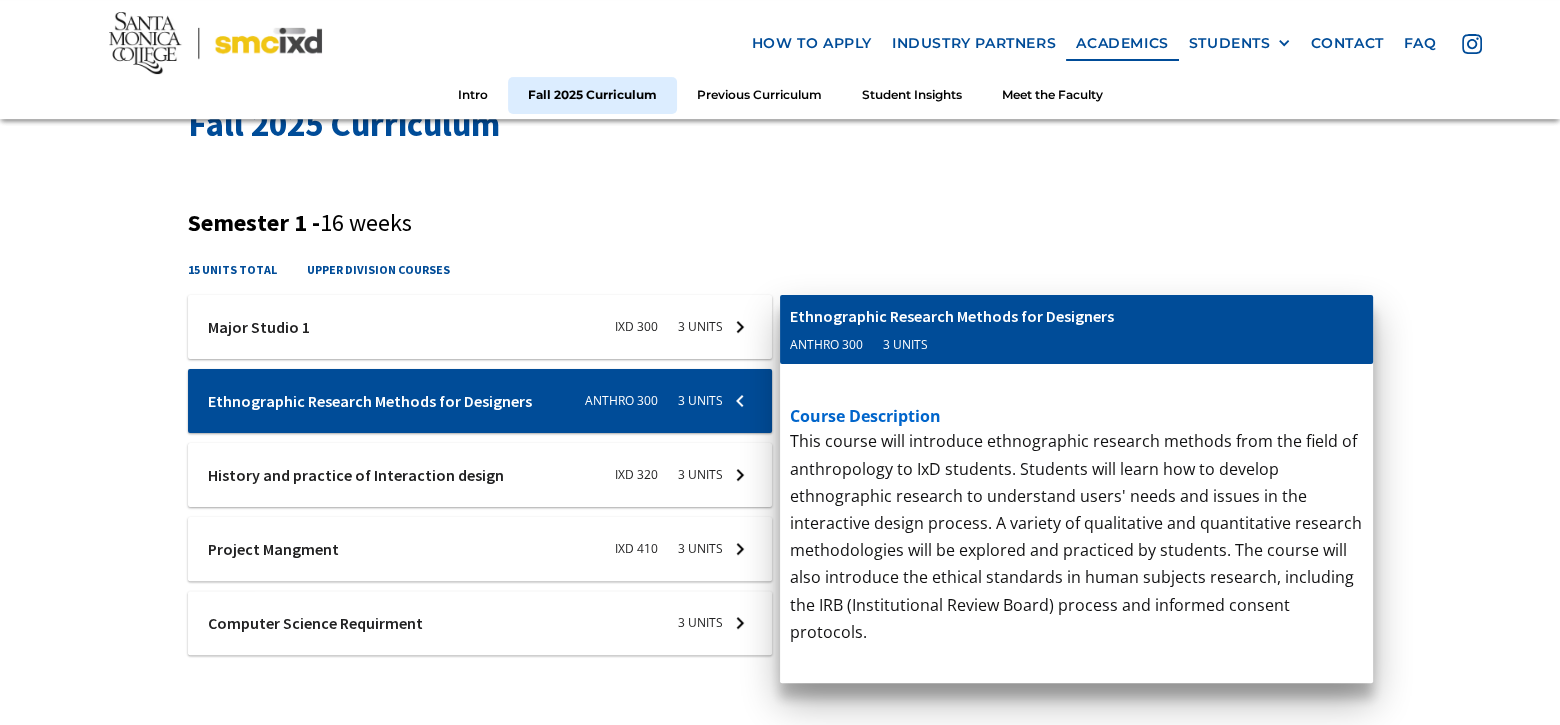 click at bounding box center [480, 327] 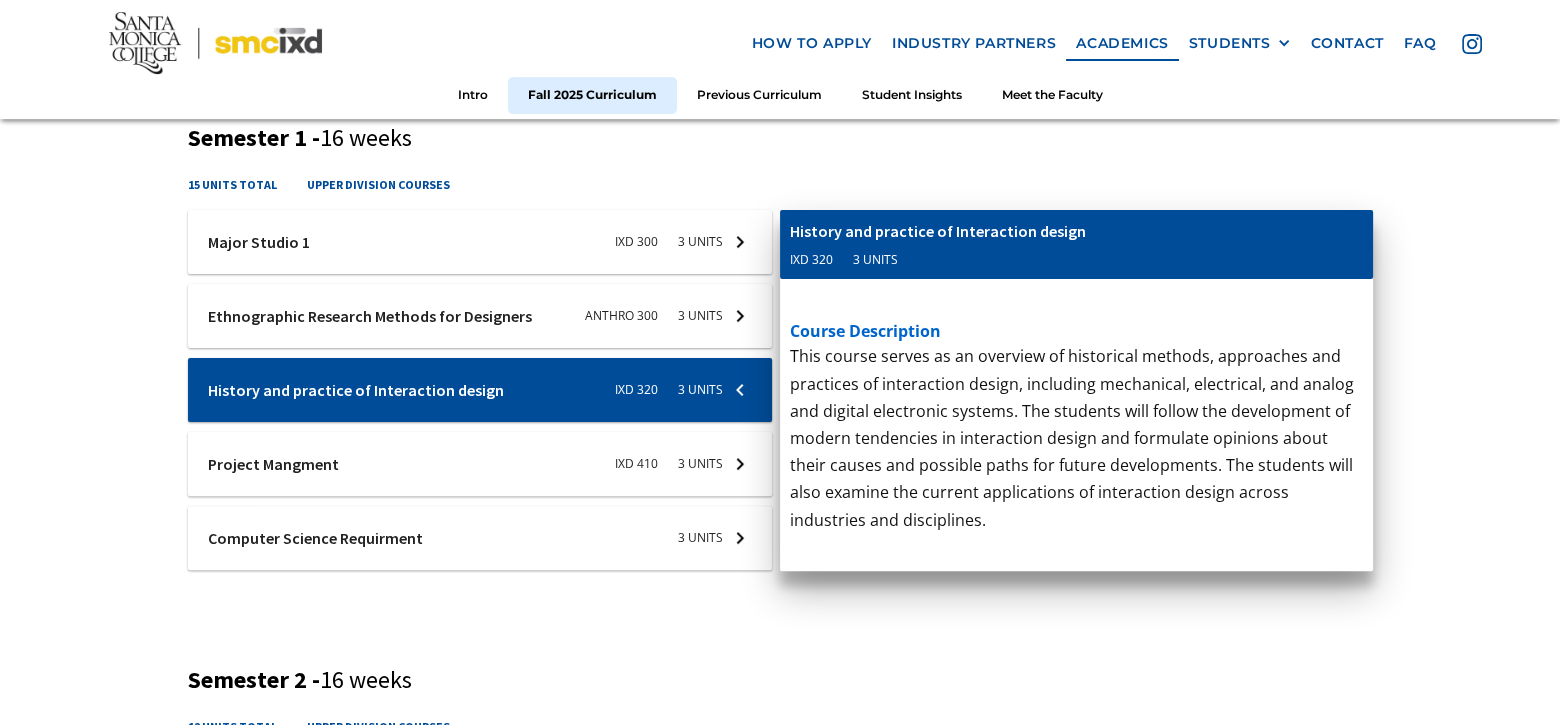 scroll, scrollTop: 869, scrollLeft: 0, axis: vertical 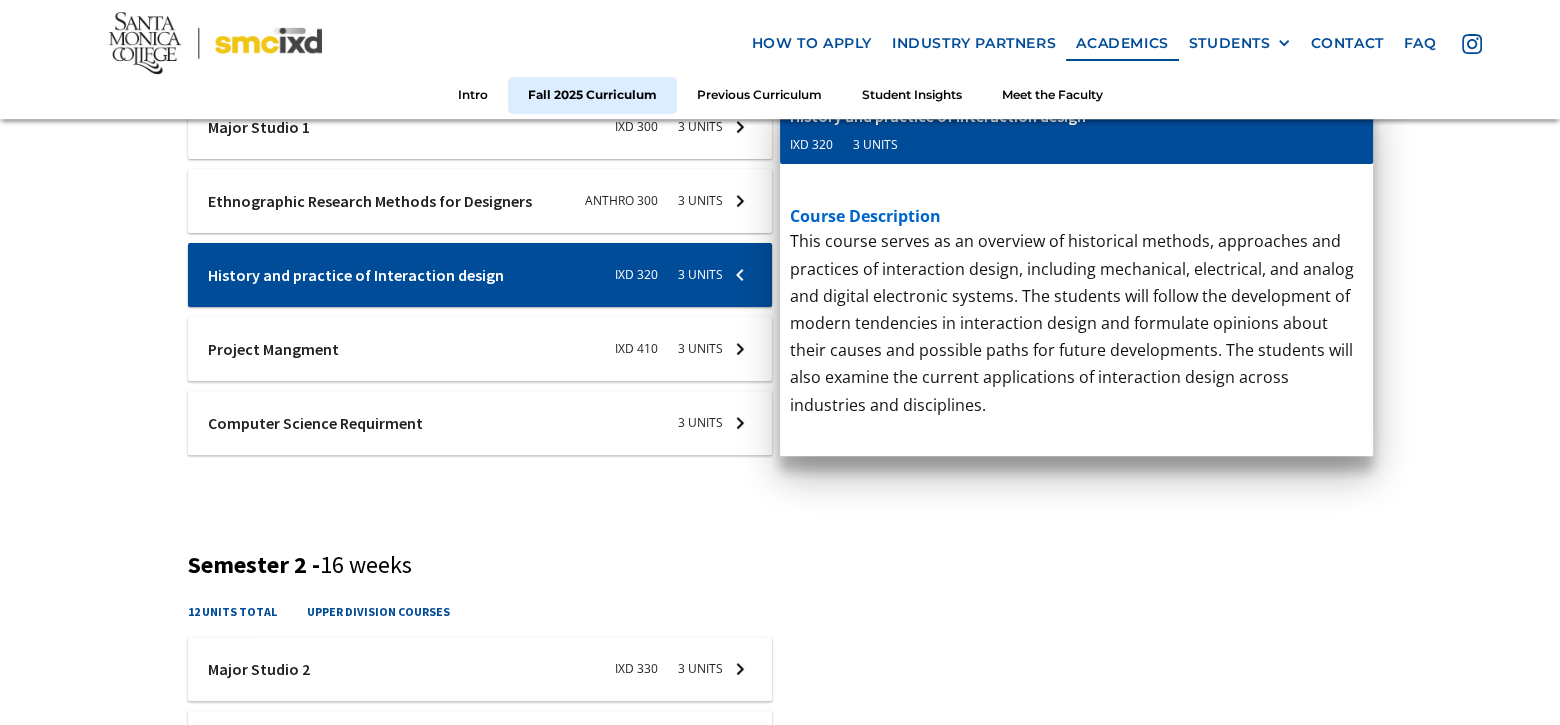 click at bounding box center [480, 127] 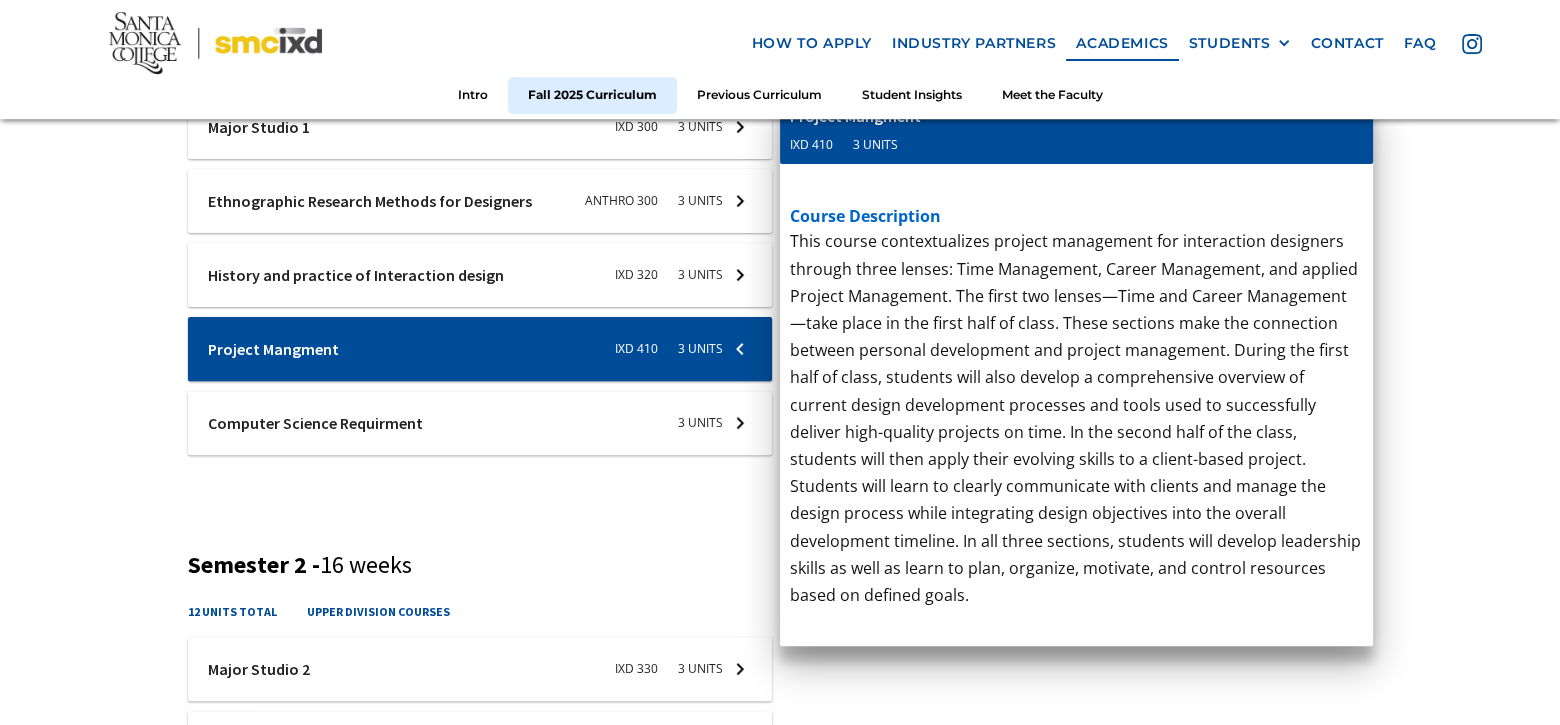 click at bounding box center (480, 127) 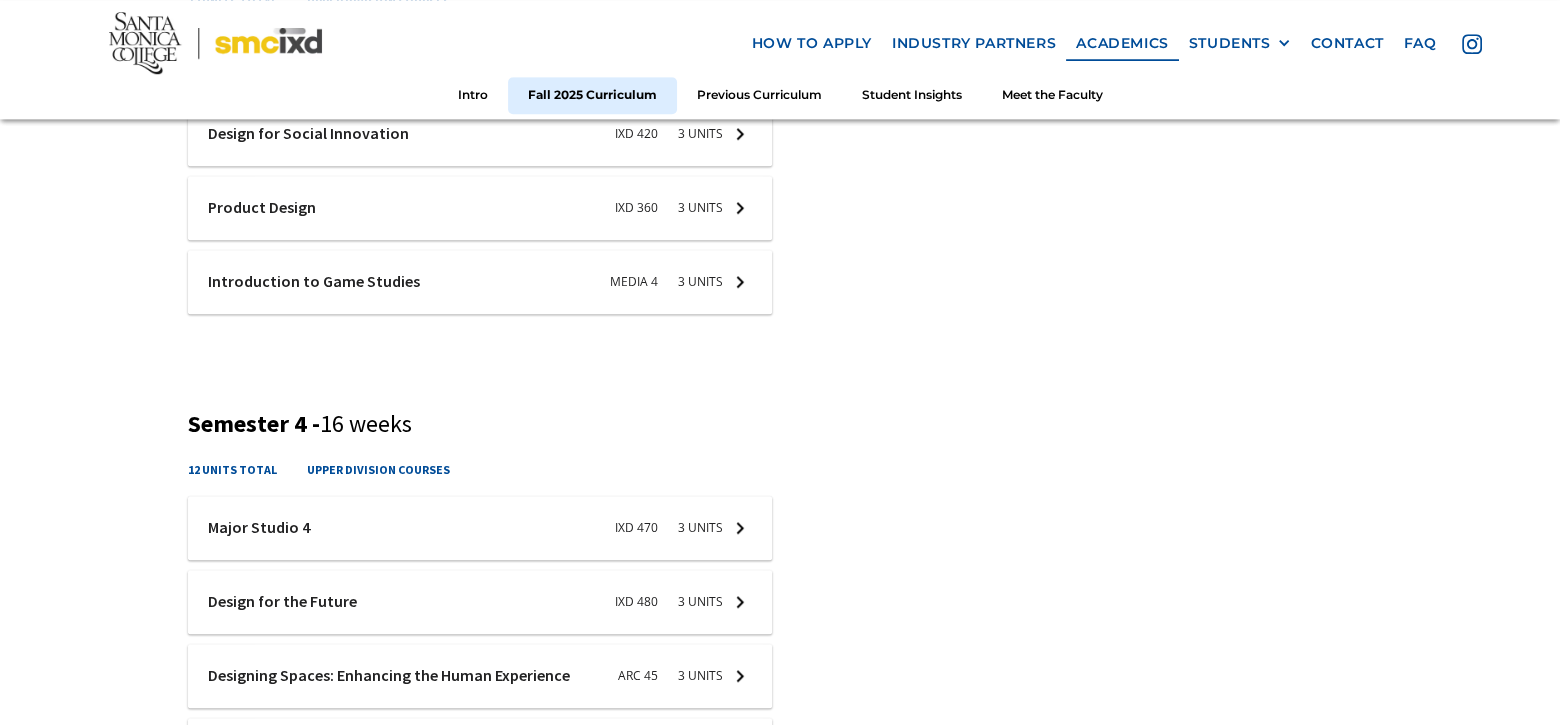 scroll, scrollTop: 2169, scrollLeft: 0, axis: vertical 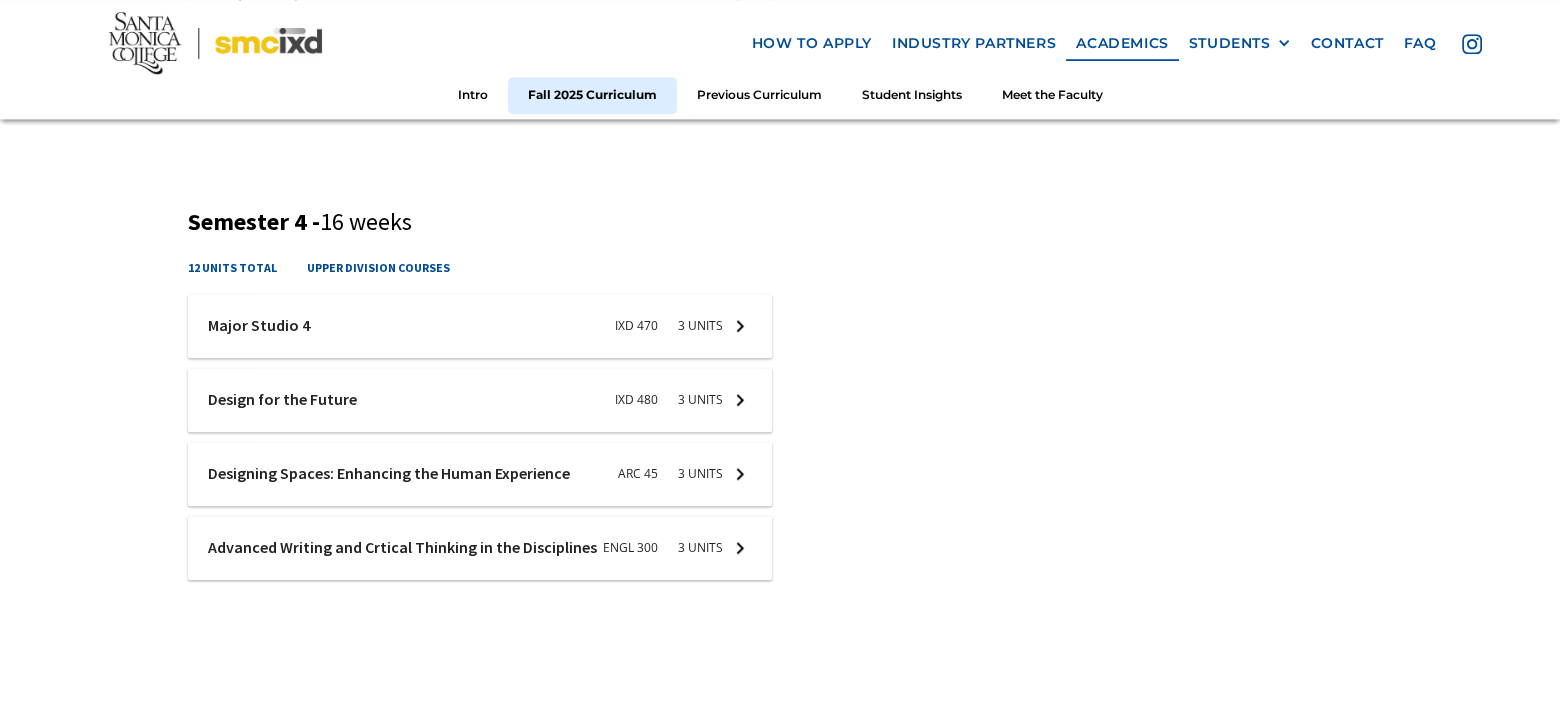 click on "Written and oral communications vary greatly between disciplines and fields.  Building on the critical thinking and writing skills developed at the lower division level, this course further prepares students in the application of logical reasoning, analysis, and strategies of argumentation in both written and oral communication of content specific information.  Students examine scholarly and professional readings and apply theoretical perspectives in a variety of modalities (genres and media) in a way that is targeted to specific audiences. Through critical analysis and review of appropriate literature, as well as complex writing assignments, students develop writing as a core aspect of academic and professional practice." at bounding box center (1076, 563) 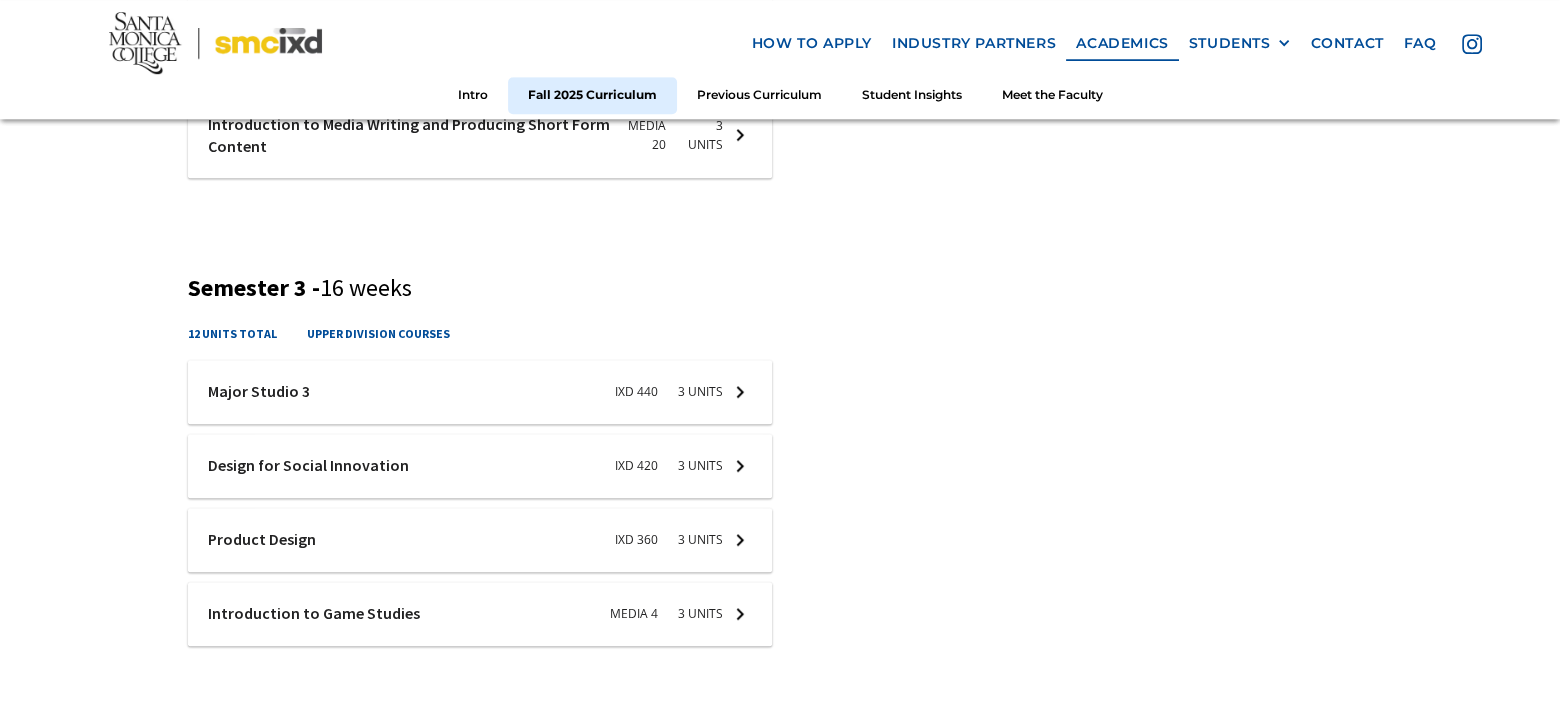scroll, scrollTop: 1669, scrollLeft: 0, axis: vertical 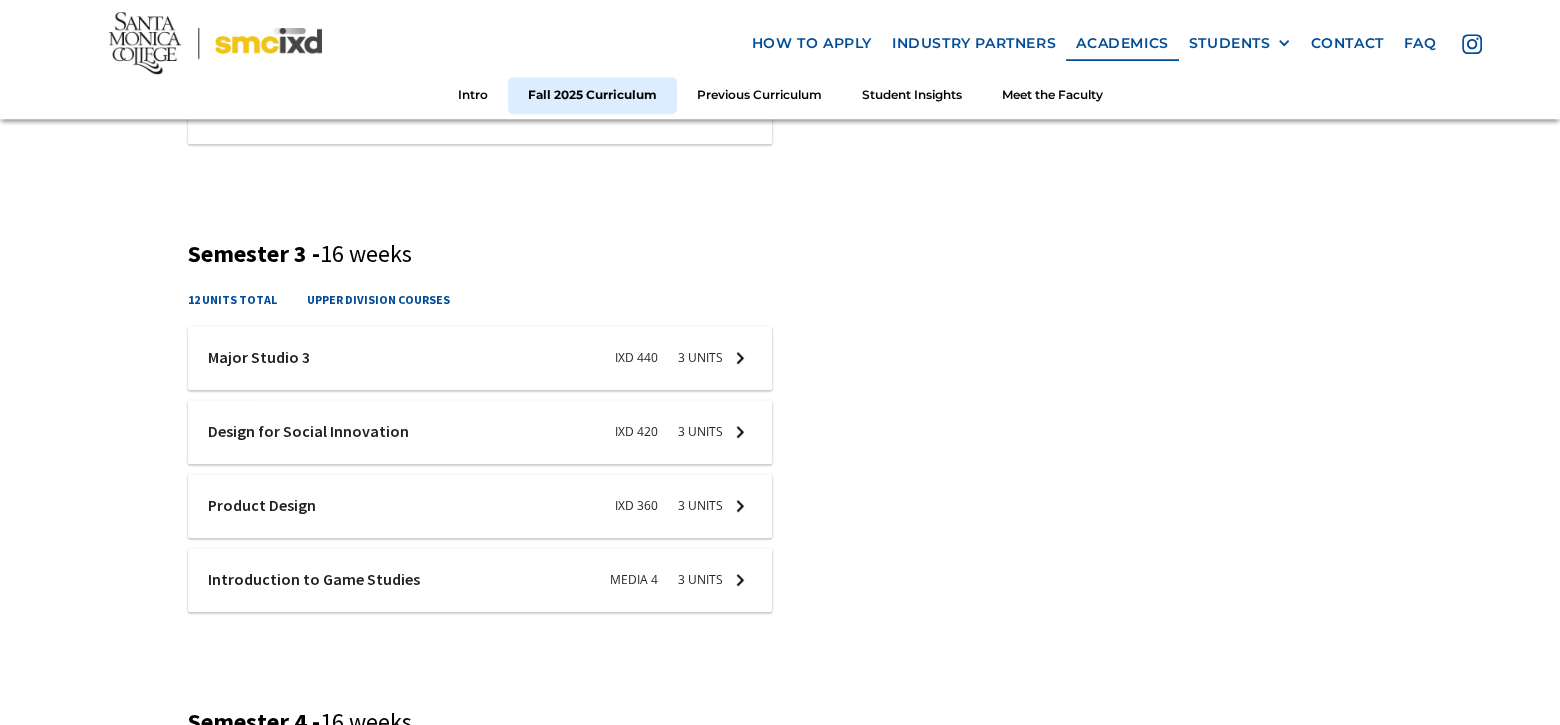 click at bounding box center (480, -673) 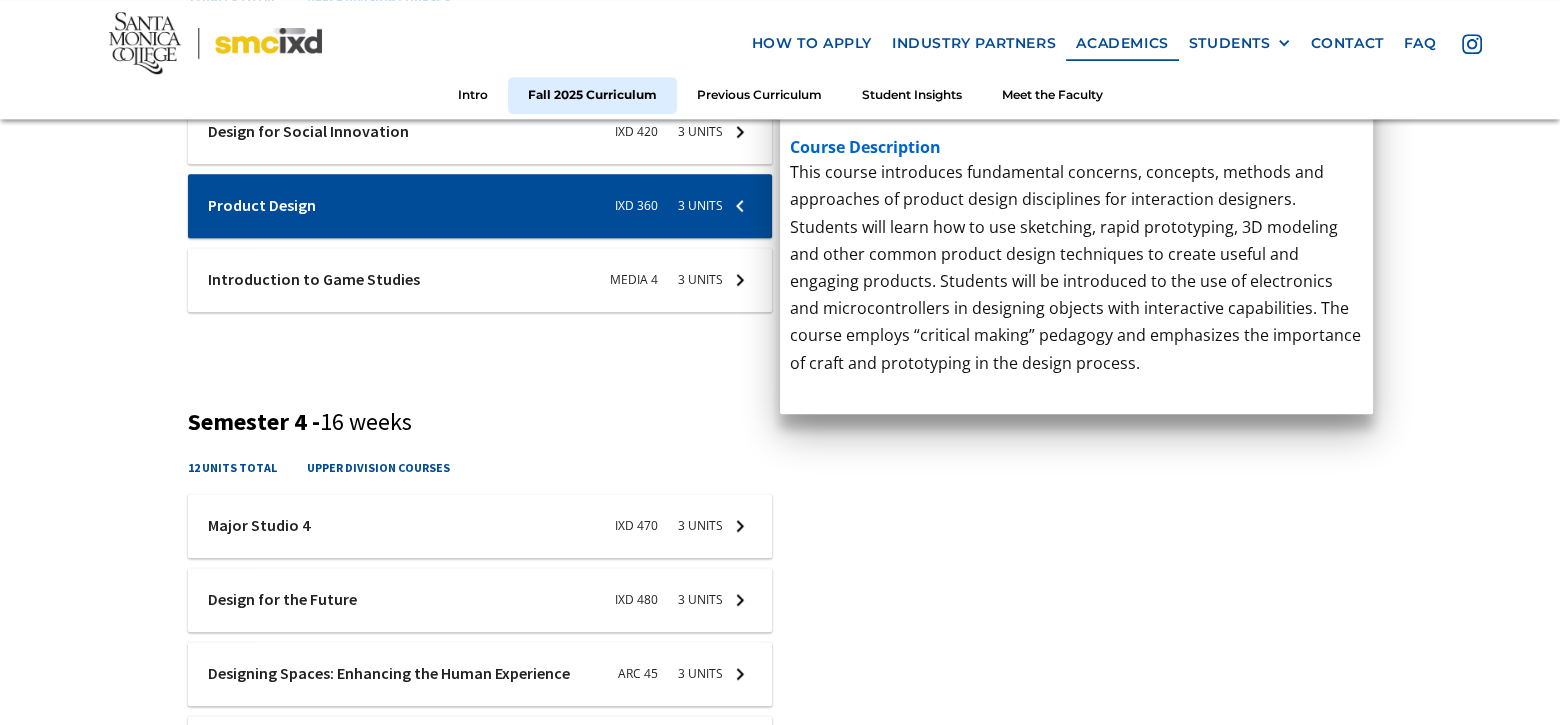 scroll, scrollTop: 1669, scrollLeft: 0, axis: vertical 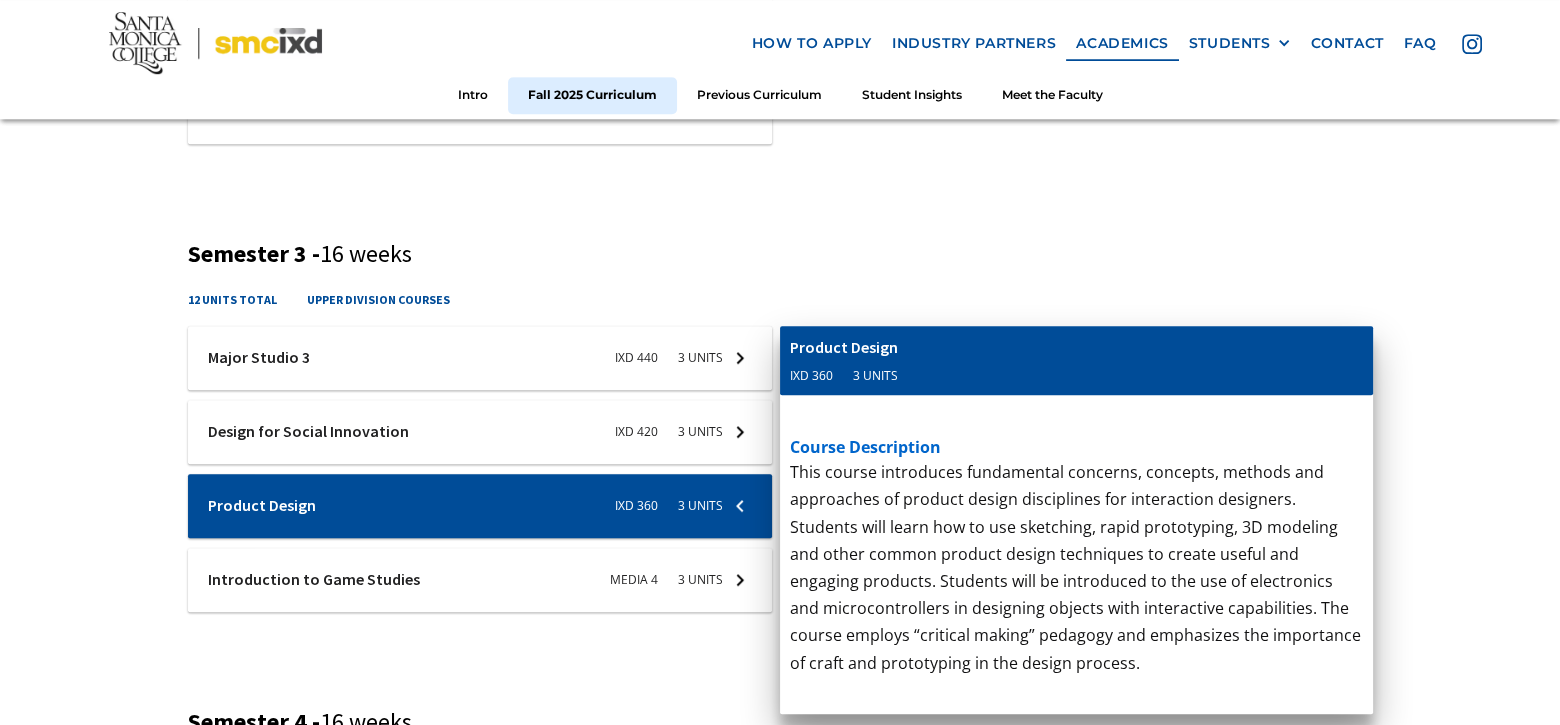click at bounding box center (480, -673) 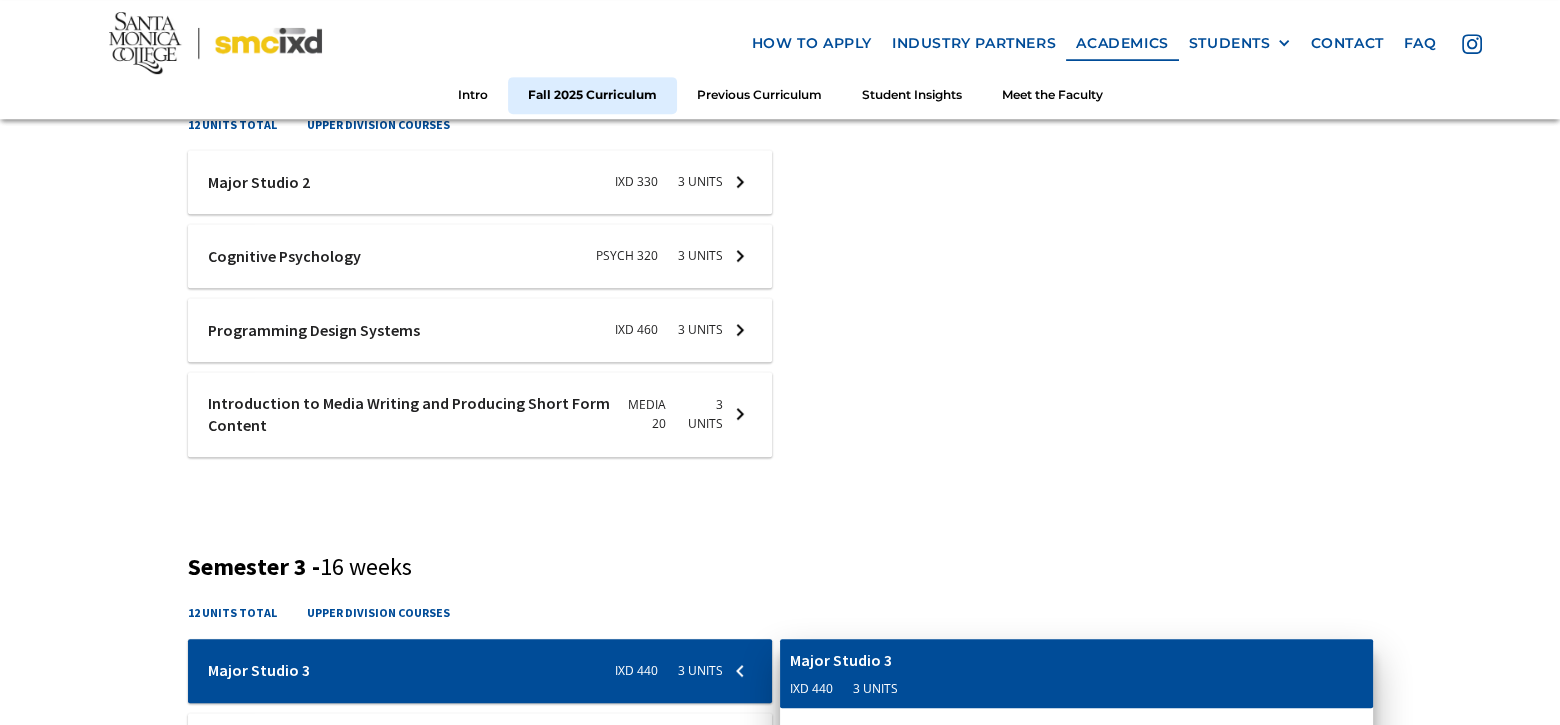 scroll, scrollTop: 1369, scrollLeft: 0, axis: vertical 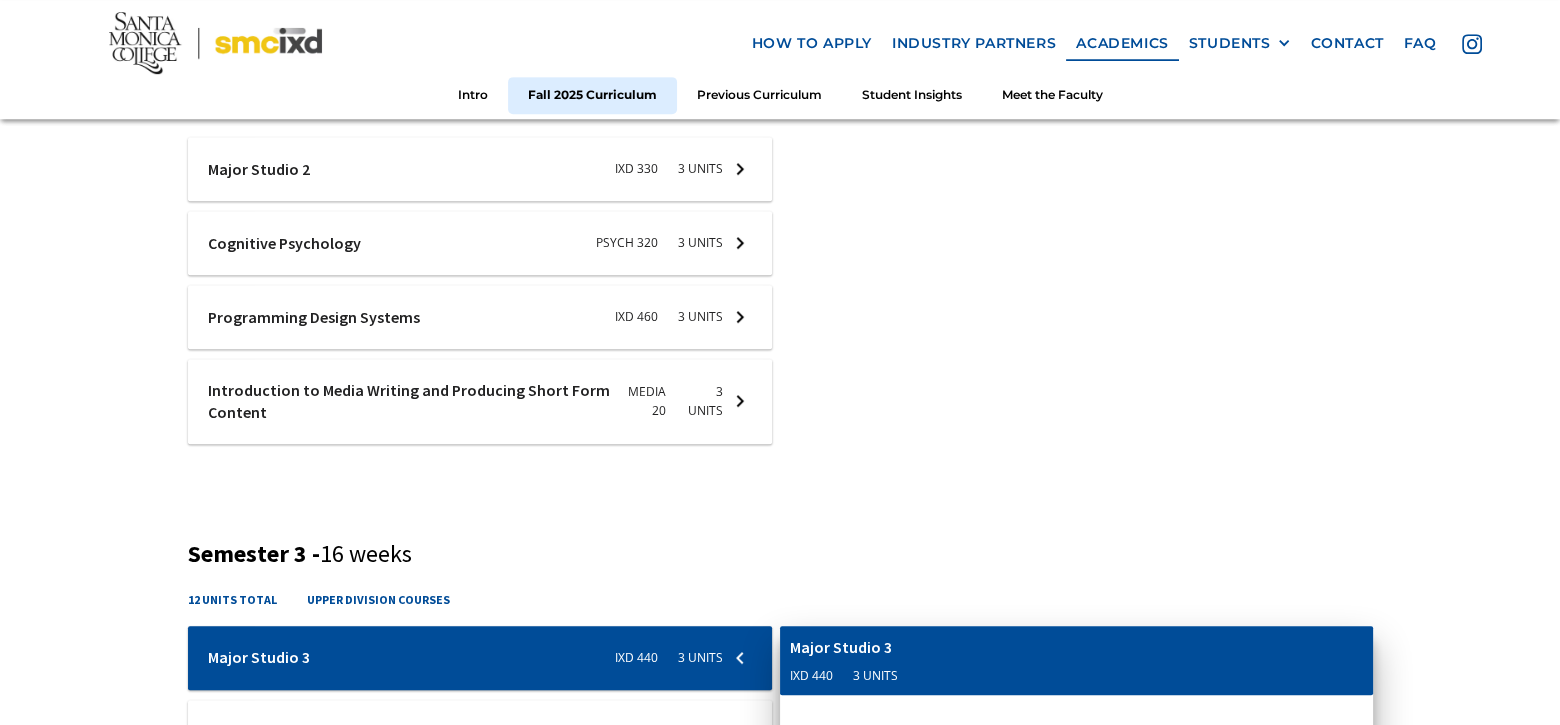 click on "Fall 2025 Curriculum Semester 1 -  16 weeks 15 units total upper division courses Ixd-310-studio-1 Major Studio 1 IXD 300 3 units course description The course serves as an introduction to the methods and principles of Interaction Design. It is structured around project-based learning, emphasizing diverse approaches to tackling design challenges. The primary focus is on leveraging the iterative design process to identify human behaviors and using technology interventions to influence those behaviors. In addition to ideation and problem-solving methods, this class will also use research and rapid prototyping techniques to ensure the proposed interventions resonate with users and project stakeholders. ‍ here’s what a student thinks about the course Major Studio 1 IXD 300 3 units Ixd-310-studio-1 anthro-300-ethnographic-research-methods-for-designers Ethnographic Research Methods for Designers ANTHRO 300 3 units course description ‍ here’s what a student thinks about the course ANTHRO 300 3 units IXD 320" at bounding box center (780, 418) 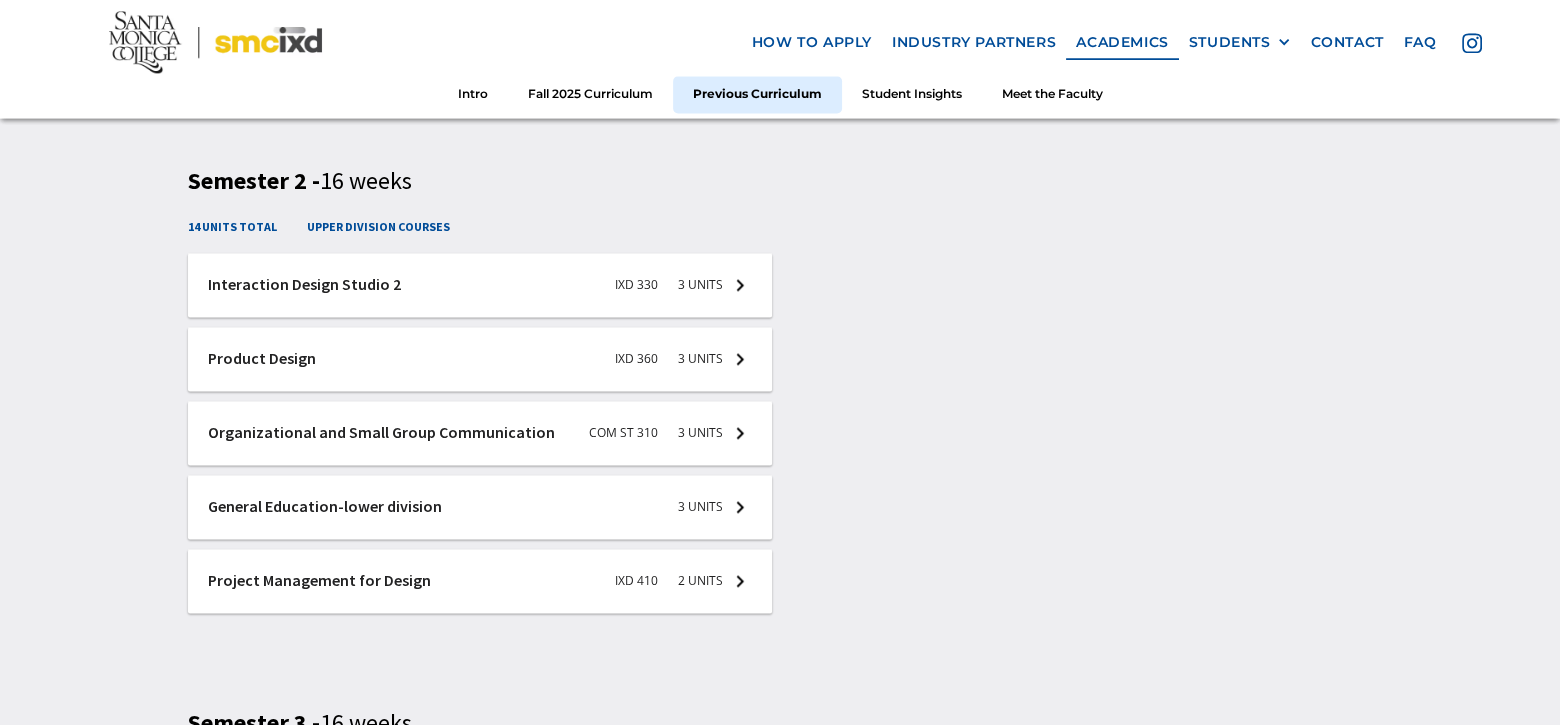 scroll, scrollTop: 4069, scrollLeft: 0, axis: vertical 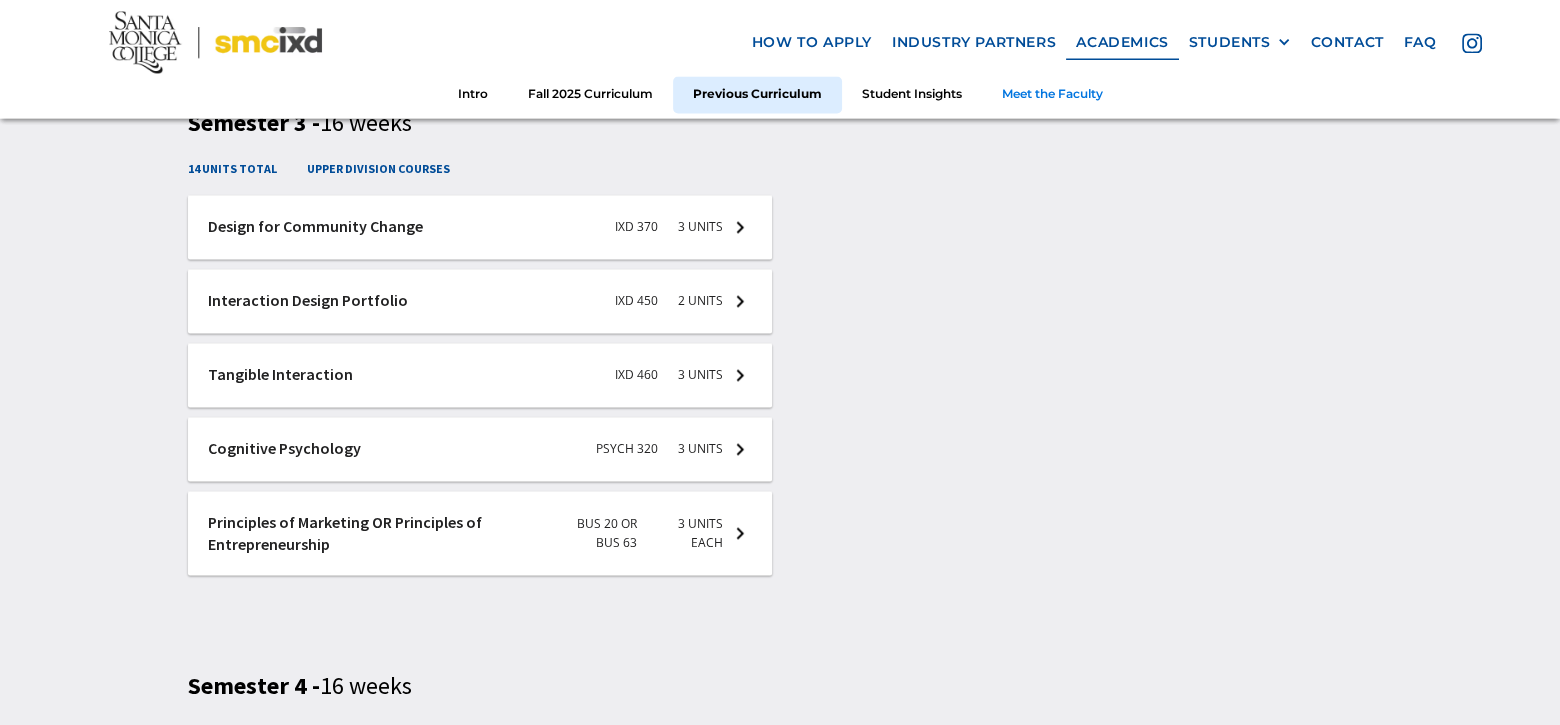 click on "Meet the Faculty" at bounding box center [1052, 95] 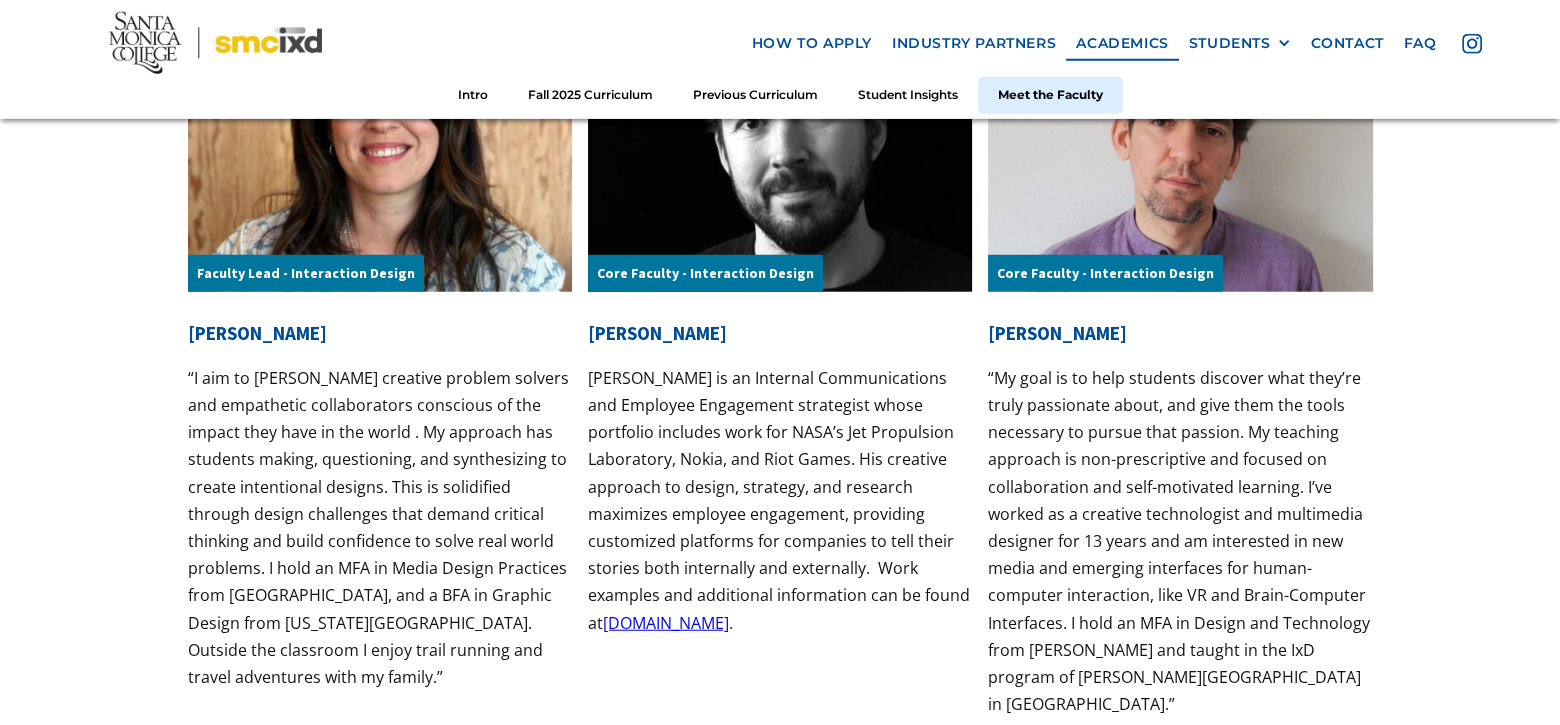 scroll, scrollTop: 6459, scrollLeft: 0, axis: vertical 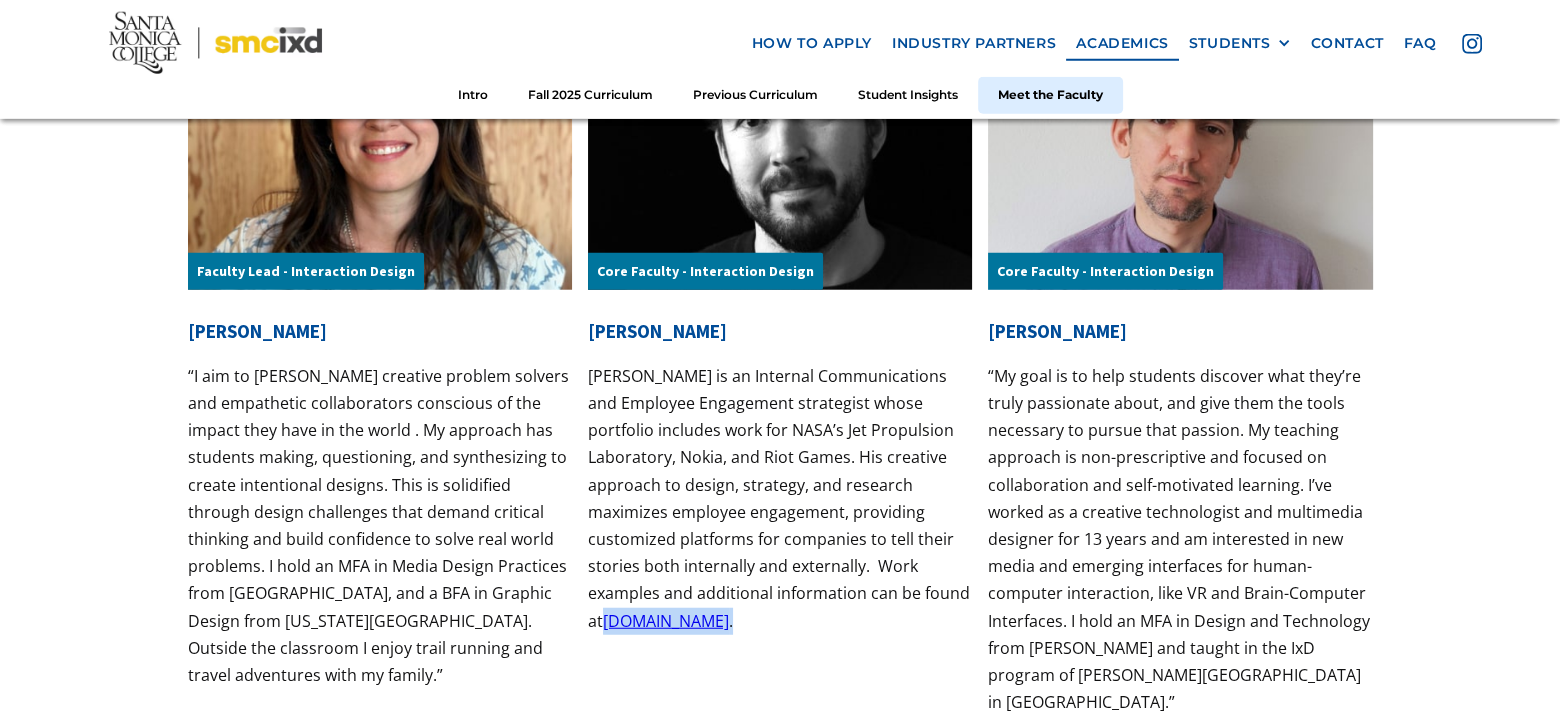 drag, startPoint x: 794, startPoint y: 627, endPoint x: 581, endPoint y: 632, distance: 213.05867 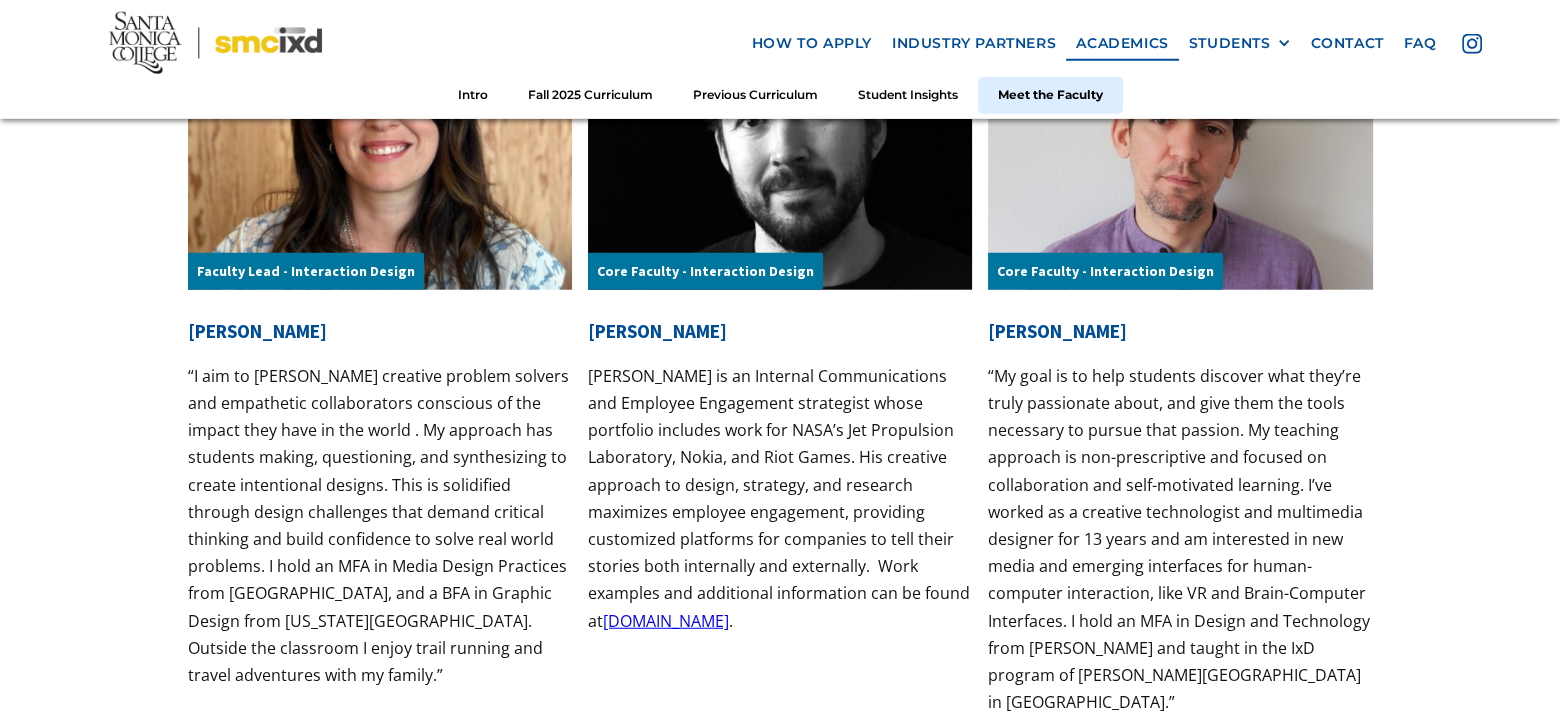 click on "Faculty Lead - Interaction Design Nicole Chan “I aim to foster creative problem solvers and empathetic collaborators conscious of the impact they have in the world . My approach has students making, questioning, and synthesizing to create intentional designs. This is solidified through design challenges that demand critical thinking and build confidence to solve real world problems. I hold an MFA in Media Design Practices from ArtCenter College of Design, and a BFA in Graphic Design from Utah State University. Outside the classroom I enjoy trail running and travel adventures with my family.” Core Faculty - Interaction Design Luke Johnson www.lukedjohnson.com . Core Faculty - Interaction Design Maxim Safioulline" at bounding box center [780, 353] 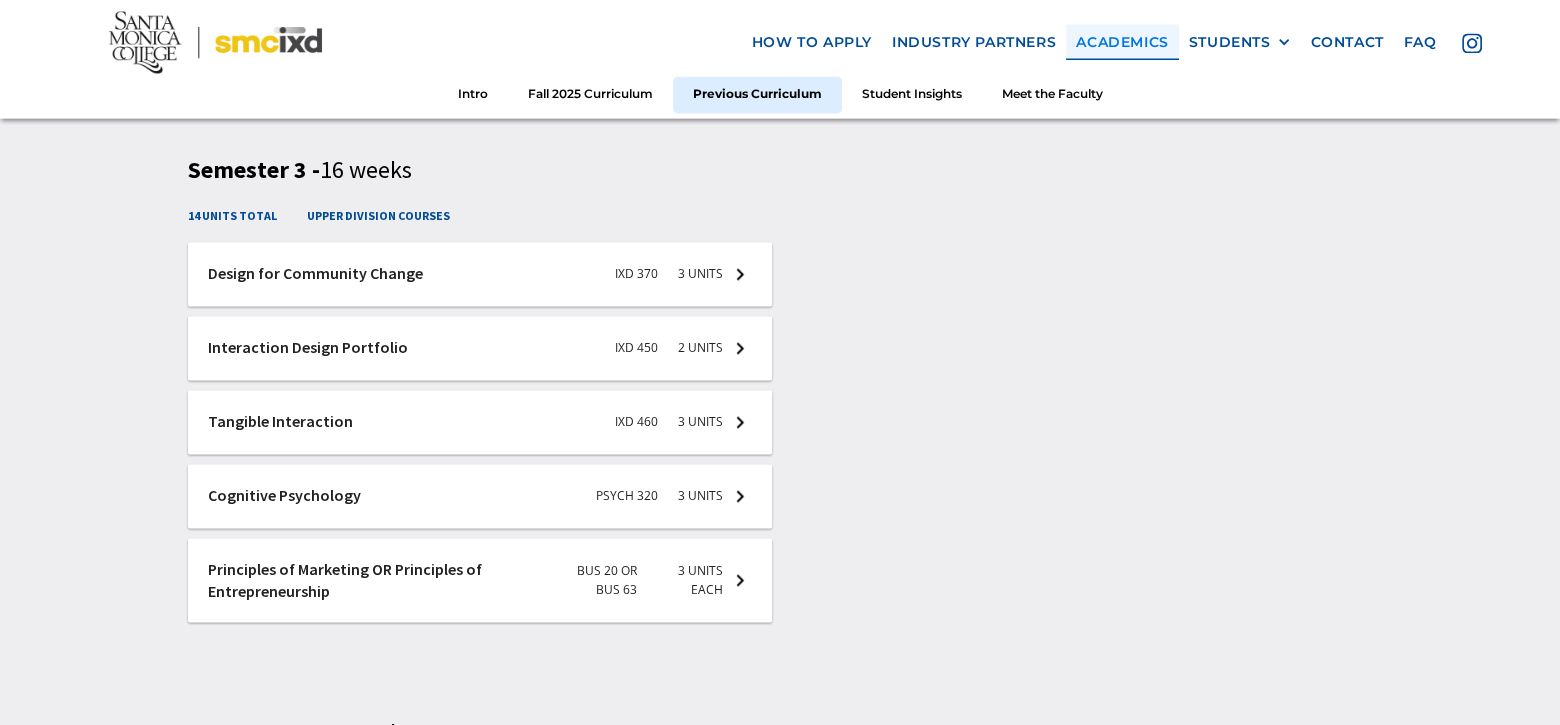 scroll, scrollTop: 3650, scrollLeft: 0, axis: vertical 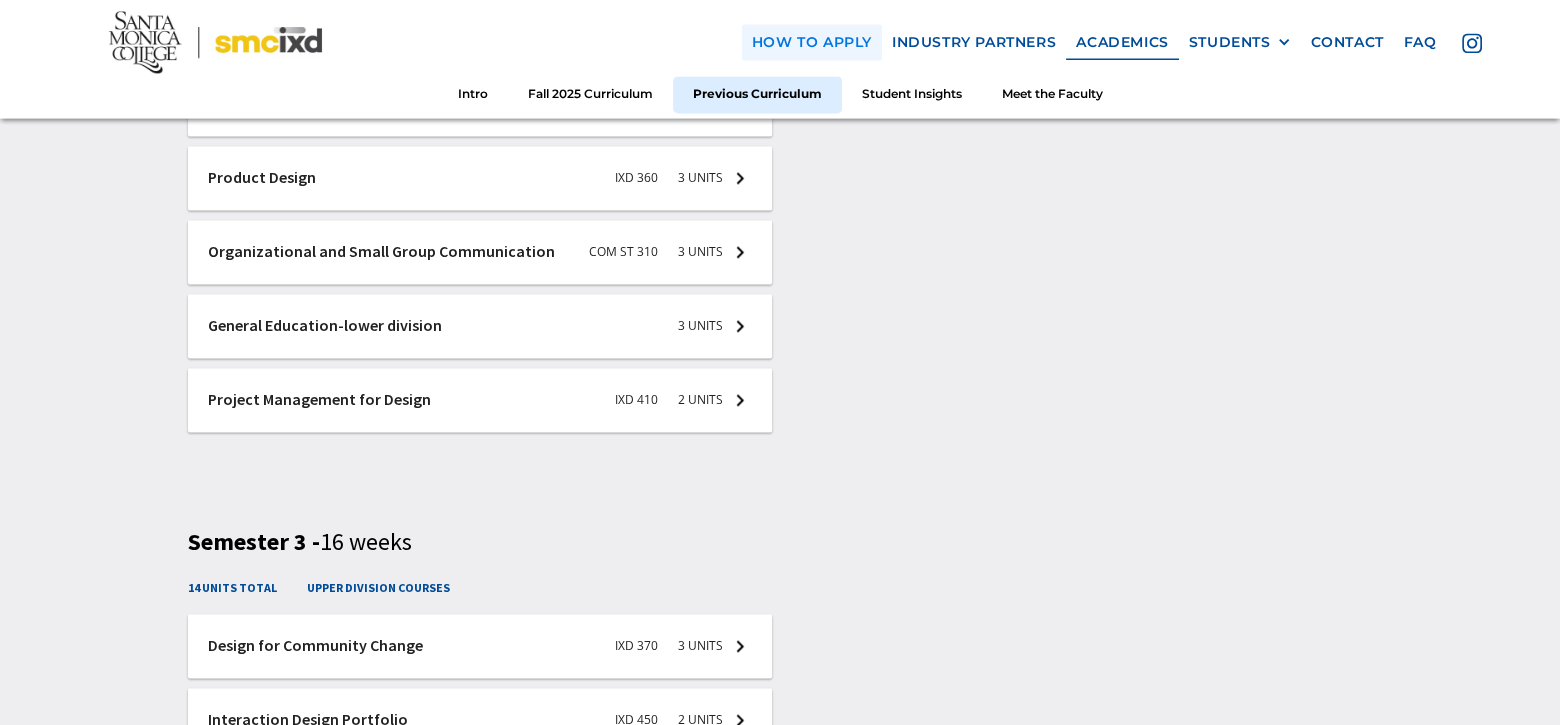 click on "how to apply" at bounding box center (812, 42) 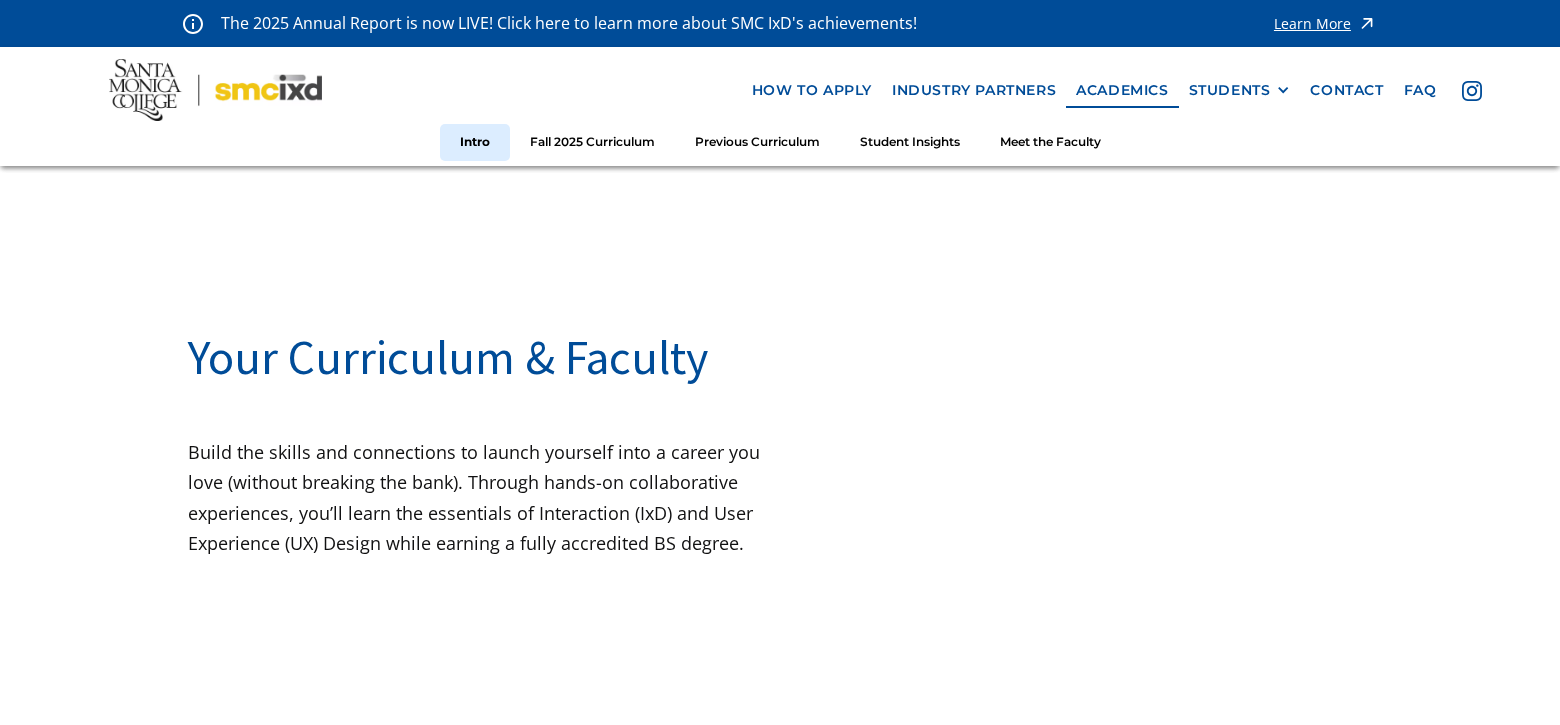 scroll, scrollTop: 0, scrollLeft: 0, axis: both 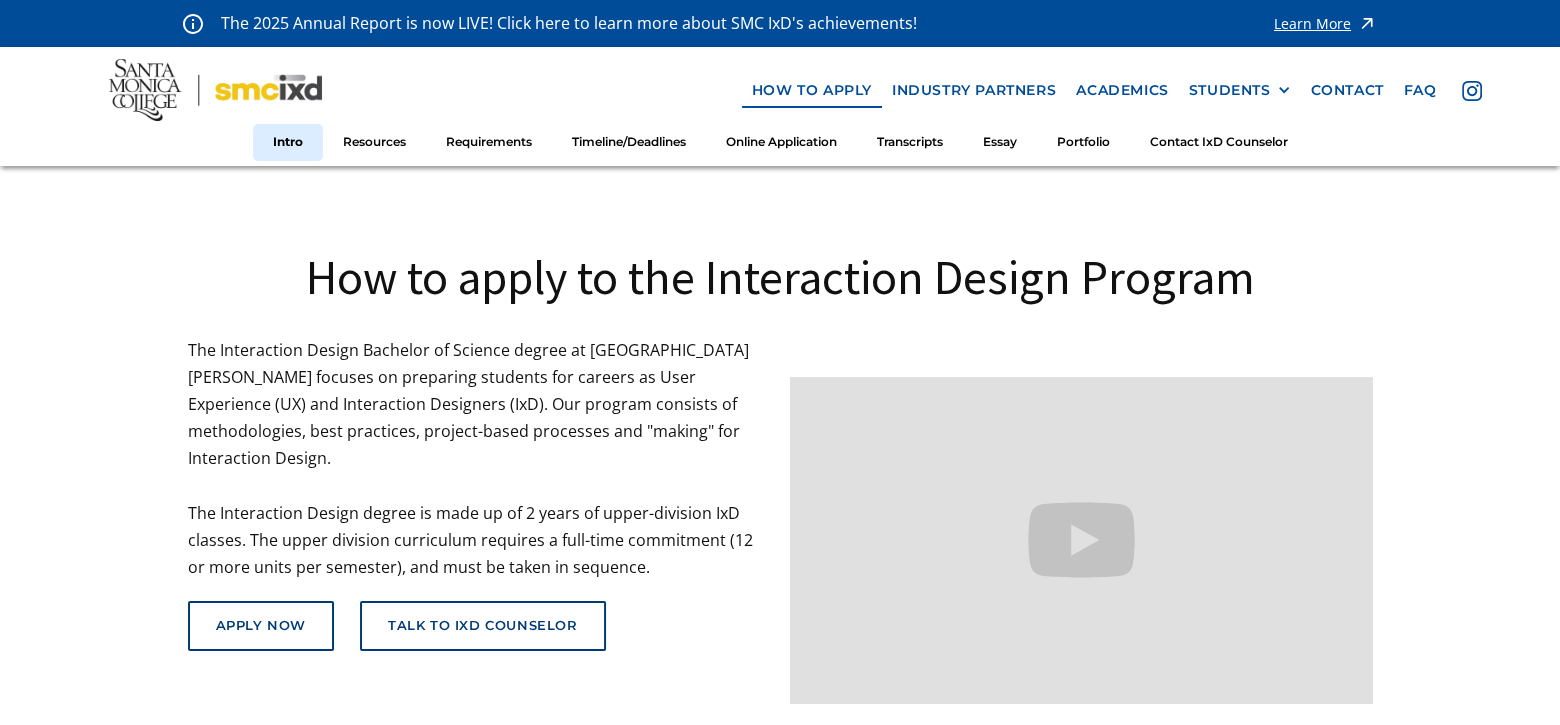 click on "The Interaction Design Bachelor of Science degree at Santa Monica College focuses on preparing students for careers as User Experience (UX) and Interaction Designers (IxD). Our program consists of methodologies, best practices, project-based processes and "making" for Interaction Design. The Interaction Design degree is made up of 2 years of upper-division IxD classes. The upper division curriculum requires a full-time commitment (12 or more units per semester), and must be taken in sequence." at bounding box center [479, 459] 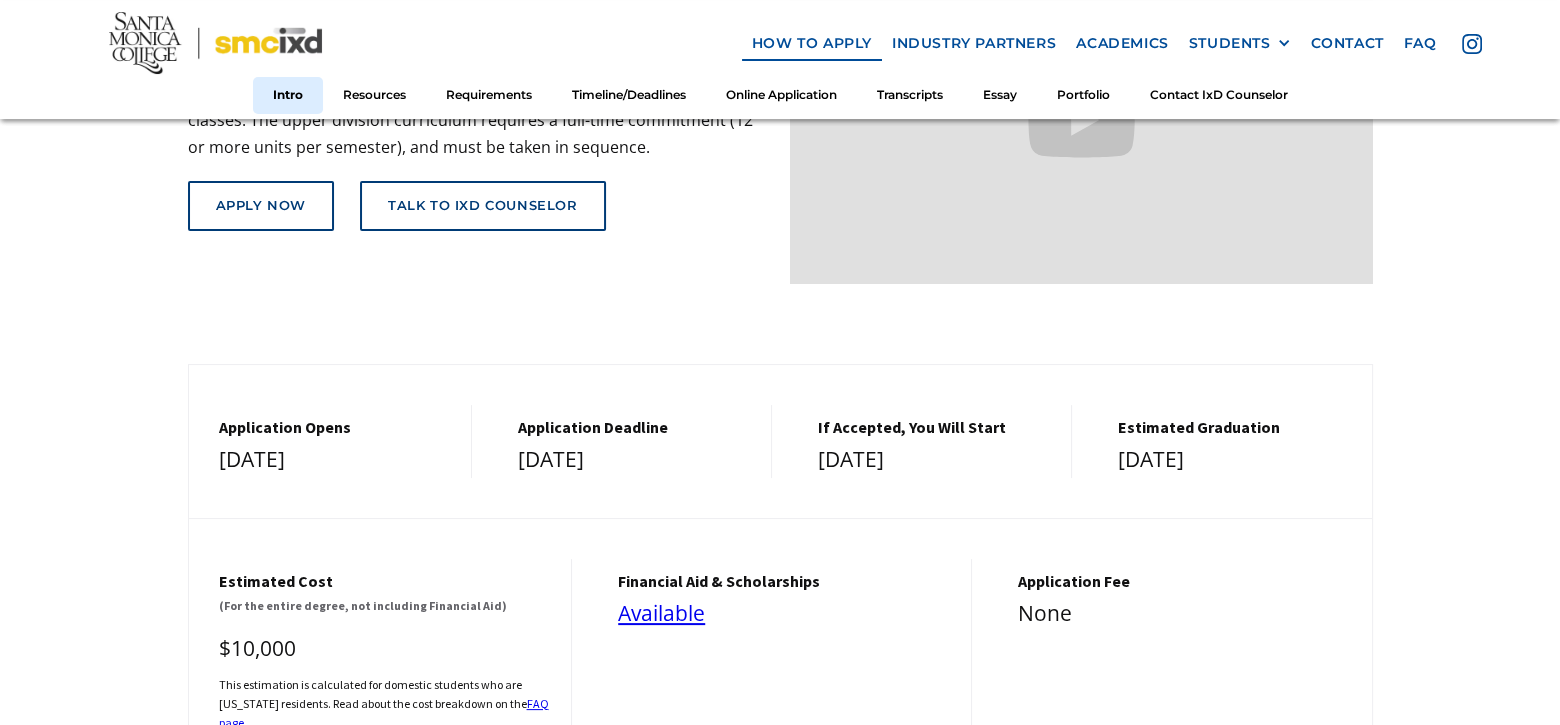 scroll, scrollTop: 600, scrollLeft: 0, axis: vertical 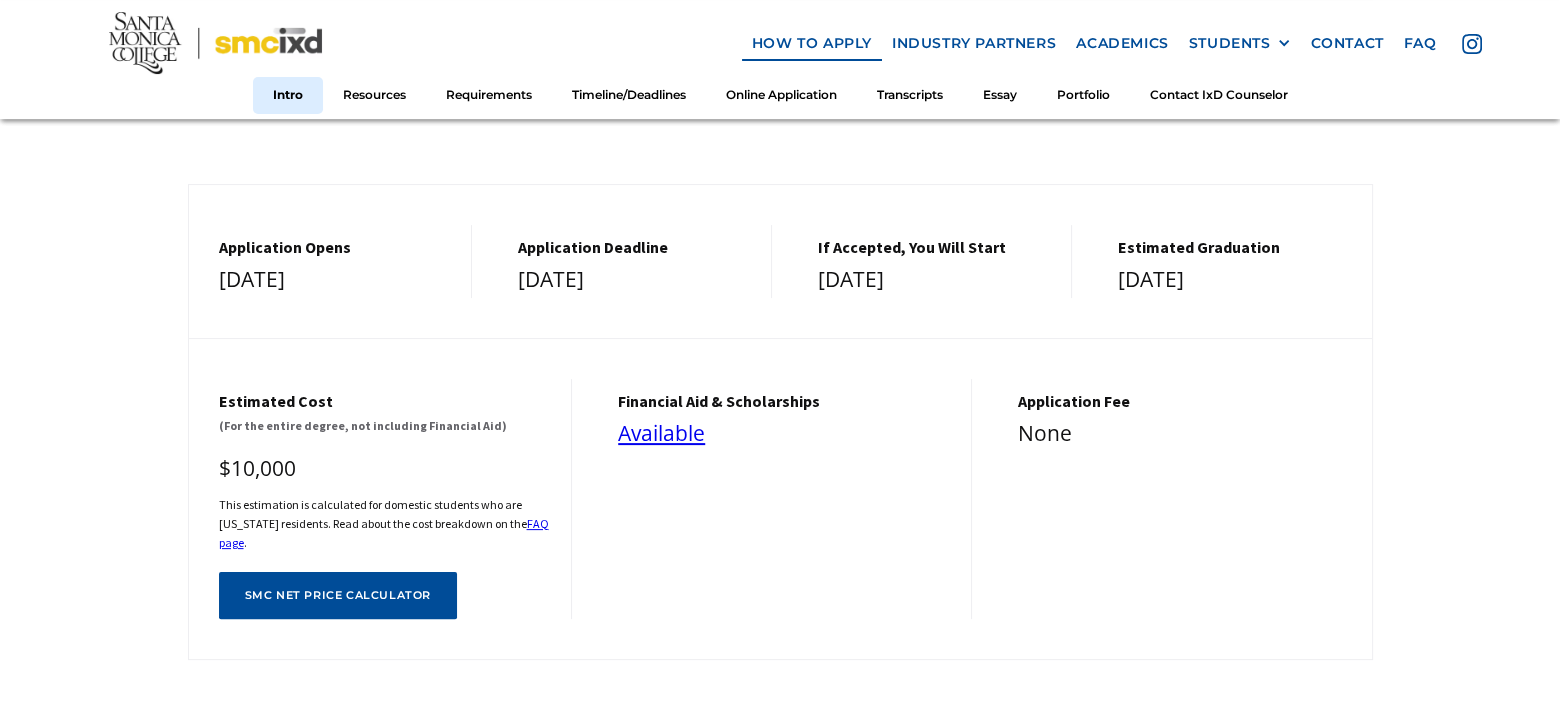 click on "financial aid & Scholarships Available" at bounding box center [780, 499] 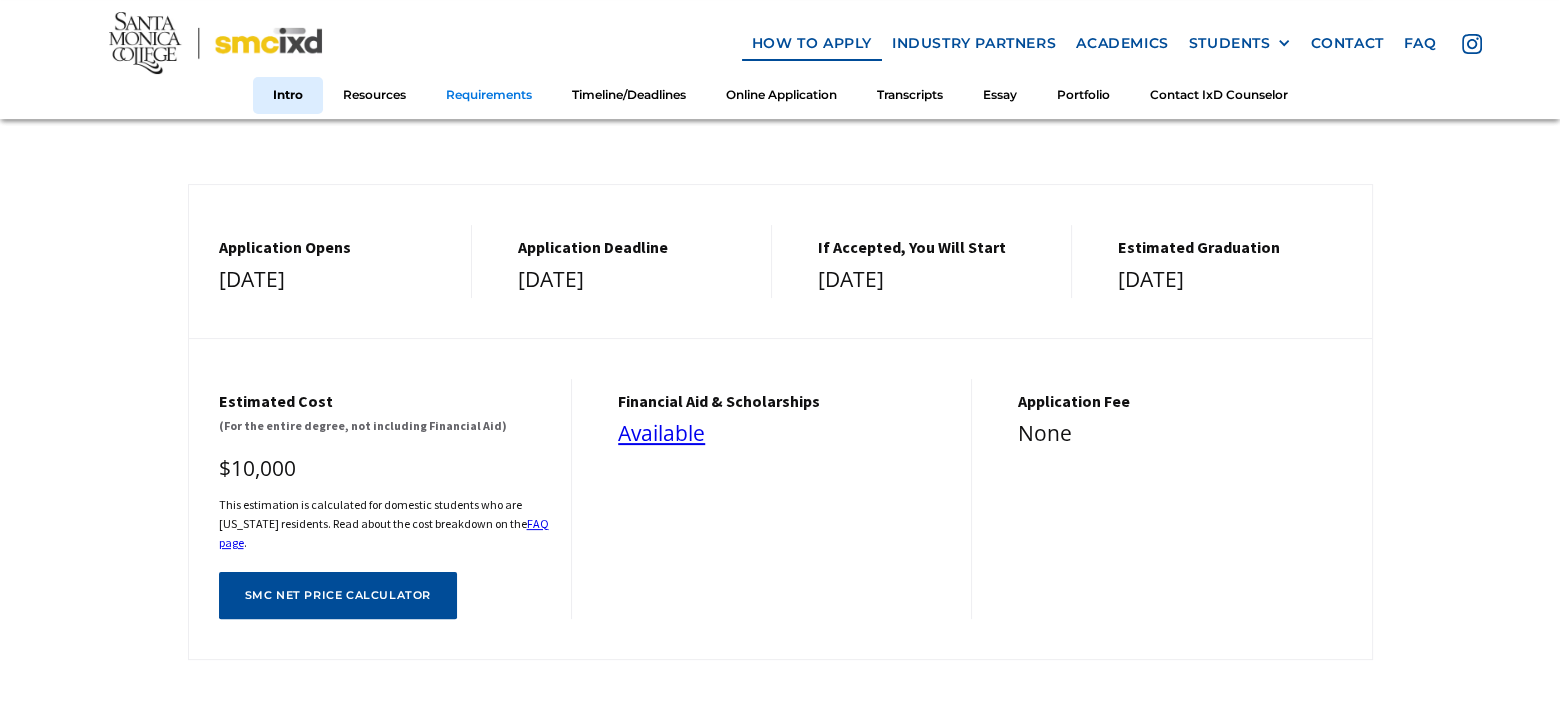 click on "Requirements" at bounding box center (489, 95) 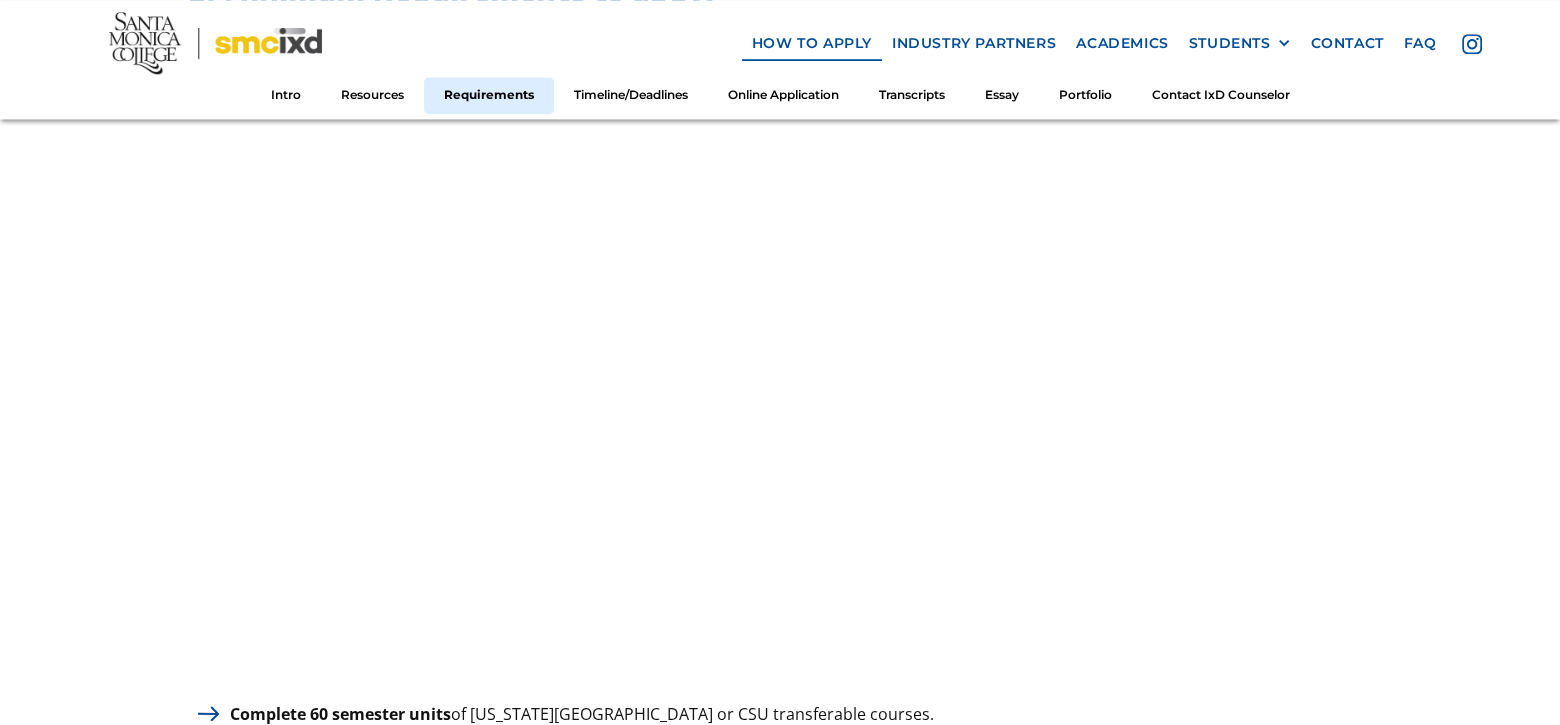 scroll, scrollTop: 2363, scrollLeft: 0, axis: vertical 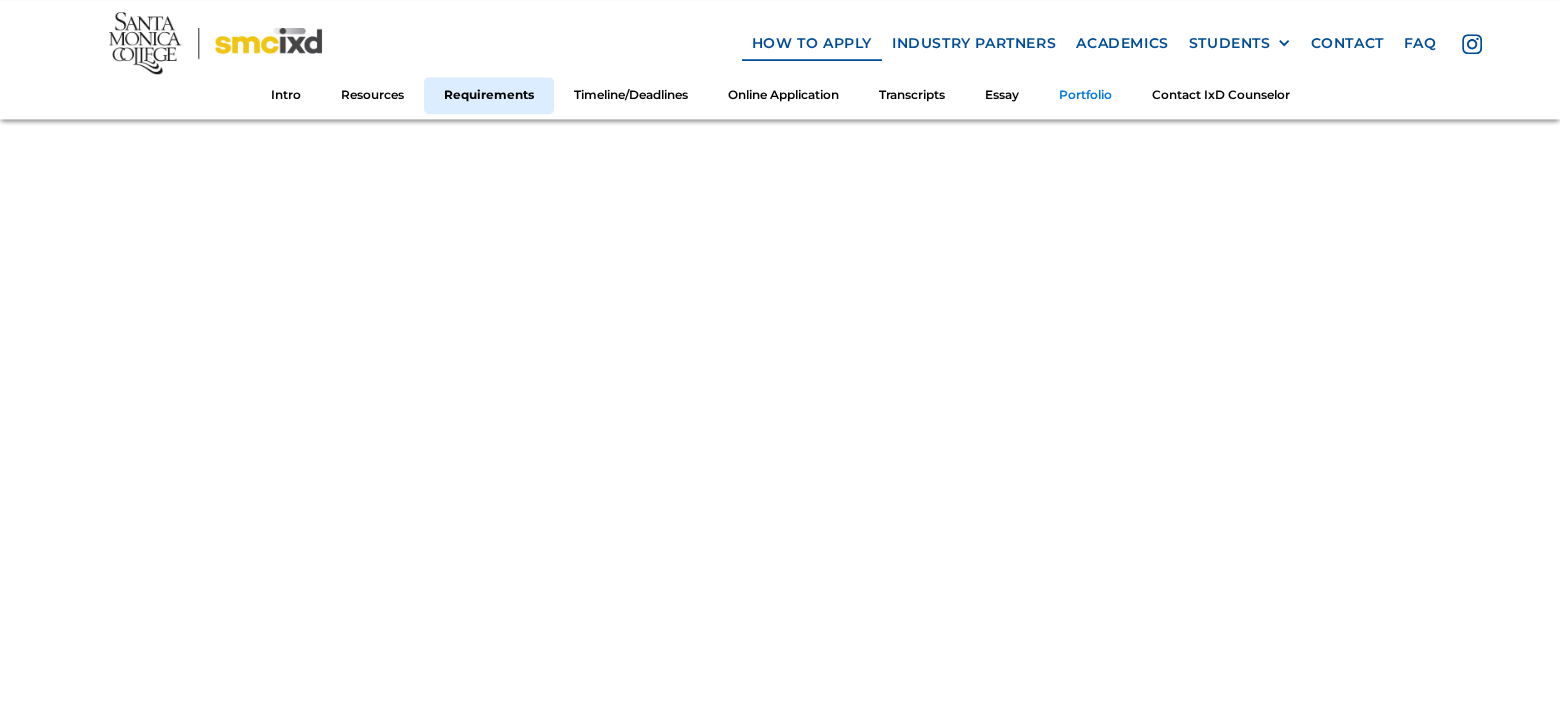 click on "Portfolio" at bounding box center [1085, 95] 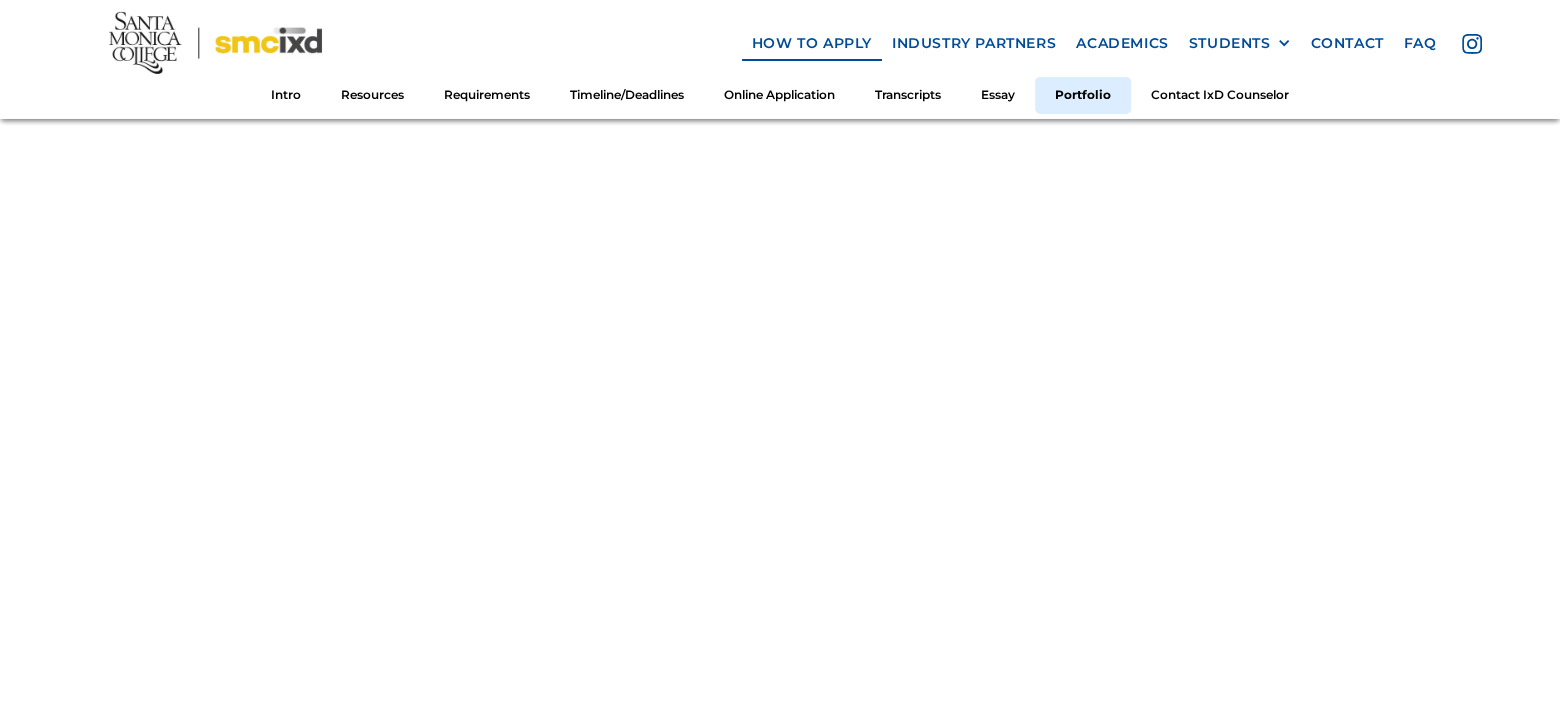 scroll, scrollTop: 8532, scrollLeft: 0, axis: vertical 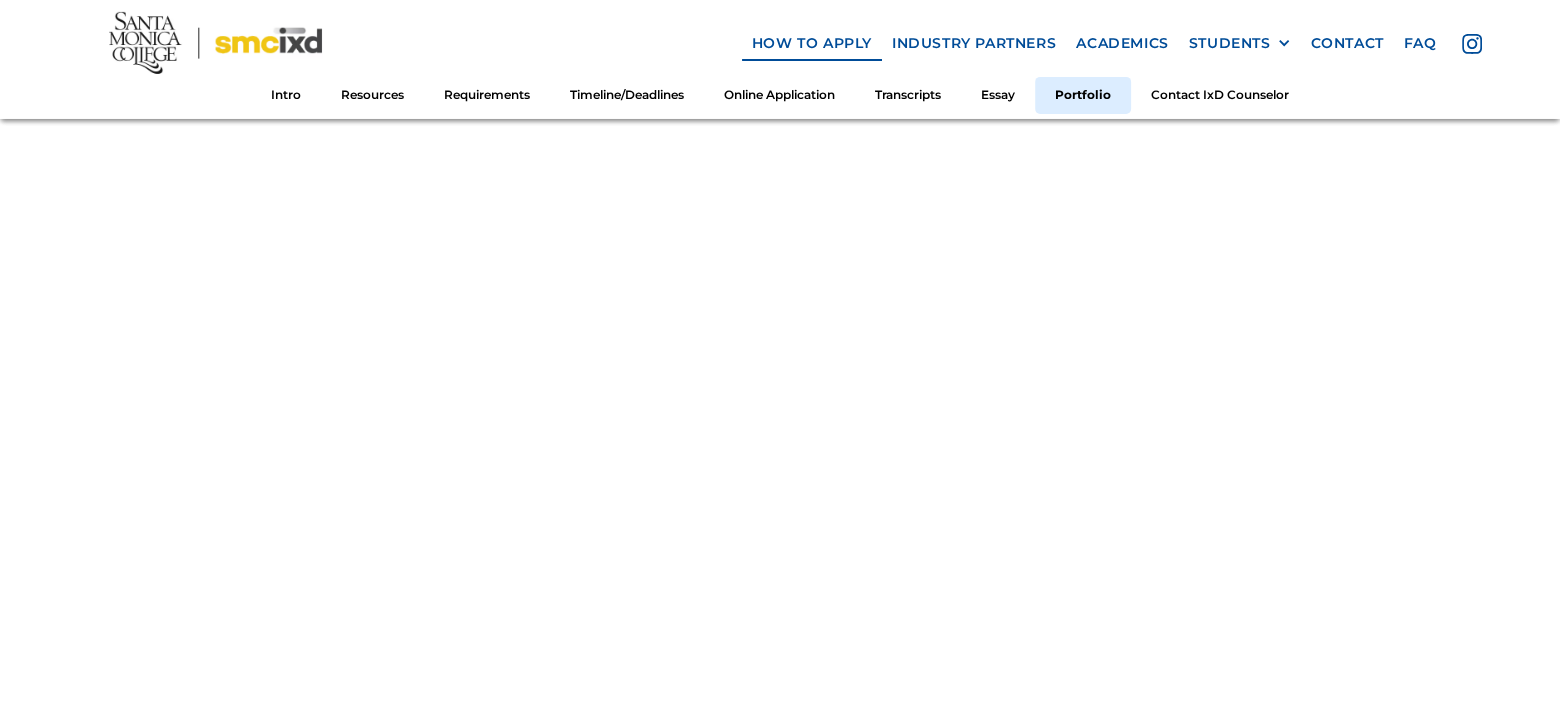 click on "Contact an IxD Counselor To make sure your credits transfer, set your IxD preparation plan, and make sure you meet the requirements. First Name Last Name Email Your Message Submit Thank you! Your submission has been received! Oops! Something went wrong while submitting the form. How to apply to the Interaction Design Program The Interaction Design Bachelor of Science degree at Santa Monica College focuses on preparing students for careers as User Experience (UX) and Interaction Designers (IxD). Our program consists of methodologies, best practices, project-based processes and "making" for Interaction Design. The Interaction Design degree is made up of 2 years of upper-division IxD classes. The upper division curriculum requires a full-time commitment (12 or more units per semester), and must be taken in sequence. attend an info session Apply Now talk to ixd counselor Application Opens December 1, 2024 Application Deadline March 1, 2025 If Accepted, You Will Start August 2025 estimated graduation June 2027 . ." at bounding box center (780, -2549) 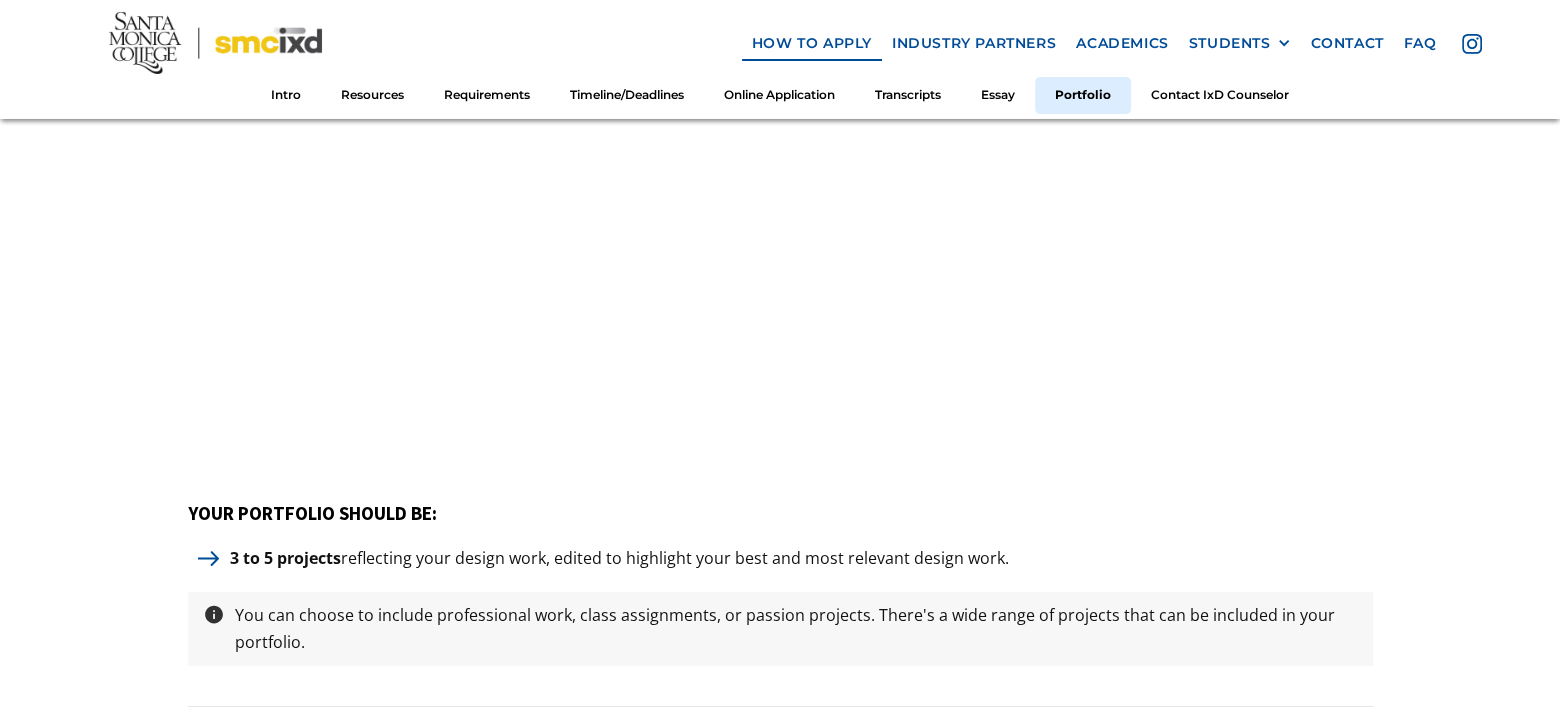 scroll, scrollTop: 9032, scrollLeft: 0, axis: vertical 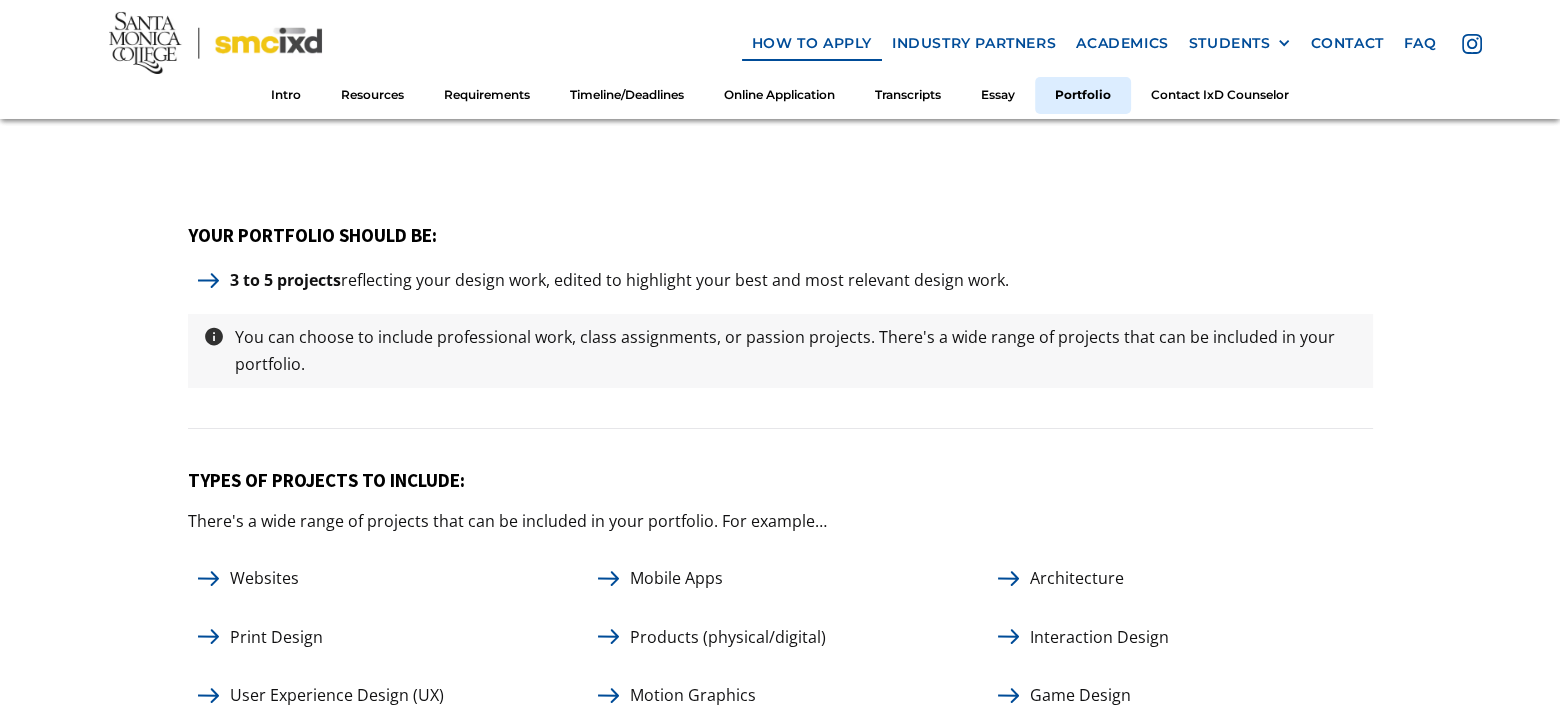 click on "You can choose to include professional work, class assignments, or passion projects. There's a wide range of projects that can be included in your portfolio." at bounding box center [796, 351] 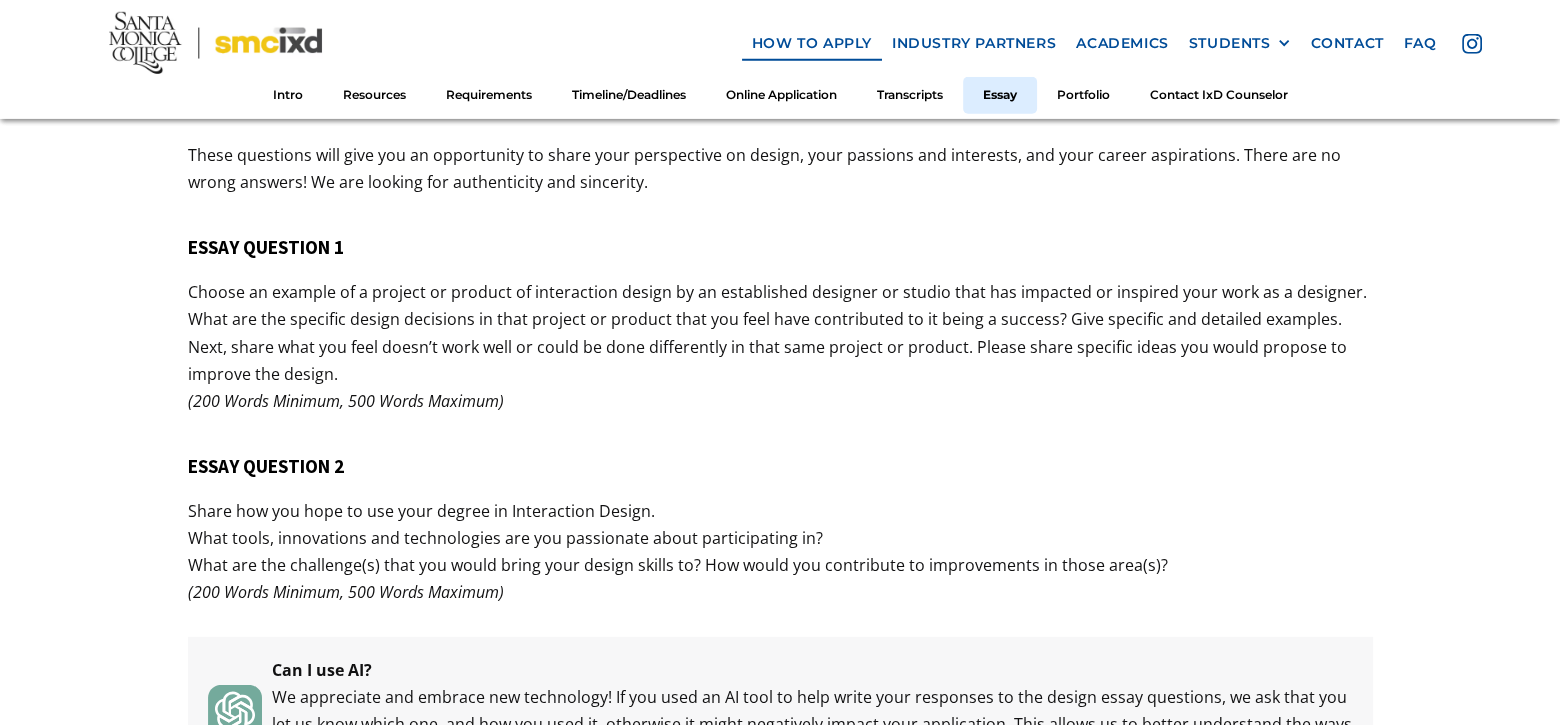 scroll, scrollTop: 7632, scrollLeft: 0, axis: vertical 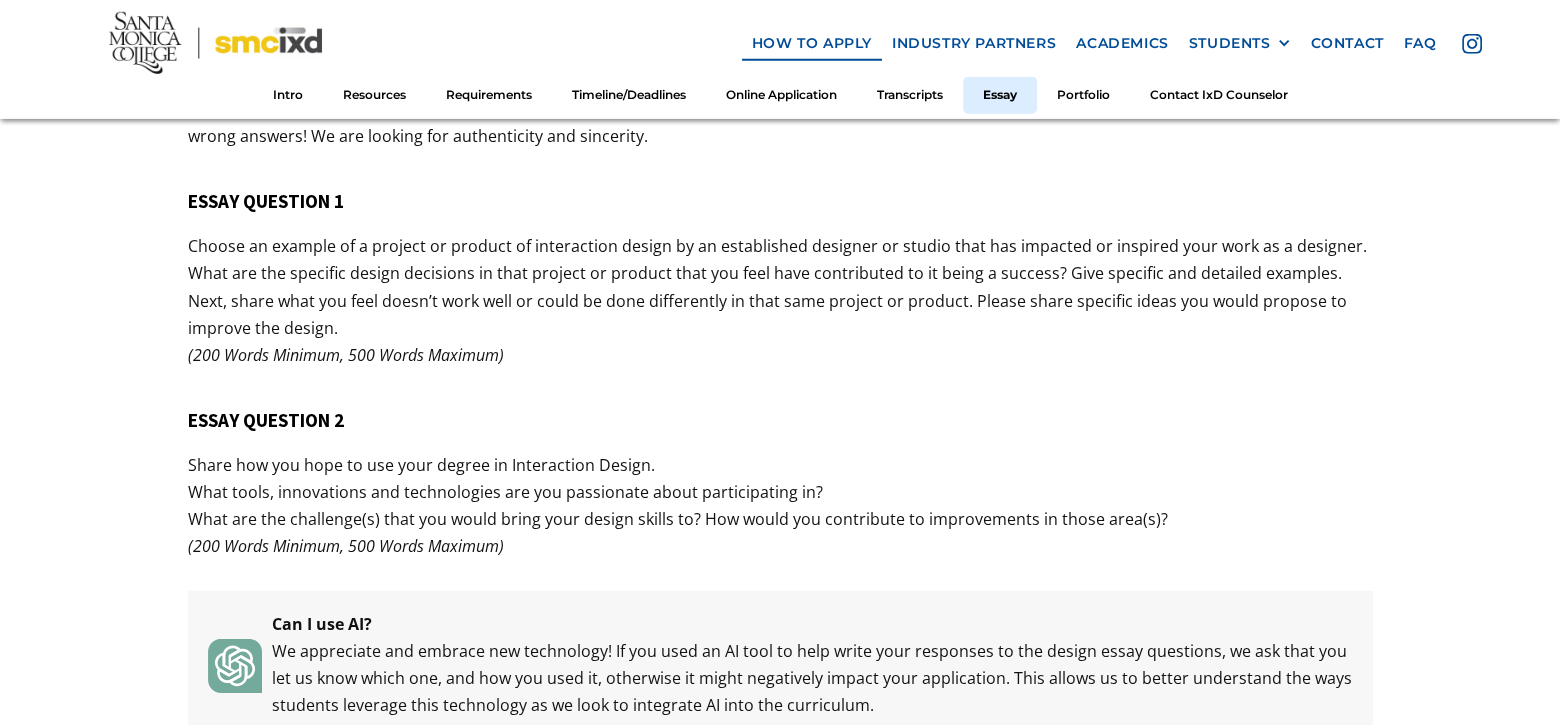 click on "ESSAY QUESTION 2" at bounding box center [780, 420] 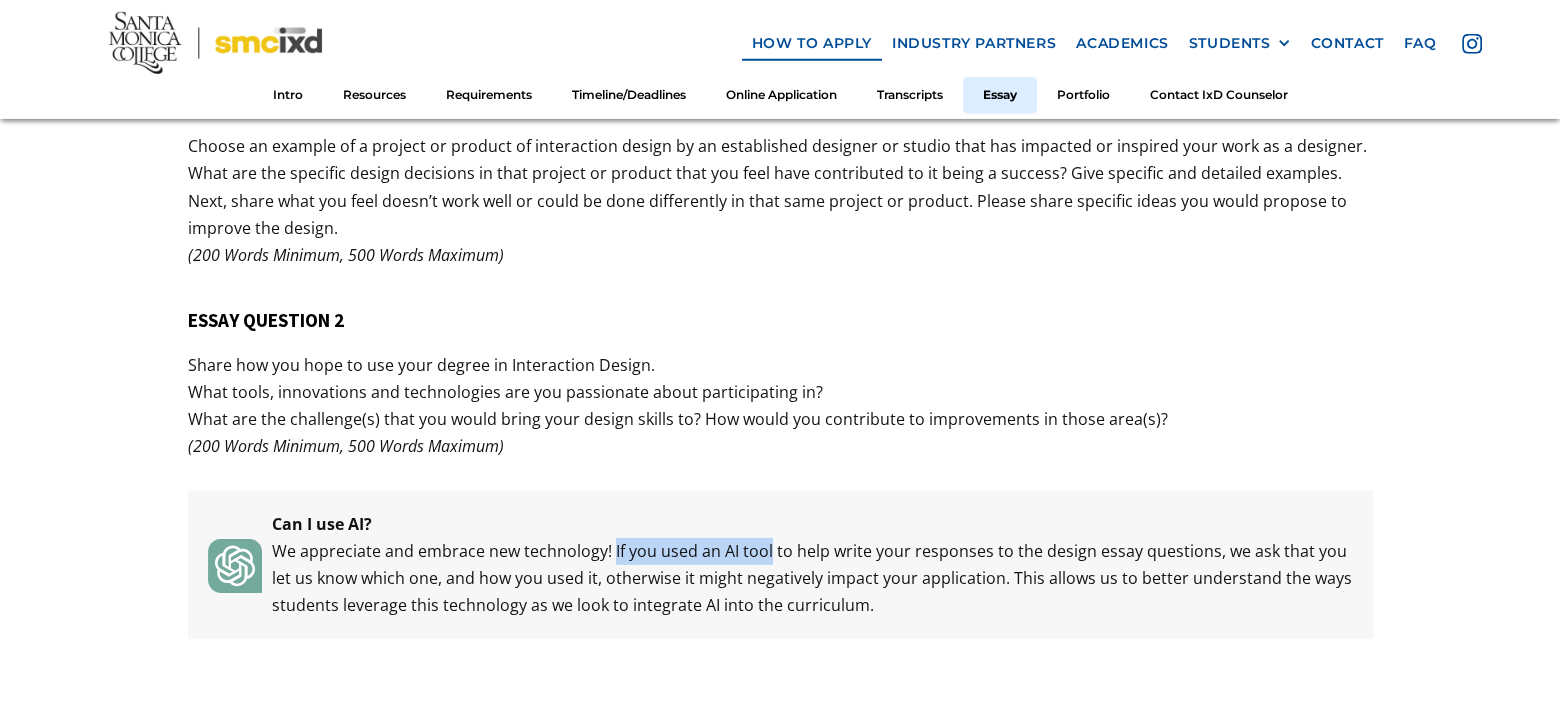 drag, startPoint x: 610, startPoint y: 549, endPoint x: 766, endPoint y: 540, distance: 156.2594 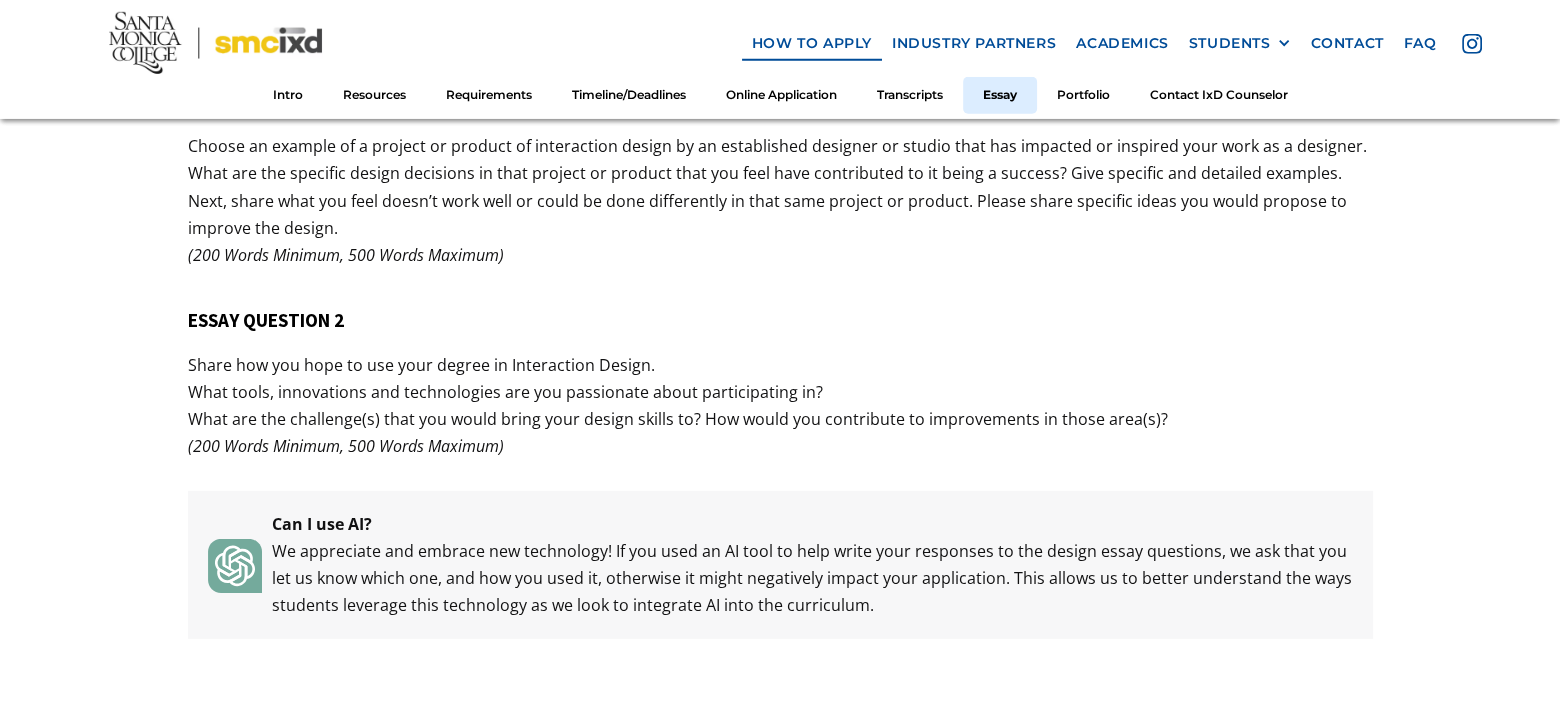 click on "We appreciate and embrace new technology! If you used an AI tool to help write your responses to the design essay questions, we ask that you let us know which one, and how you used it, otherwise it might negatively impact your application. This allows us to better understand the ways students leverage this technology as we look to integrate AI into the curriculum." at bounding box center (815, 579) 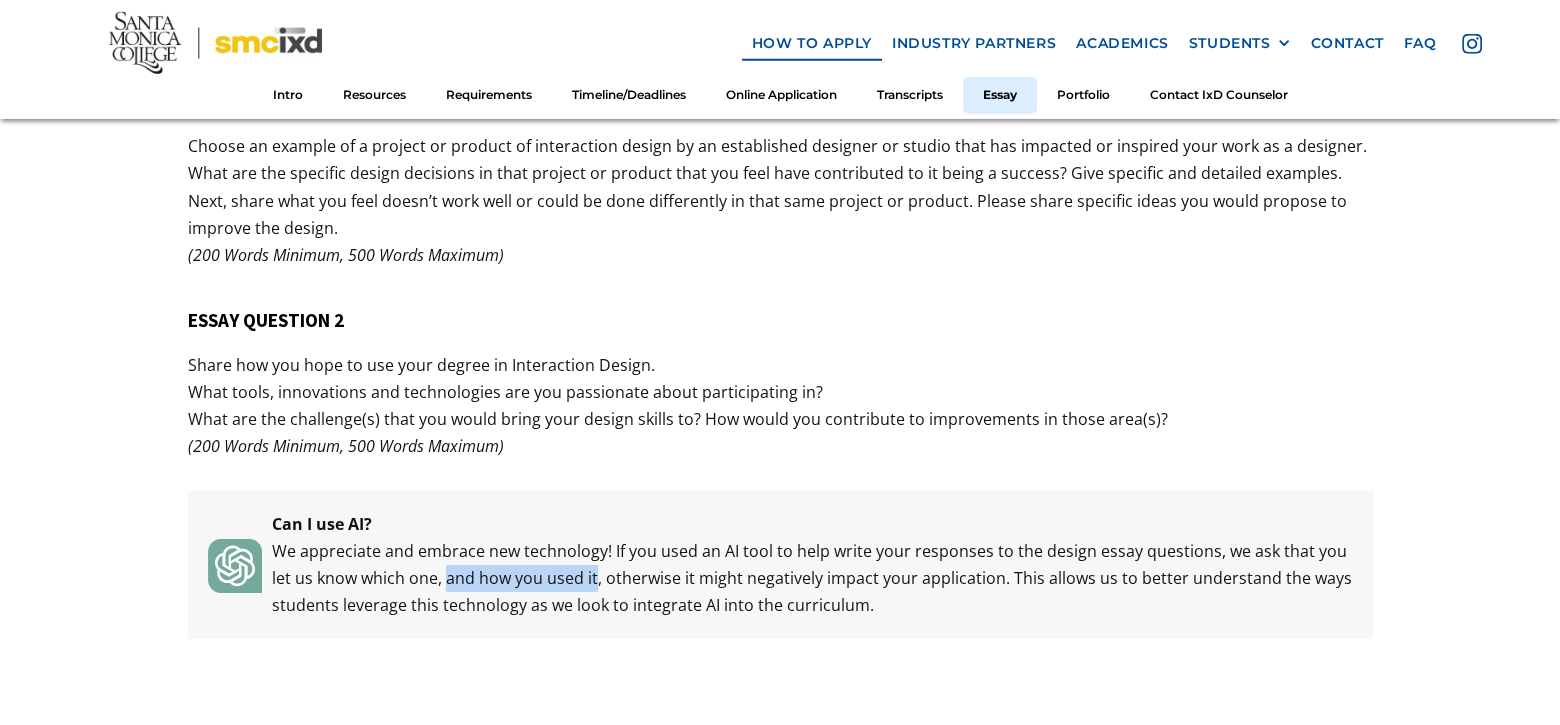 drag, startPoint x: 420, startPoint y: 574, endPoint x: 572, endPoint y: 579, distance: 152.08221 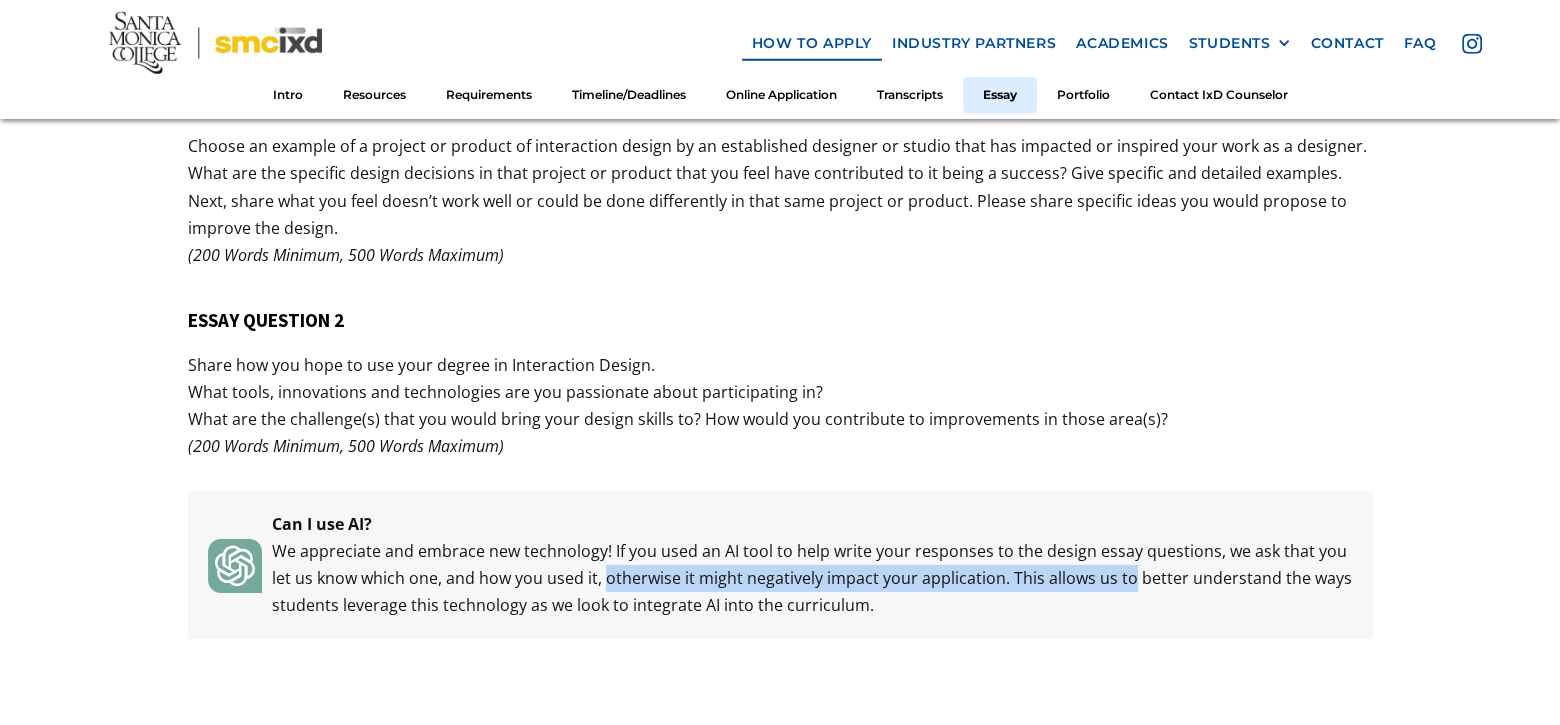 drag, startPoint x: 585, startPoint y: 575, endPoint x: 1101, endPoint y: 581, distance: 516.0349 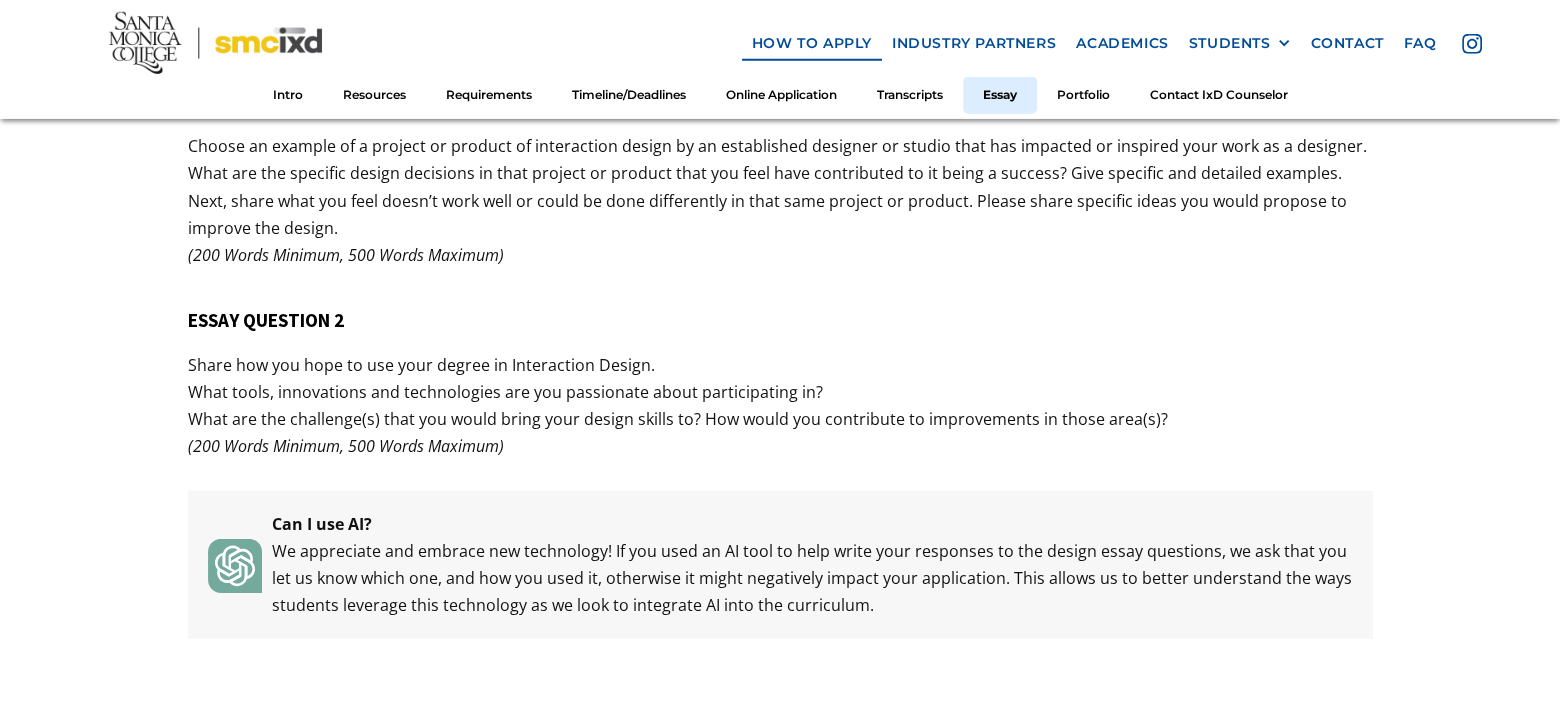 click on "Can I use AI? We appreciate and embrace new technology! If you used an AI tool to help write your responses to the design essay questions, we ask that you let us know which one, and how you used it, otherwise it might negatively impact your application. This allows us to better understand the ways students leverage this technology as we look to integrate AI into the curriculum." at bounding box center (780, 565) 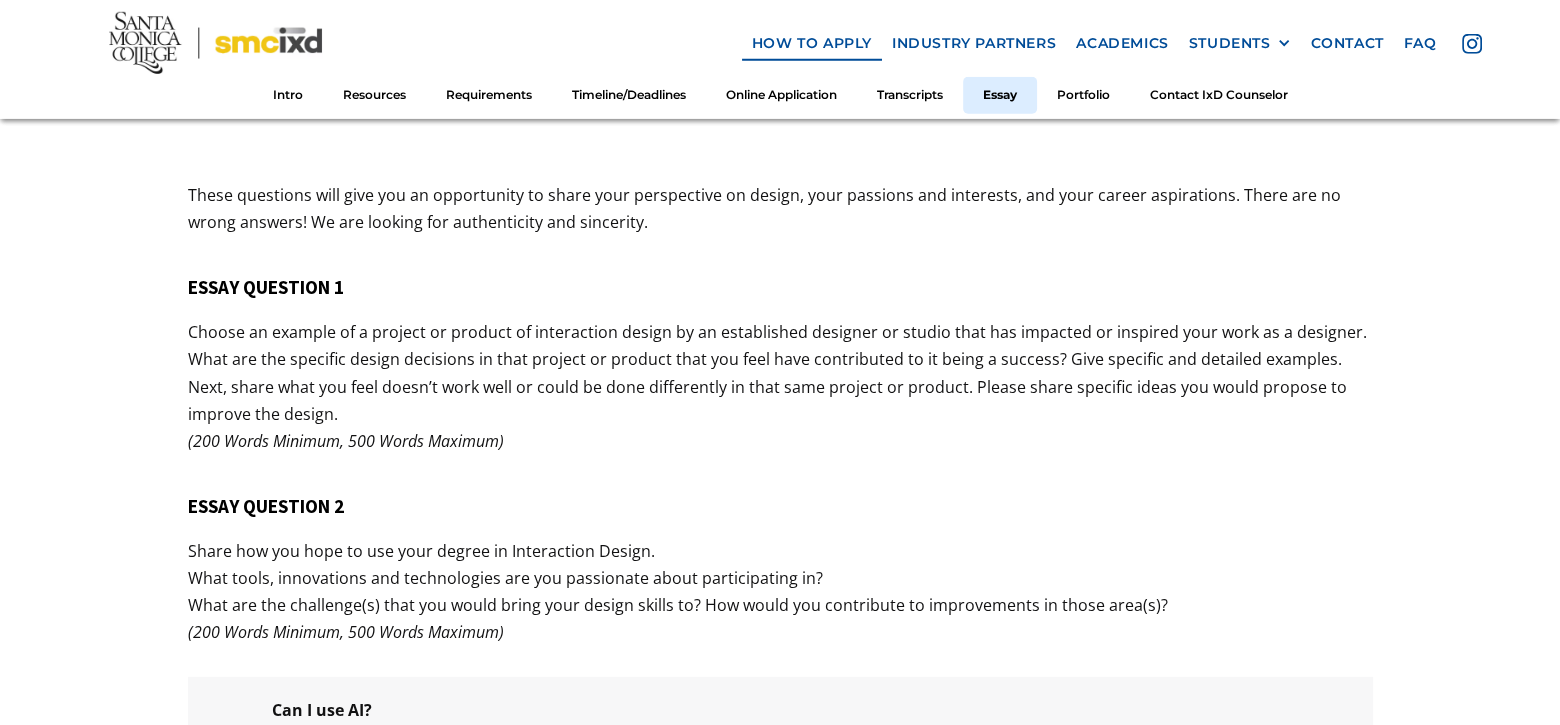 scroll, scrollTop: 7532, scrollLeft: 0, axis: vertical 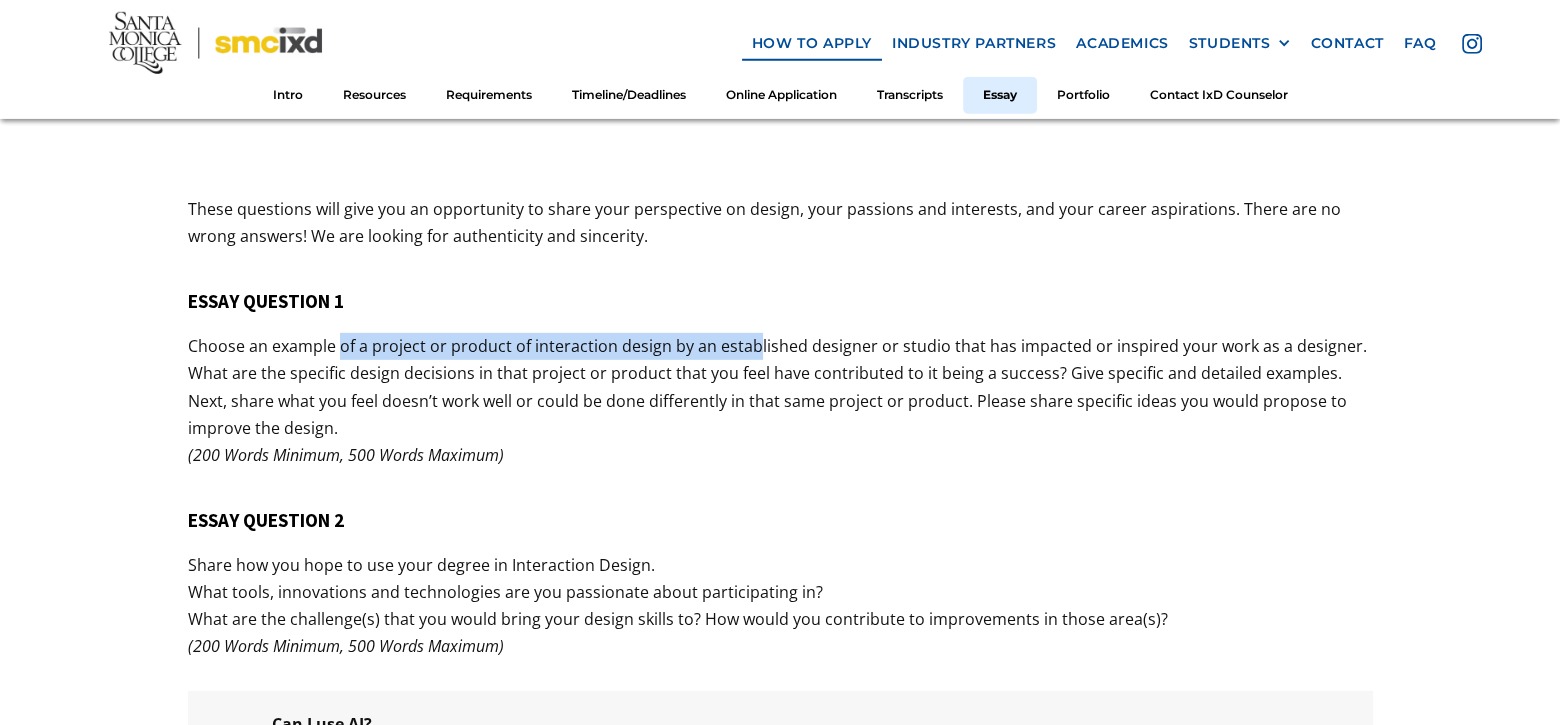 drag, startPoint x: 339, startPoint y: 339, endPoint x: 749, endPoint y: 354, distance: 410.2743 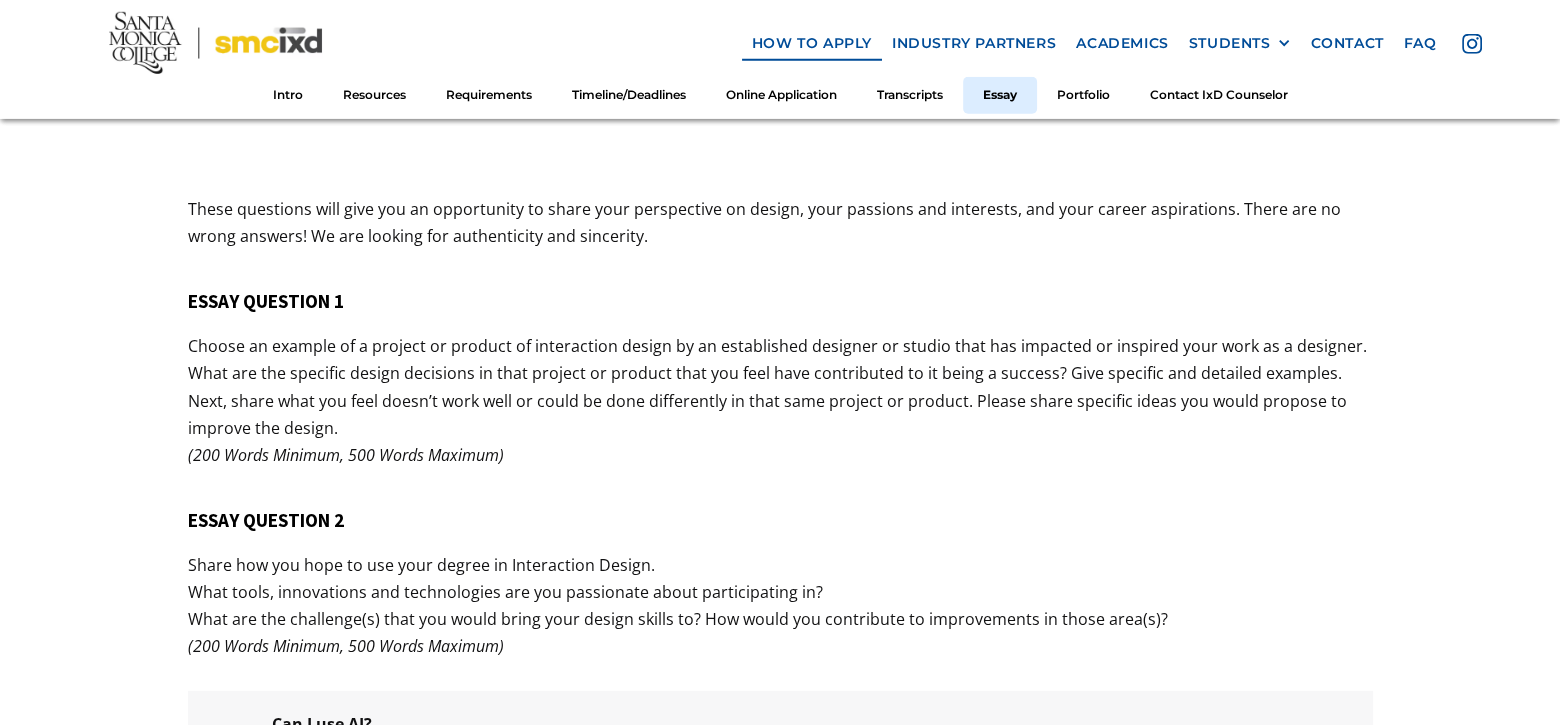 click on "Choose an example of a project or product of interaction design by an established designer or studio that has impacted or inspired your work as a designer. What are the specific design decisions in that project or product that you feel have contributed to it being a success? Give specific and detailed examples.  Next, share what you feel doesn’t work well or could be done differently in that same project or product. Please share specific ideas you would propose to improve the design.  (200 Words Minimum, 500 Words Maximum)" at bounding box center [780, 401] 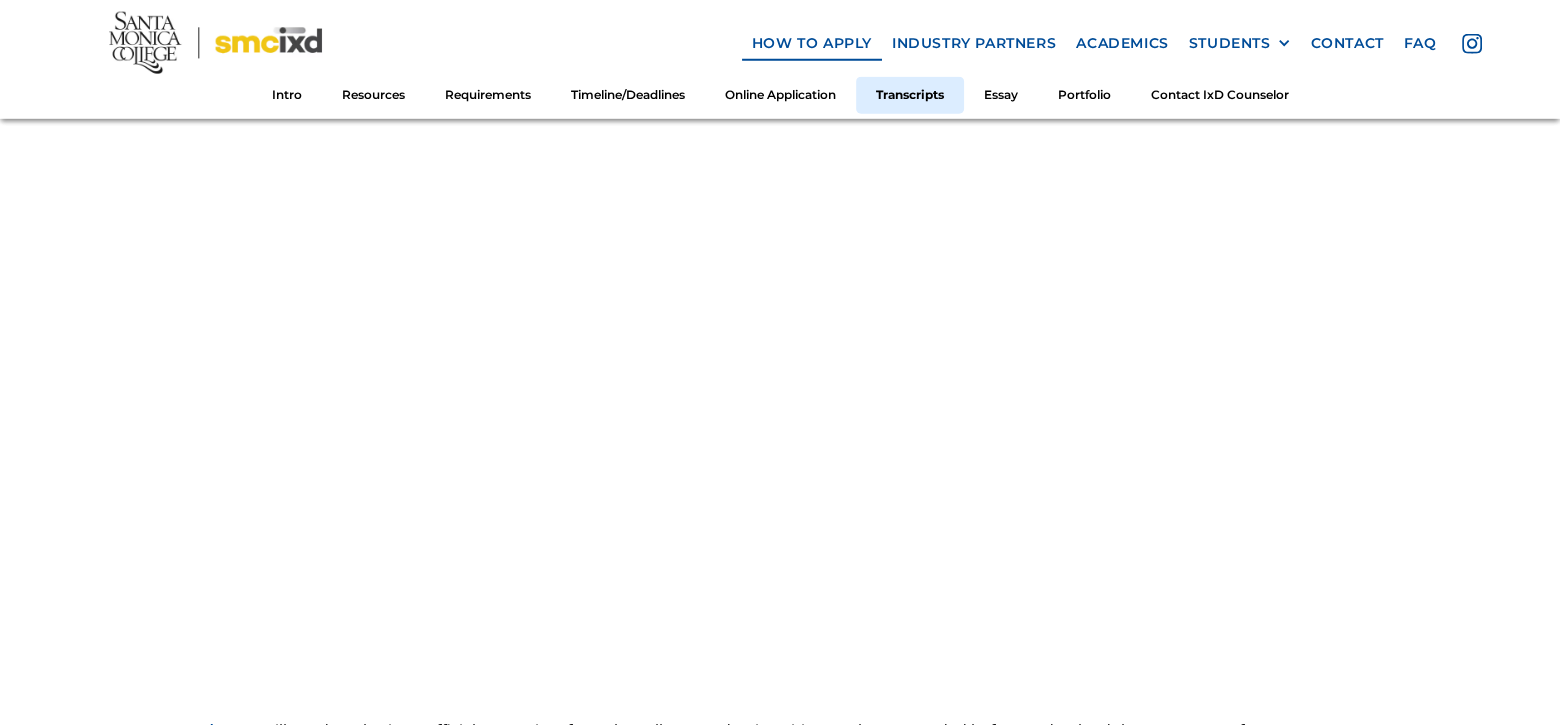 scroll, scrollTop: 5532, scrollLeft: 0, axis: vertical 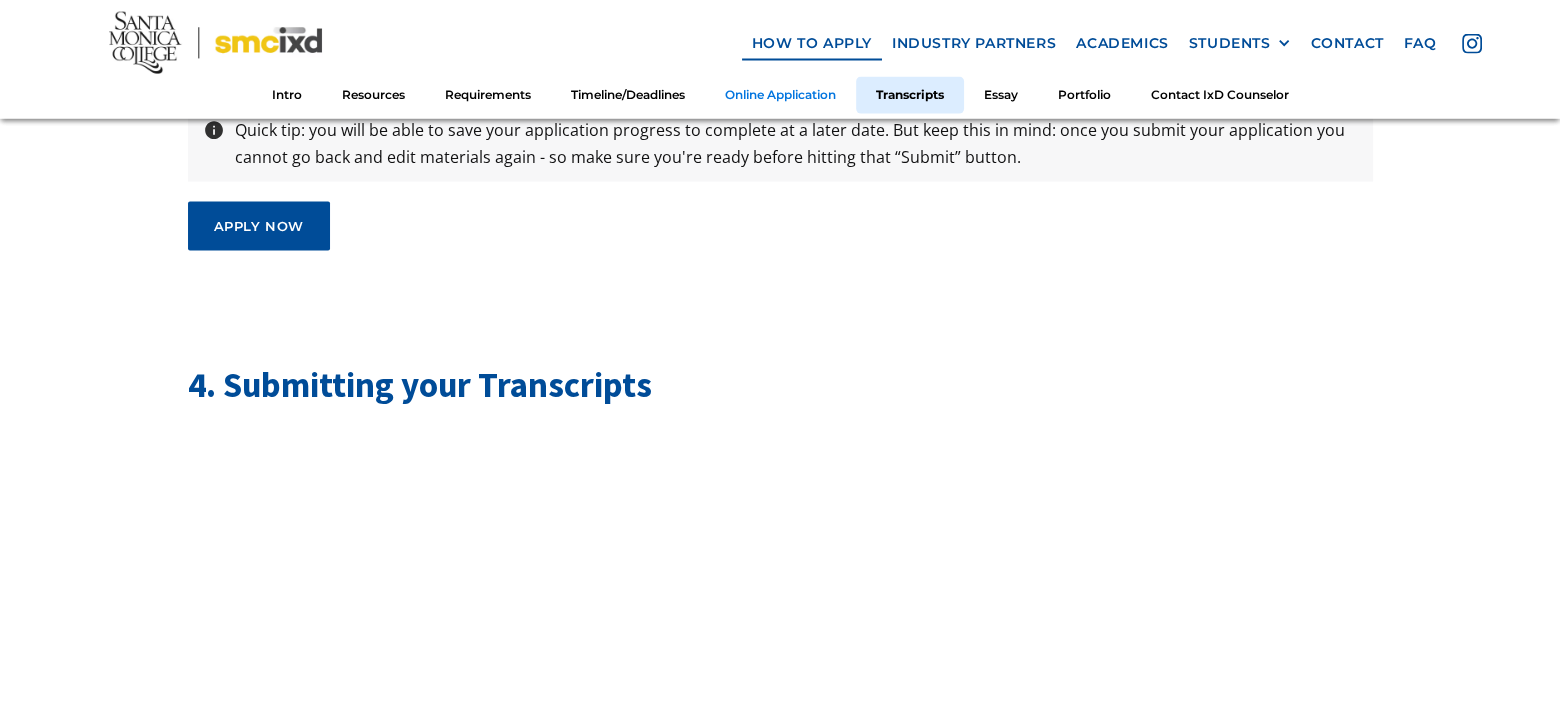 click on "Online Application" at bounding box center (780, 95) 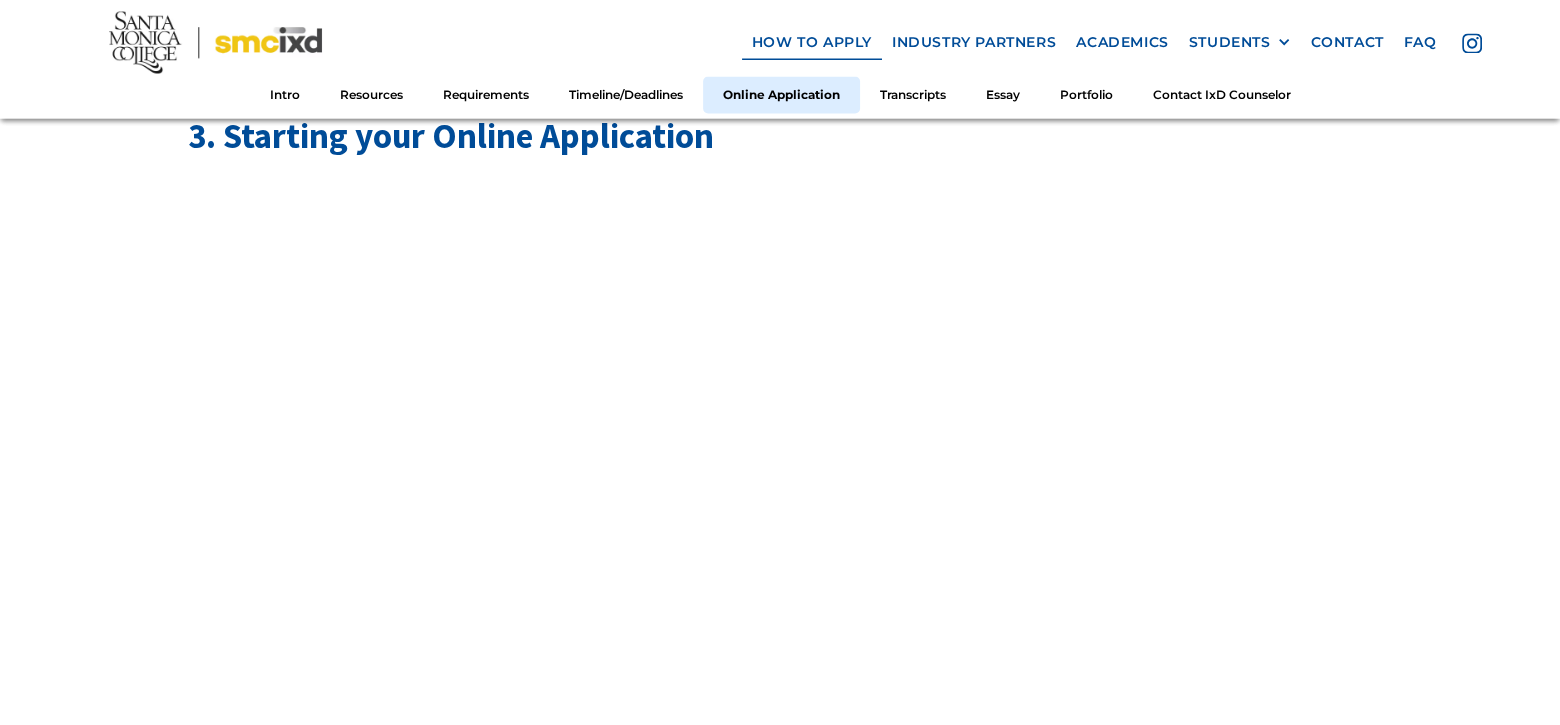 scroll, scrollTop: 4681, scrollLeft: 0, axis: vertical 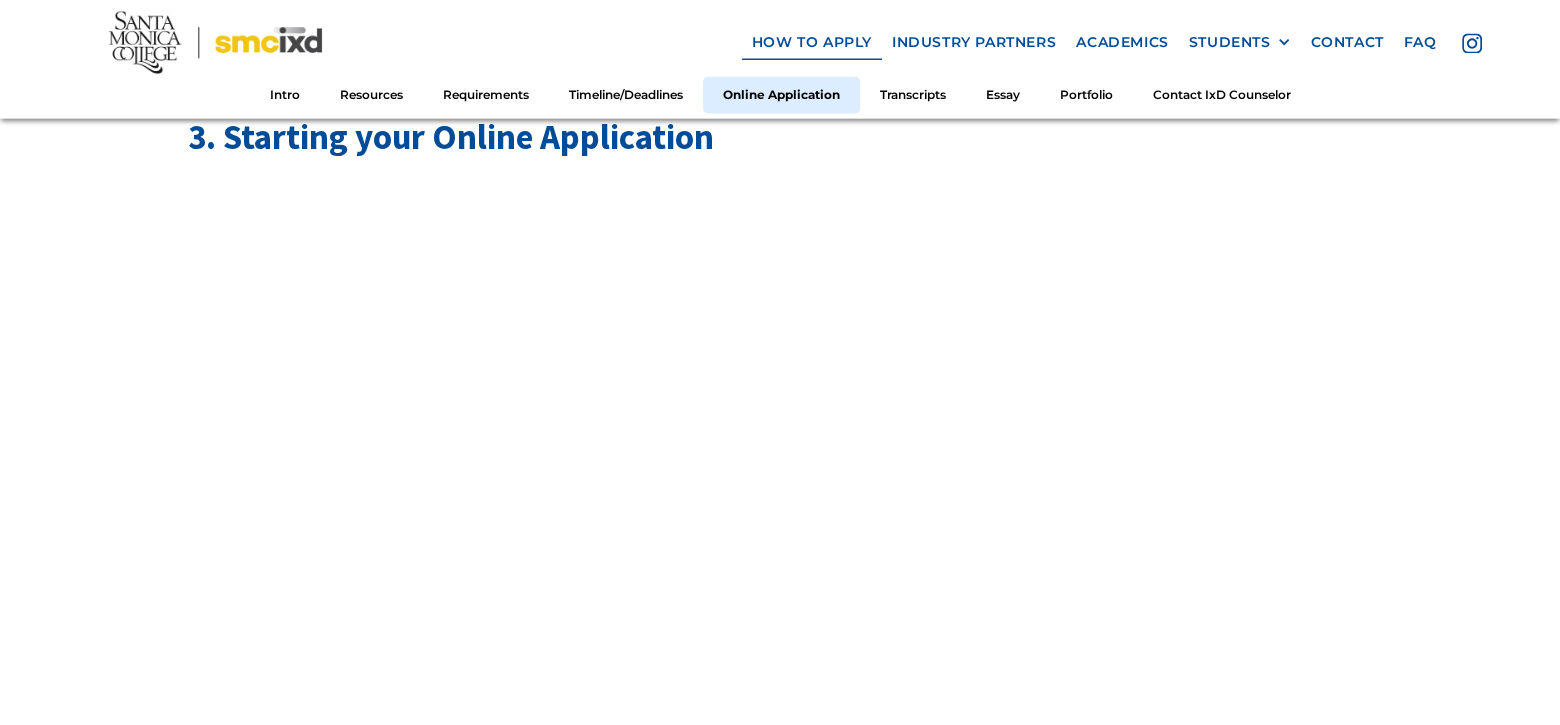click on "Contact an IxD Counselor To make sure your credits transfer, set your IxD preparation plan, and make sure you meet the requirements. First Name Last Name Email Your Message Submit Thank you! Your submission has been received! Oops! Something went wrong while submitting the form. How to apply to the Interaction Design Program The Interaction Design Bachelor of Science degree at Santa Monica College focuses on preparing students for careers as User Experience (UX) and Interaction Designers (IxD). Our program consists of methodologies, best practices, project-based processes and "making" for Interaction Design. The Interaction Design degree is made up of 2 years of upper-division IxD classes. The upper division curriculum requires a full-time commitment (12 or more units per semester), and must be taken in sequence. attend an info session Apply Now talk to ixd counselor Application Opens December 1, 2024 Application Deadline March 1, 2025 If Accepted, You Will Start August 2025 estimated graduation June 2027 . ." at bounding box center (780, 1302) 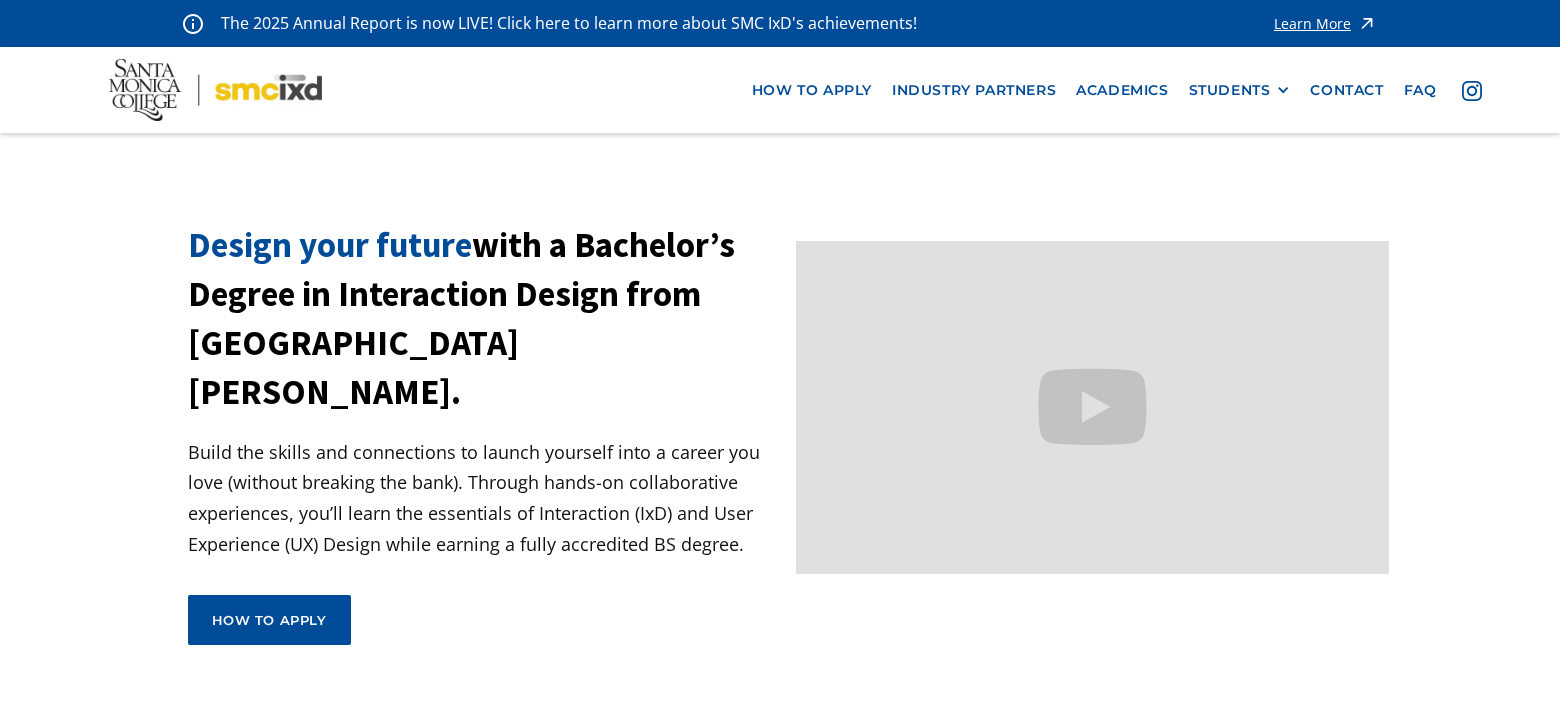 scroll, scrollTop: 0, scrollLeft: 0, axis: both 